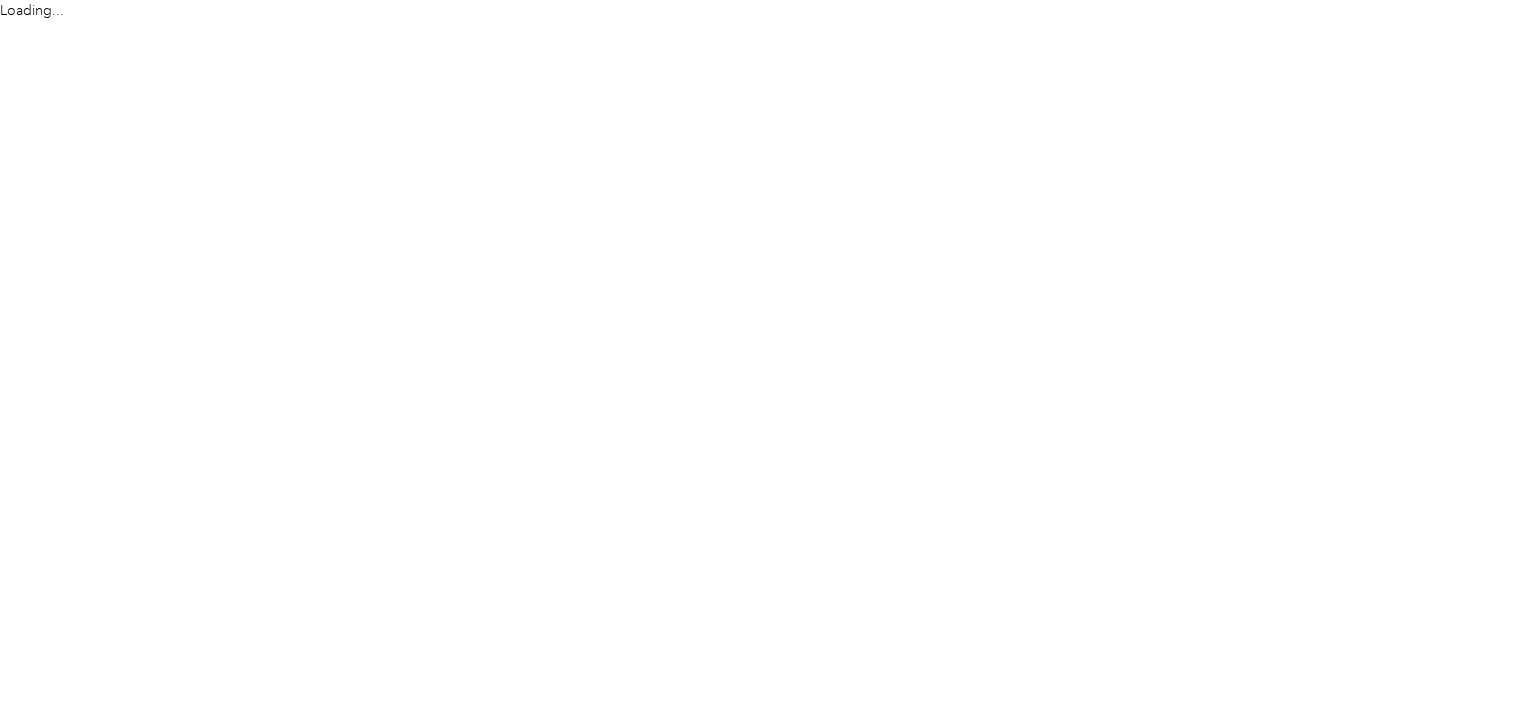 scroll, scrollTop: 0, scrollLeft: 0, axis: both 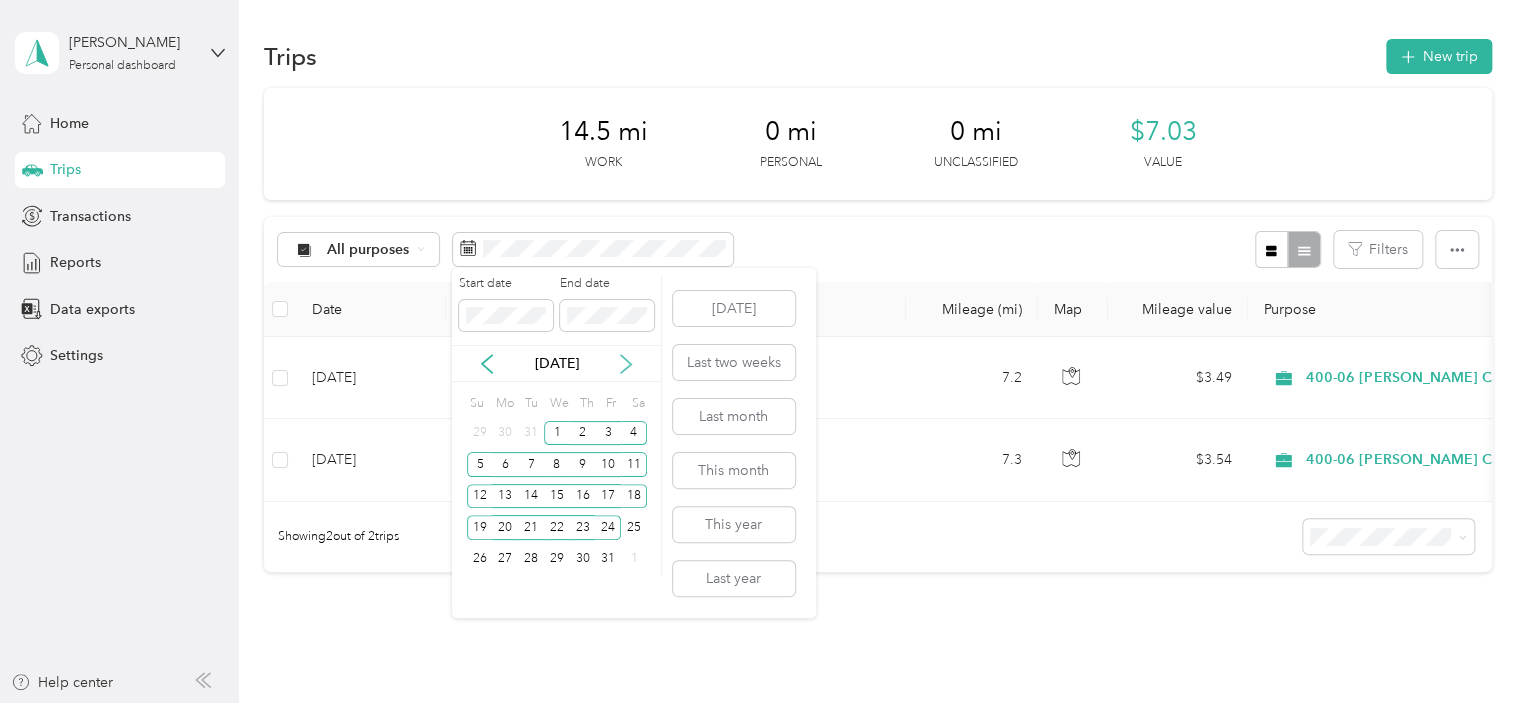 click 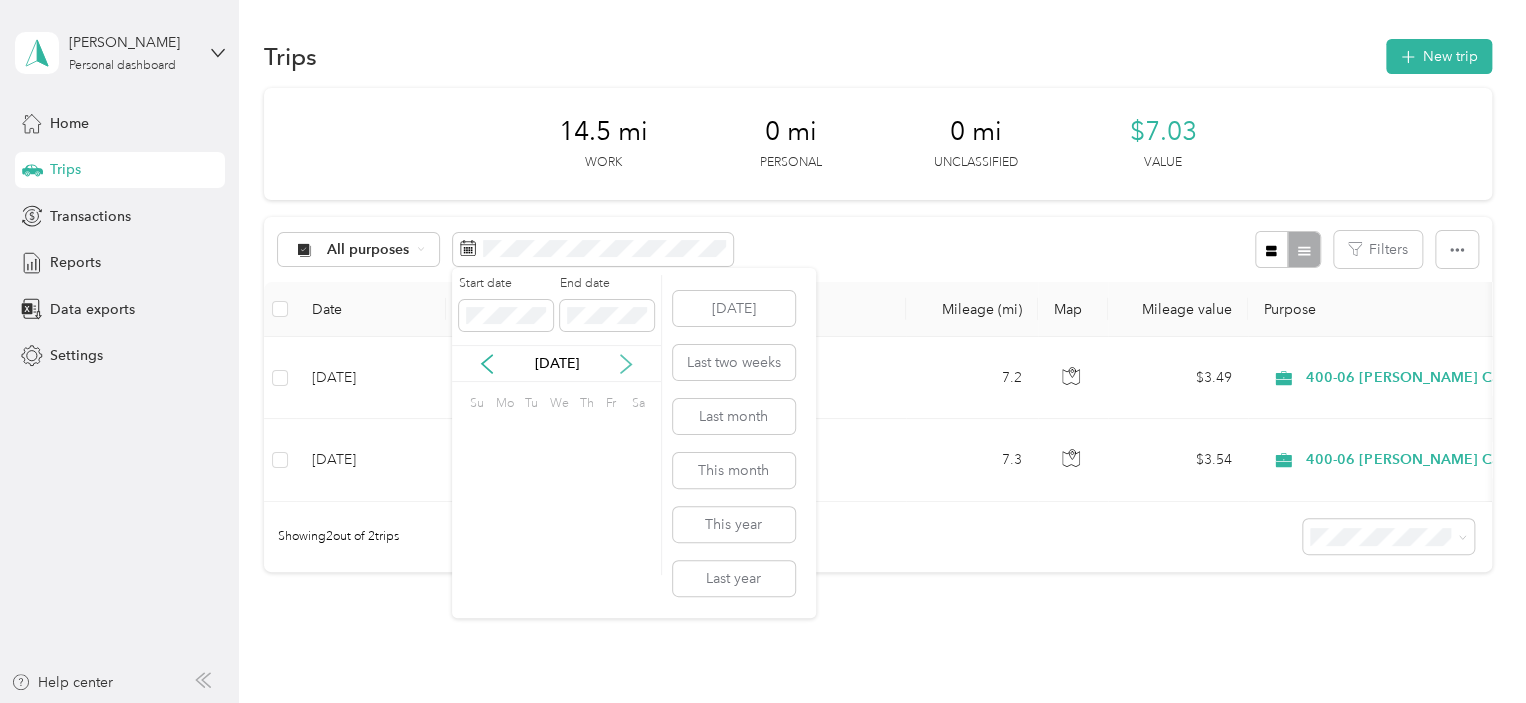 click 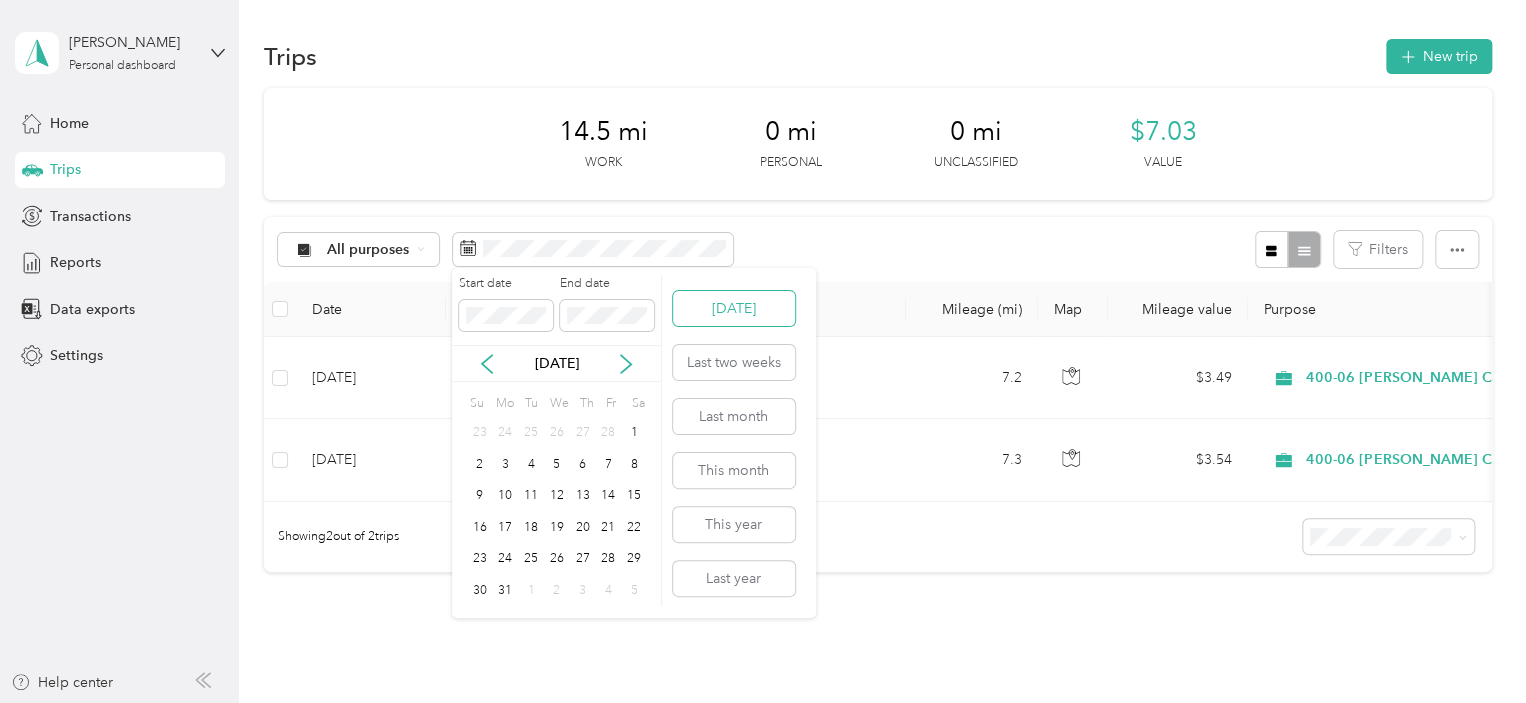 click on "[DATE]" at bounding box center (734, 308) 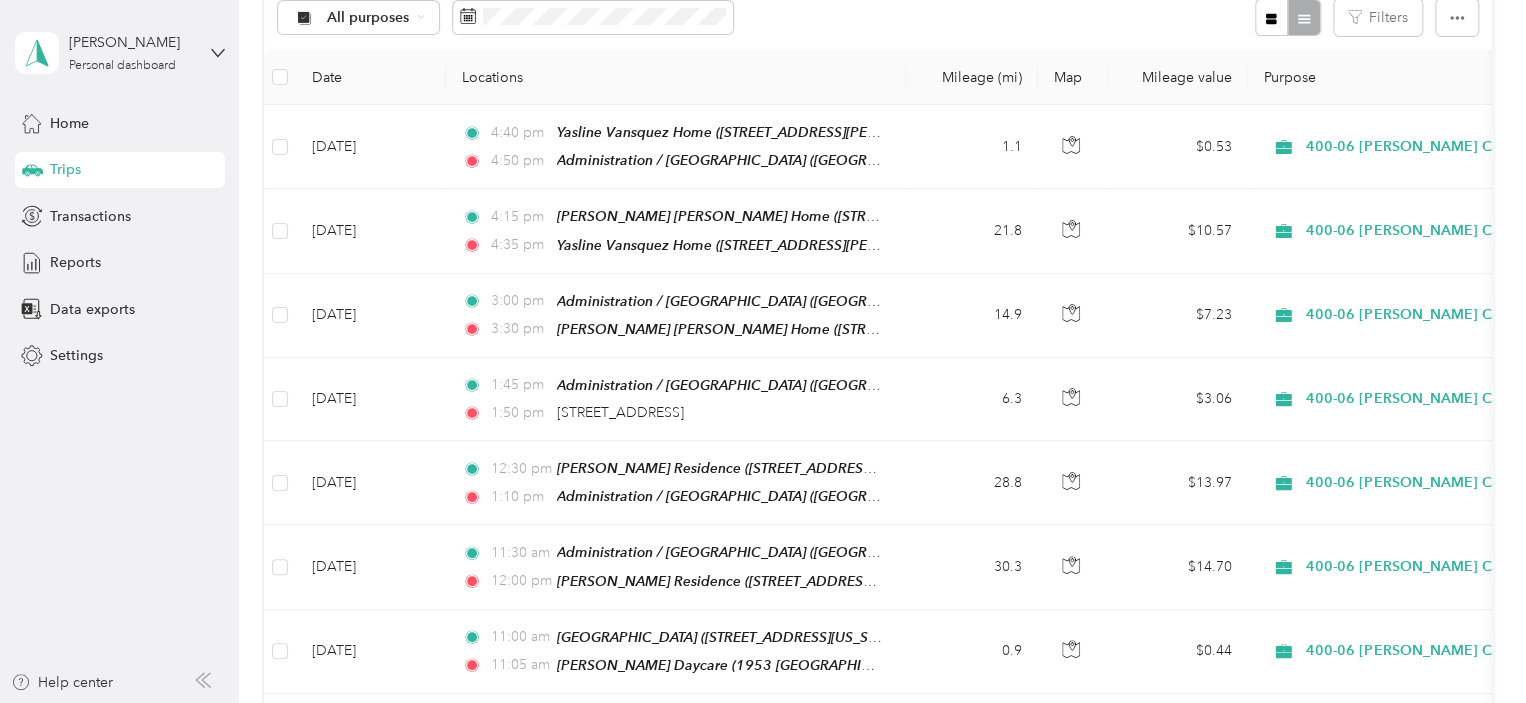scroll, scrollTop: 244, scrollLeft: 0, axis: vertical 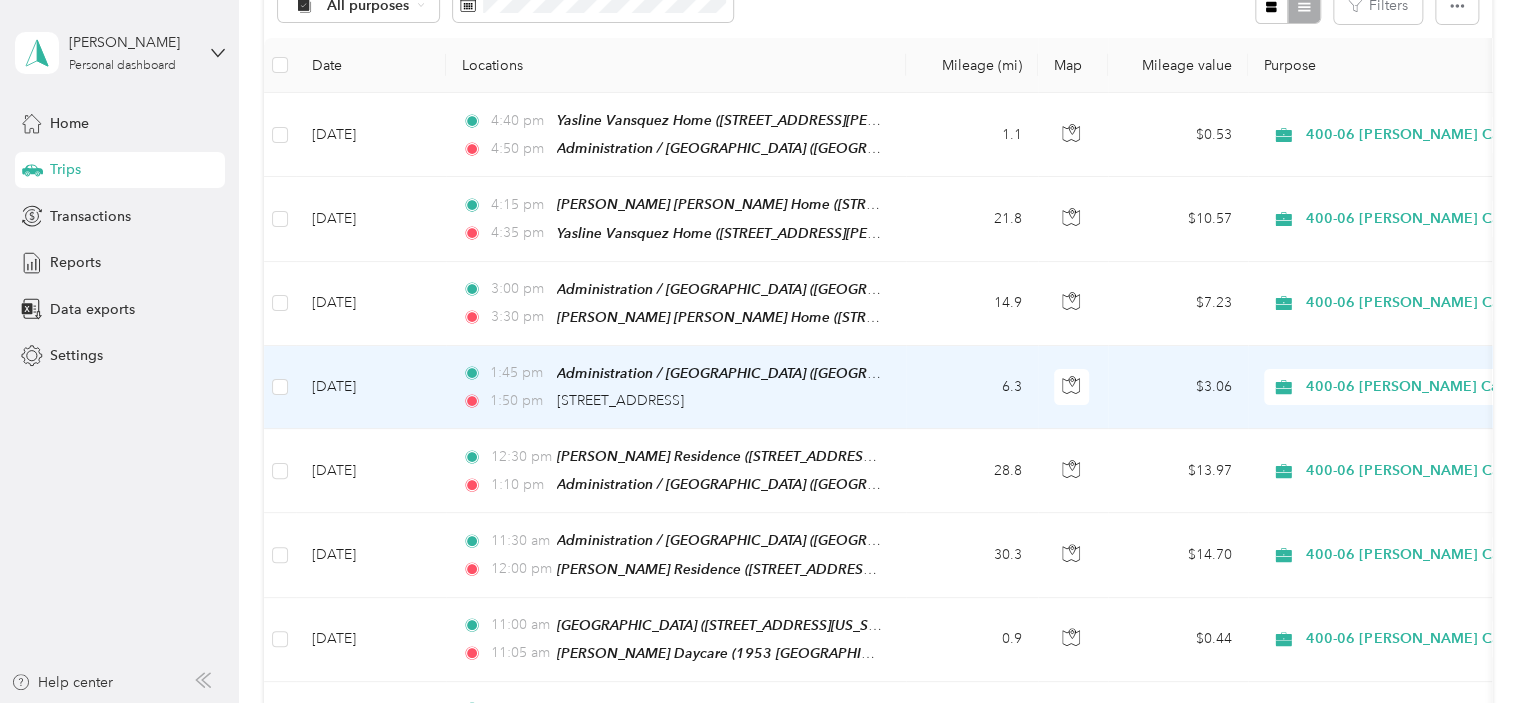 click on "[DATE]" at bounding box center [371, 387] 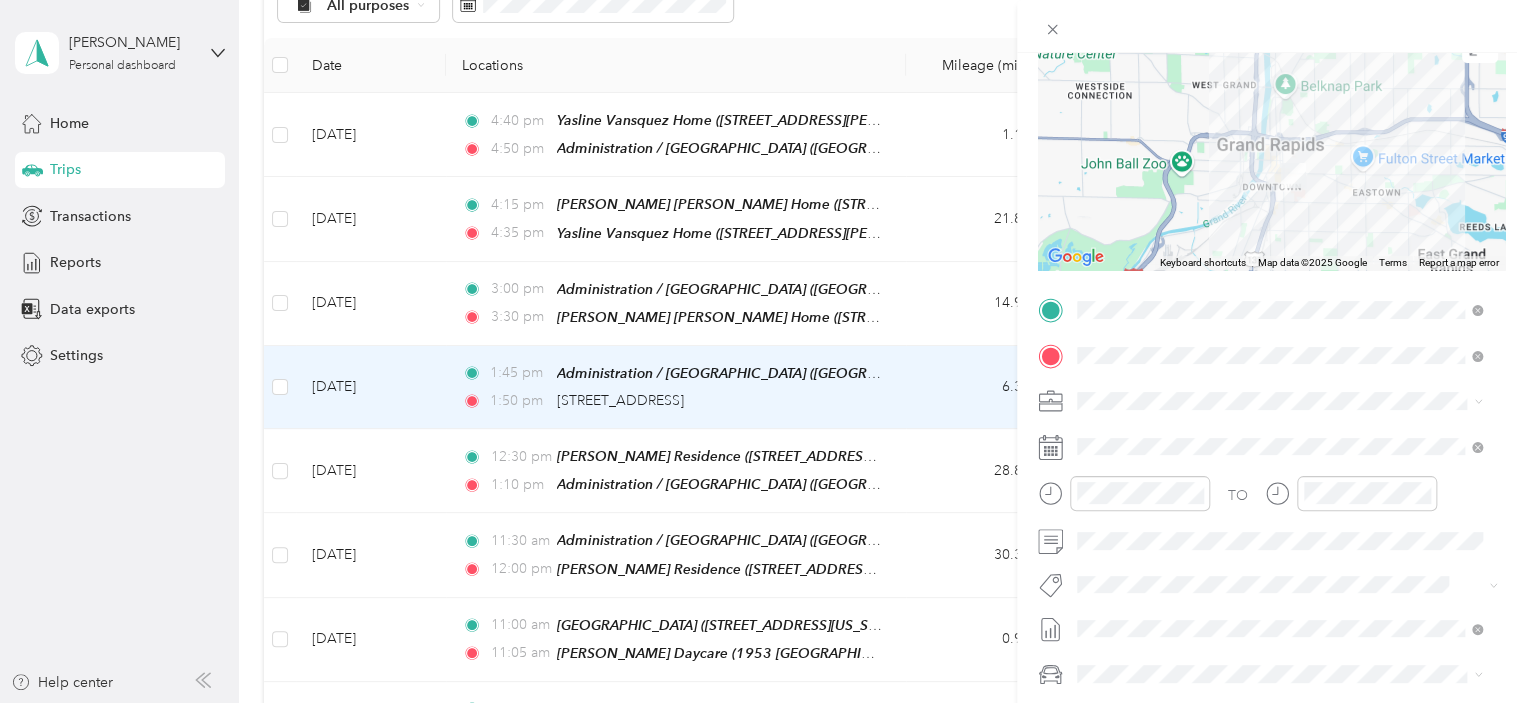 scroll, scrollTop: 172, scrollLeft: 0, axis: vertical 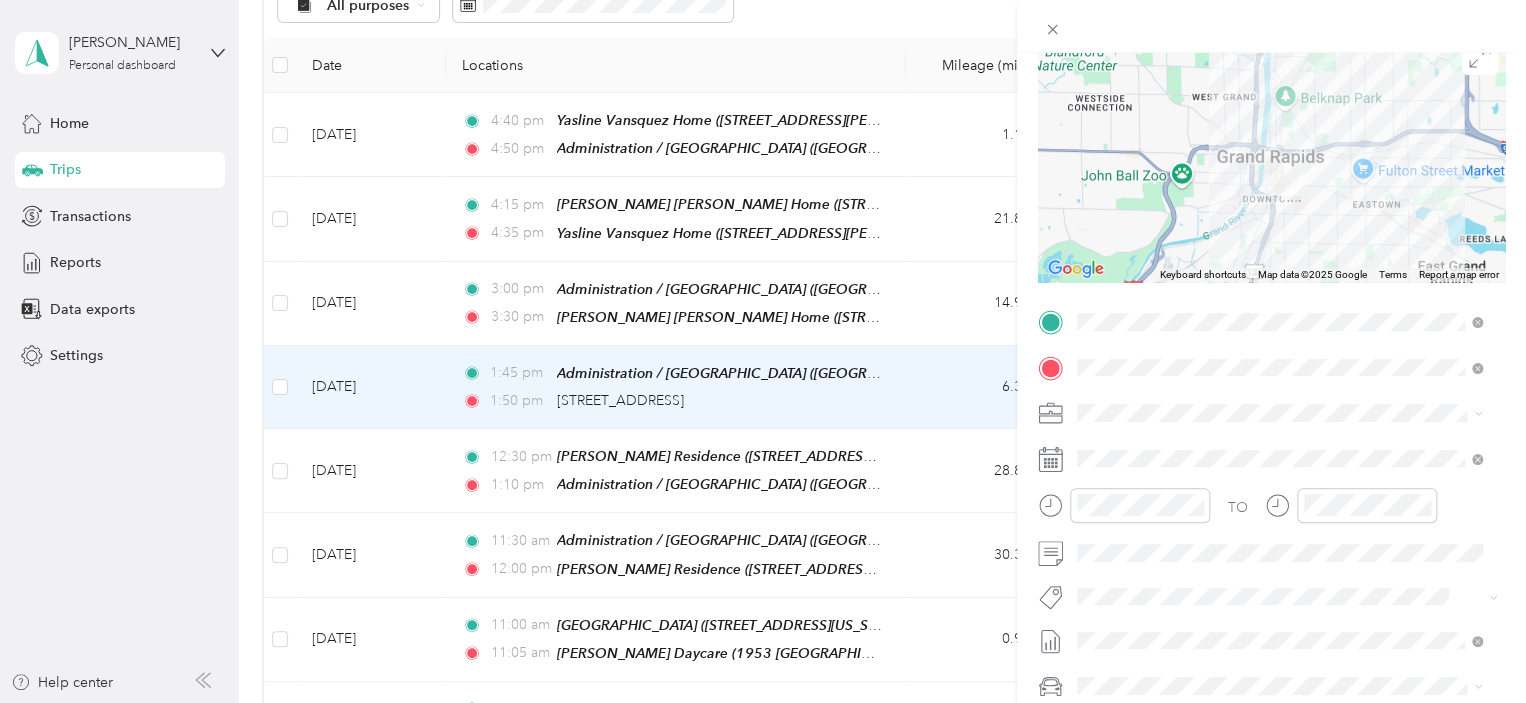 click on "Trip details Save This trip cannot be edited because it is either under review, approved, or paid. Contact your Team Manager to edit it. Miles 3.06 Value  ← Move left → Move right ↑ Move up ↓ Move down + Zoom in - Zoom out Home Jump left by 75% End Jump right by 75% Page Up Jump up by 75% Page Down Jump down by 75% To navigate, press the arrow keys. Keyboard shortcuts Map Data Map data ©2025 Google Map data ©2025 Google 2 km  Click to toggle between metric and imperial units Terms Report a map error TO Add photo" at bounding box center [763, 351] 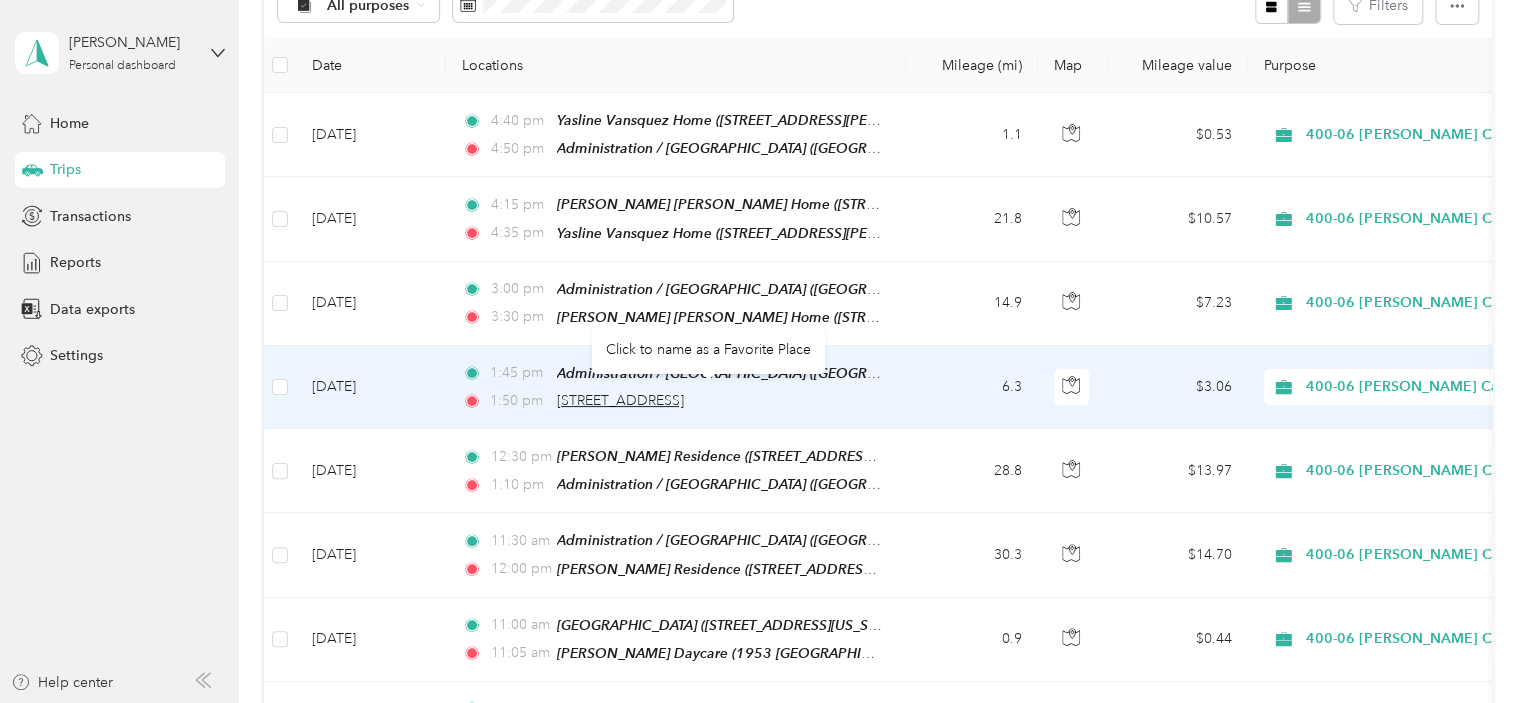 click on "[STREET_ADDRESS]" at bounding box center [620, 400] 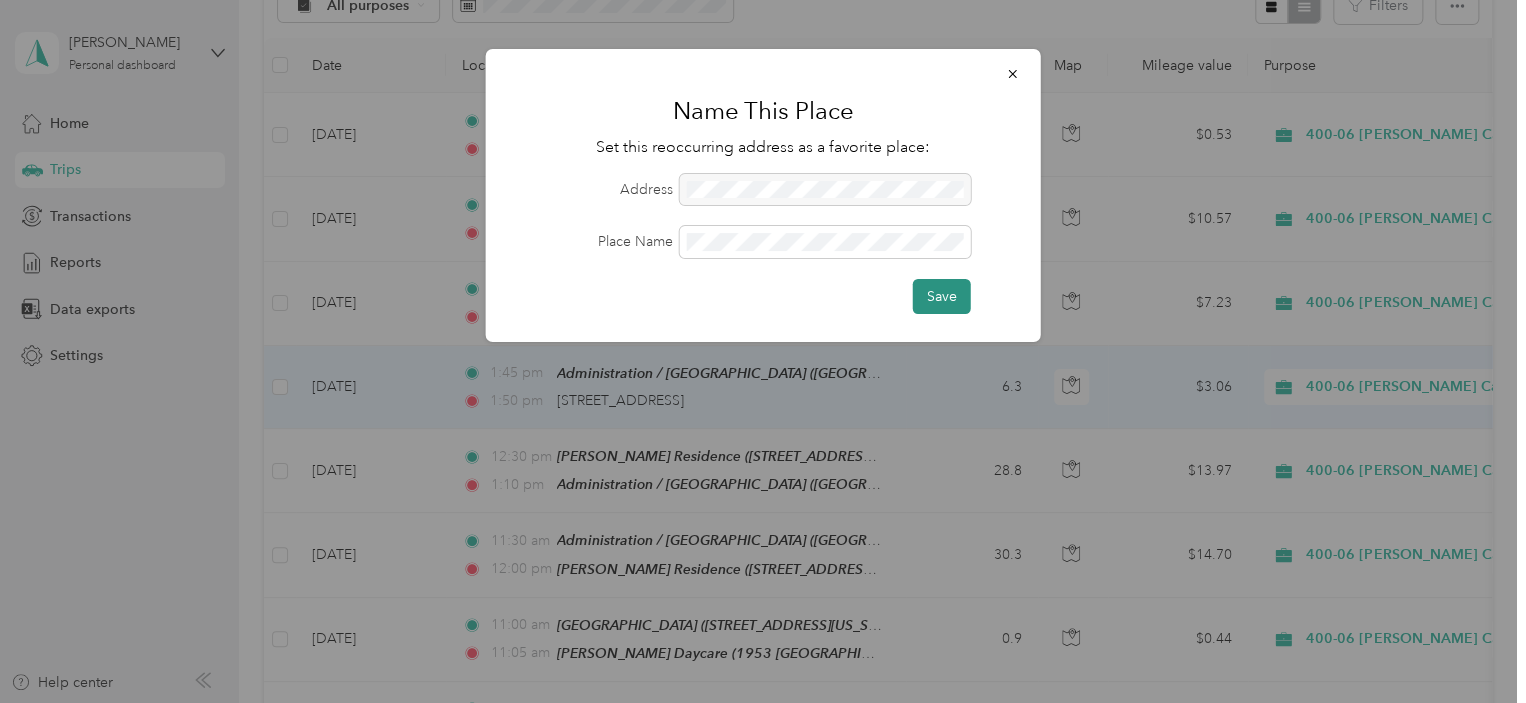 click on "Save" at bounding box center (942, 296) 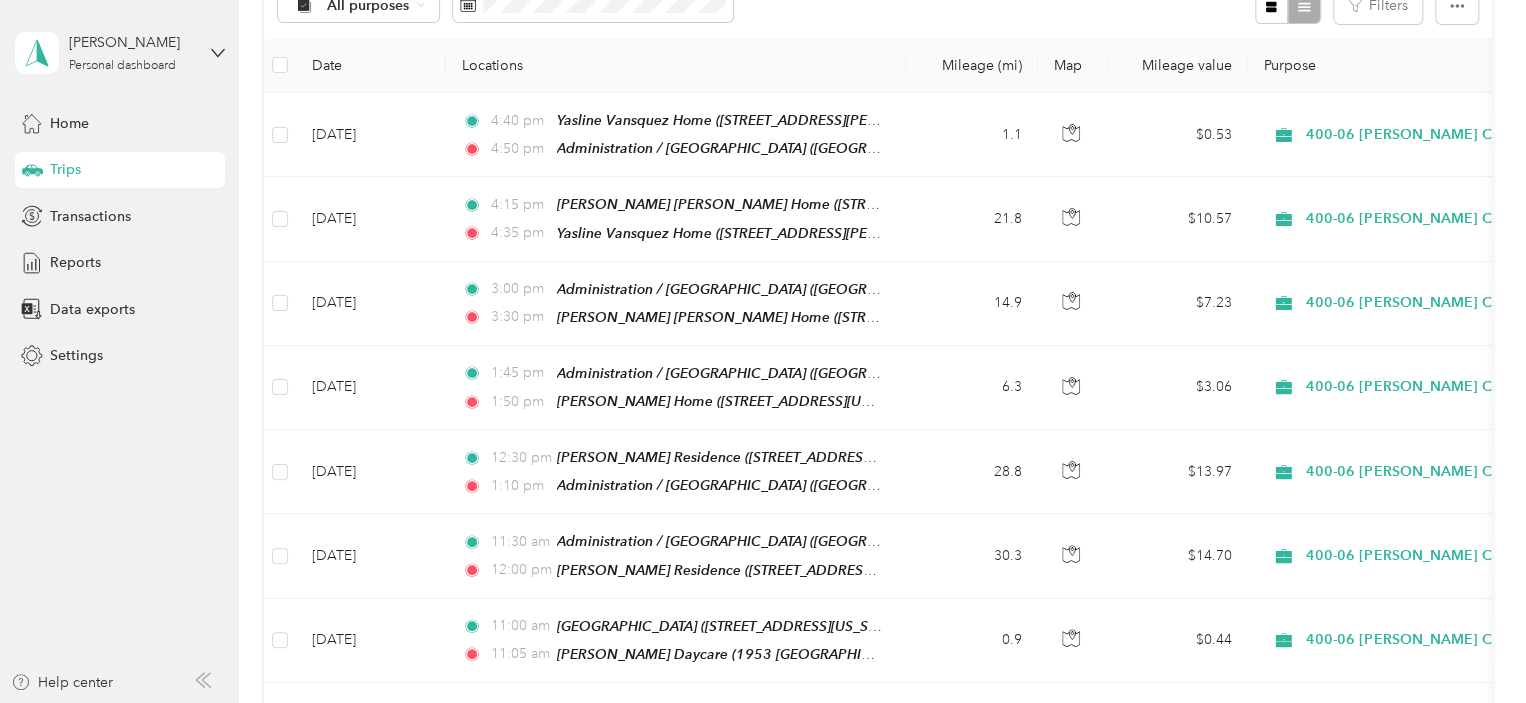 scroll, scrollTop: 0, scrollLeft: 0, axis: both 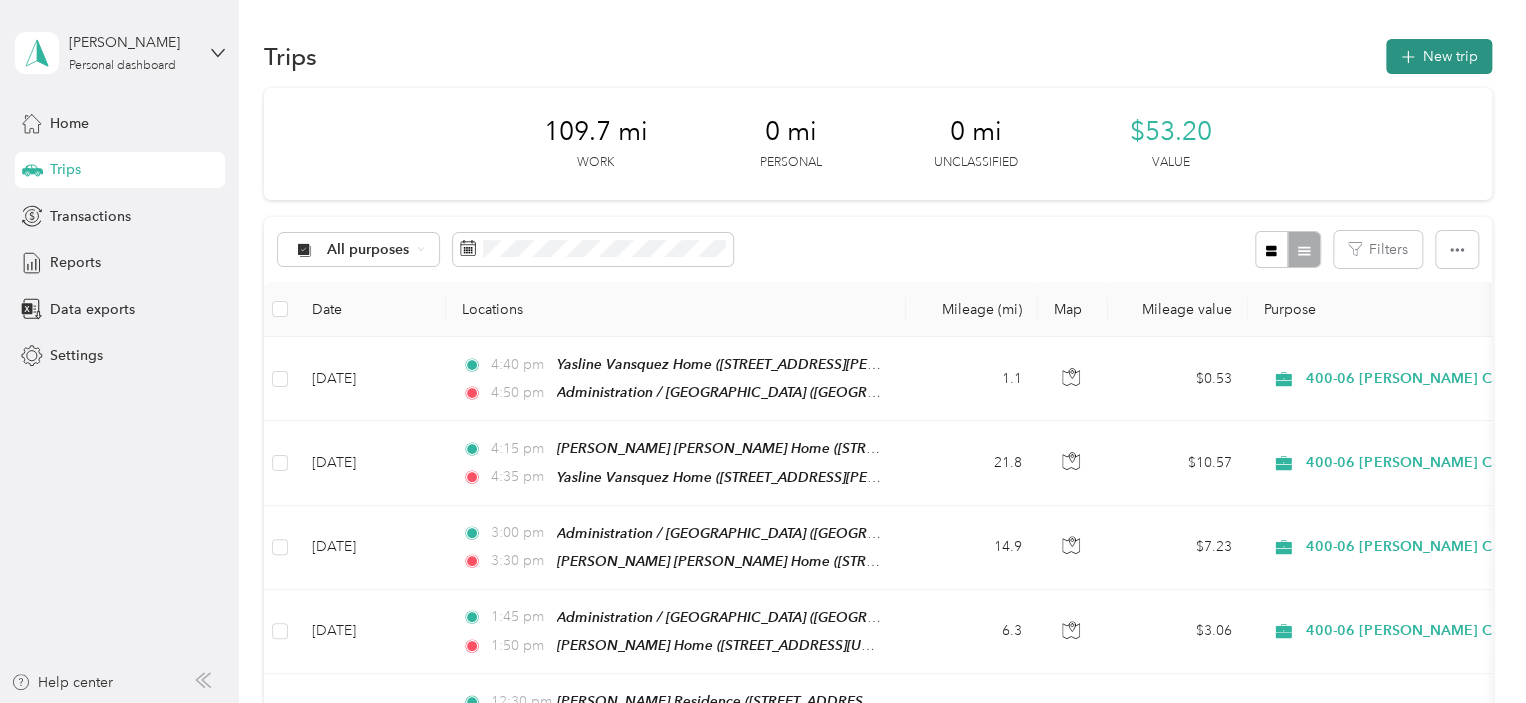 click on "New trip" at bounding box center (1439, 56) 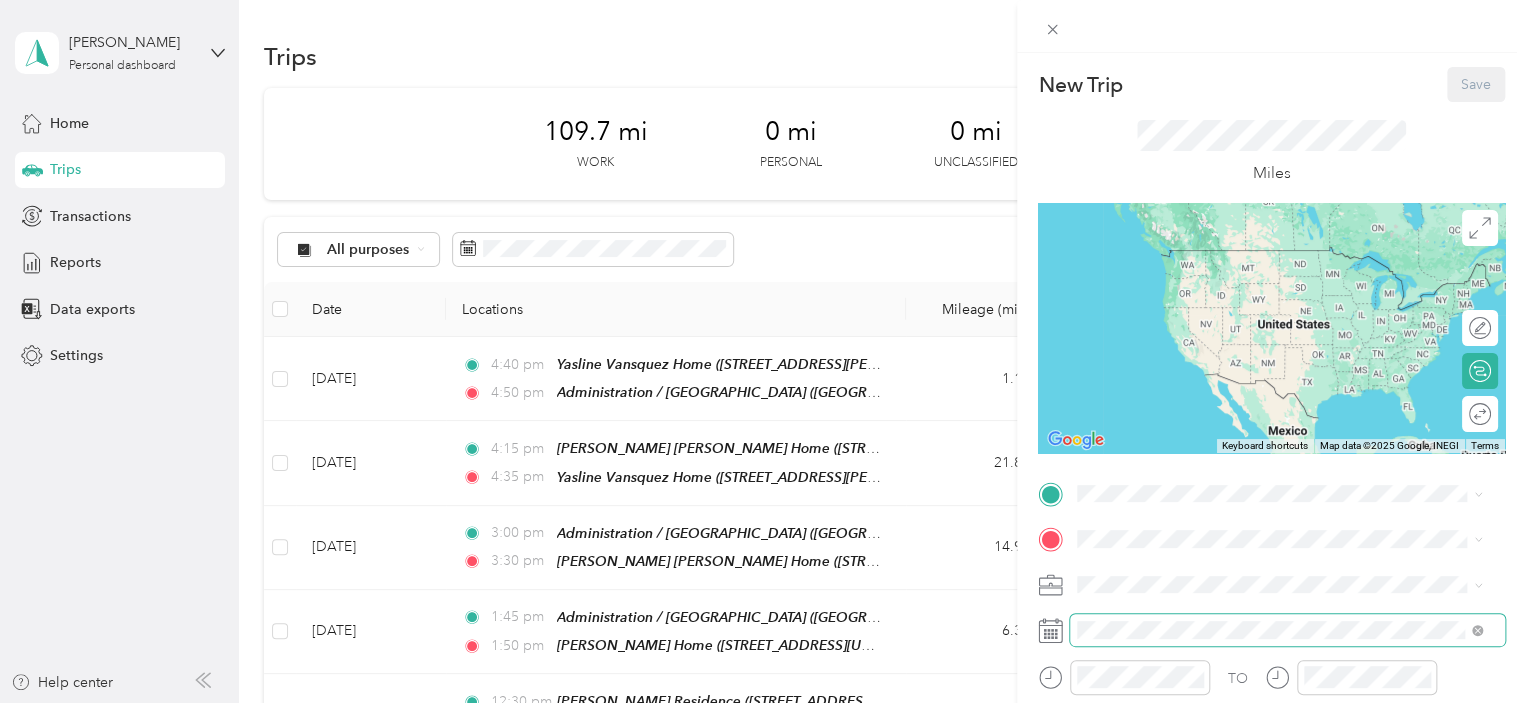 click at bounding box center [1287, 630] 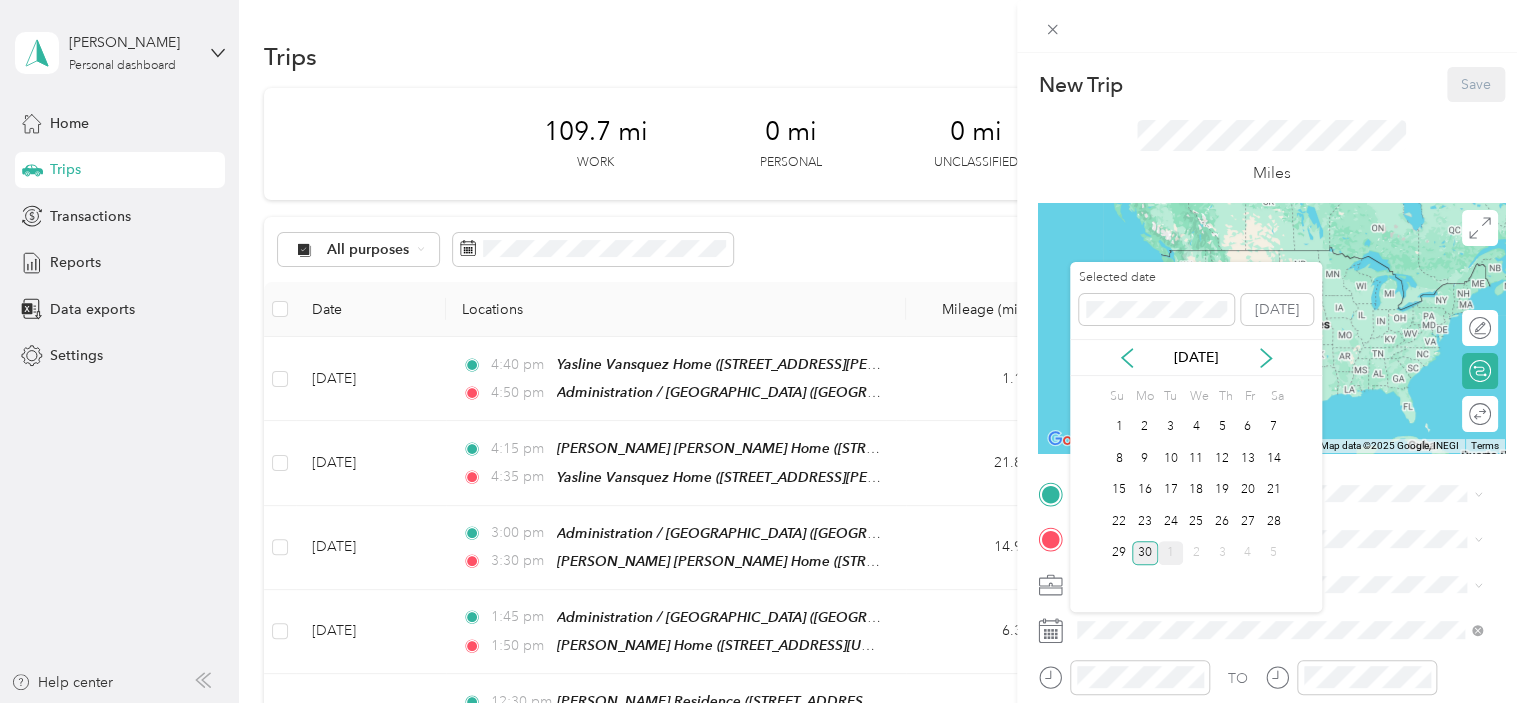 click on "1" at bounding box center [1171, 553] 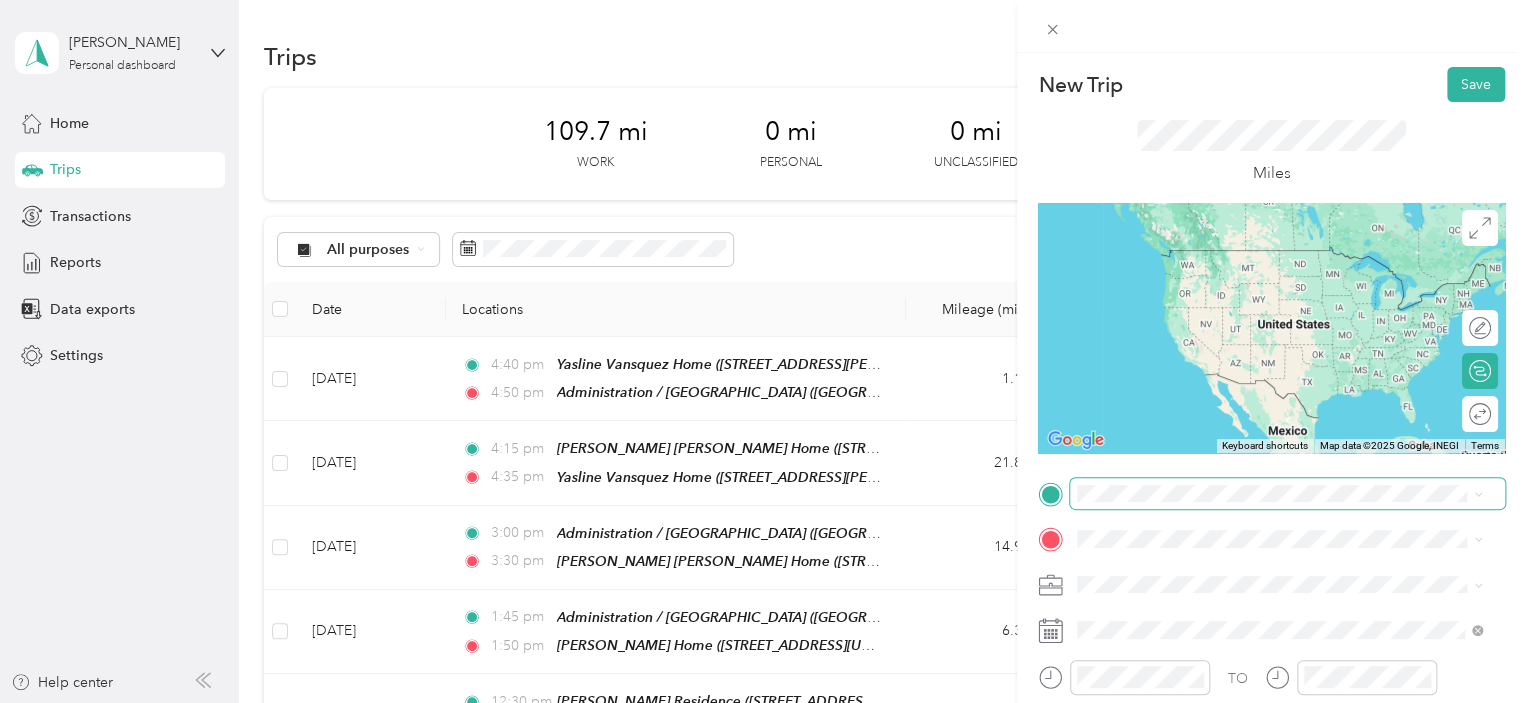 click at bounding box center (1287, 494) 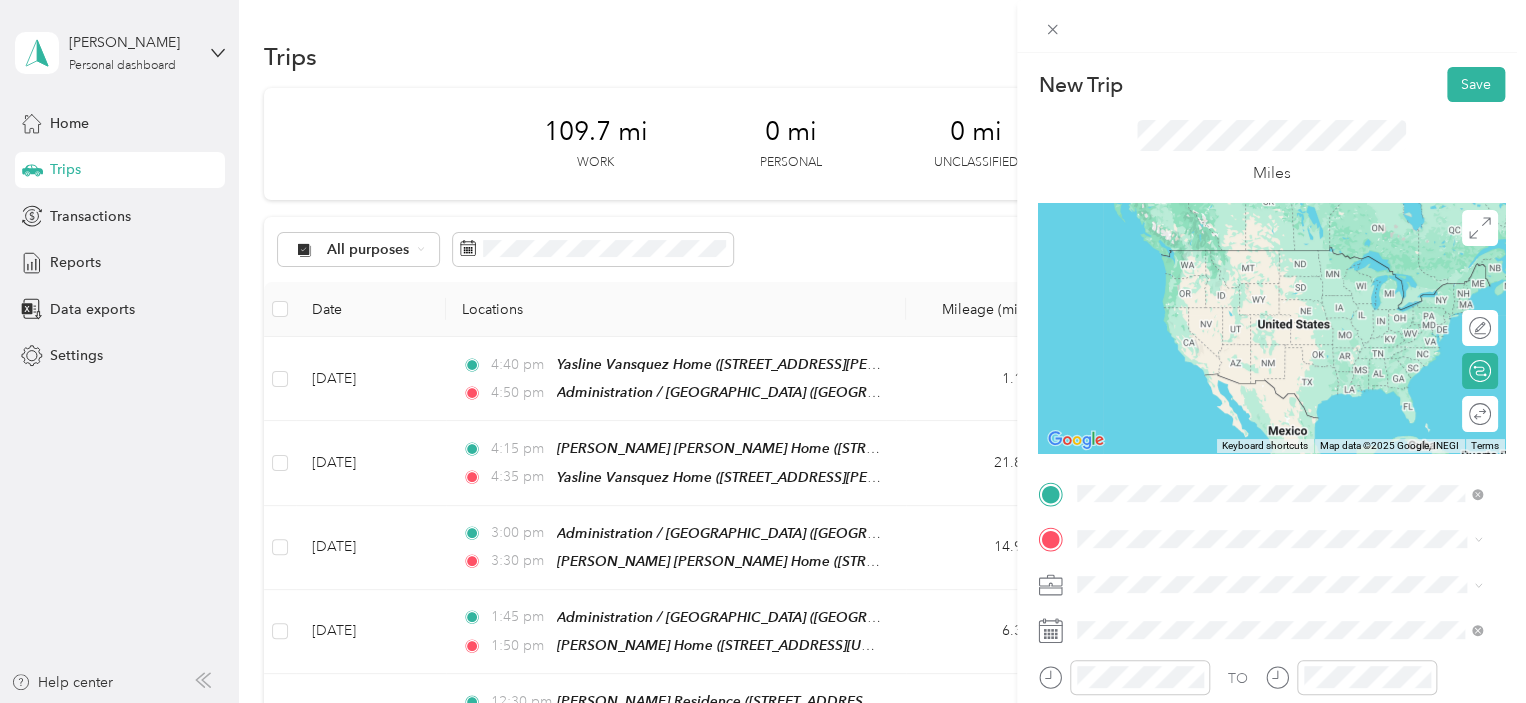 click on "[GEOGRAPHIC_DATA], [US_STATE], [GEOGRAPHIC_DATA]" at bounding box center (1229, 308) 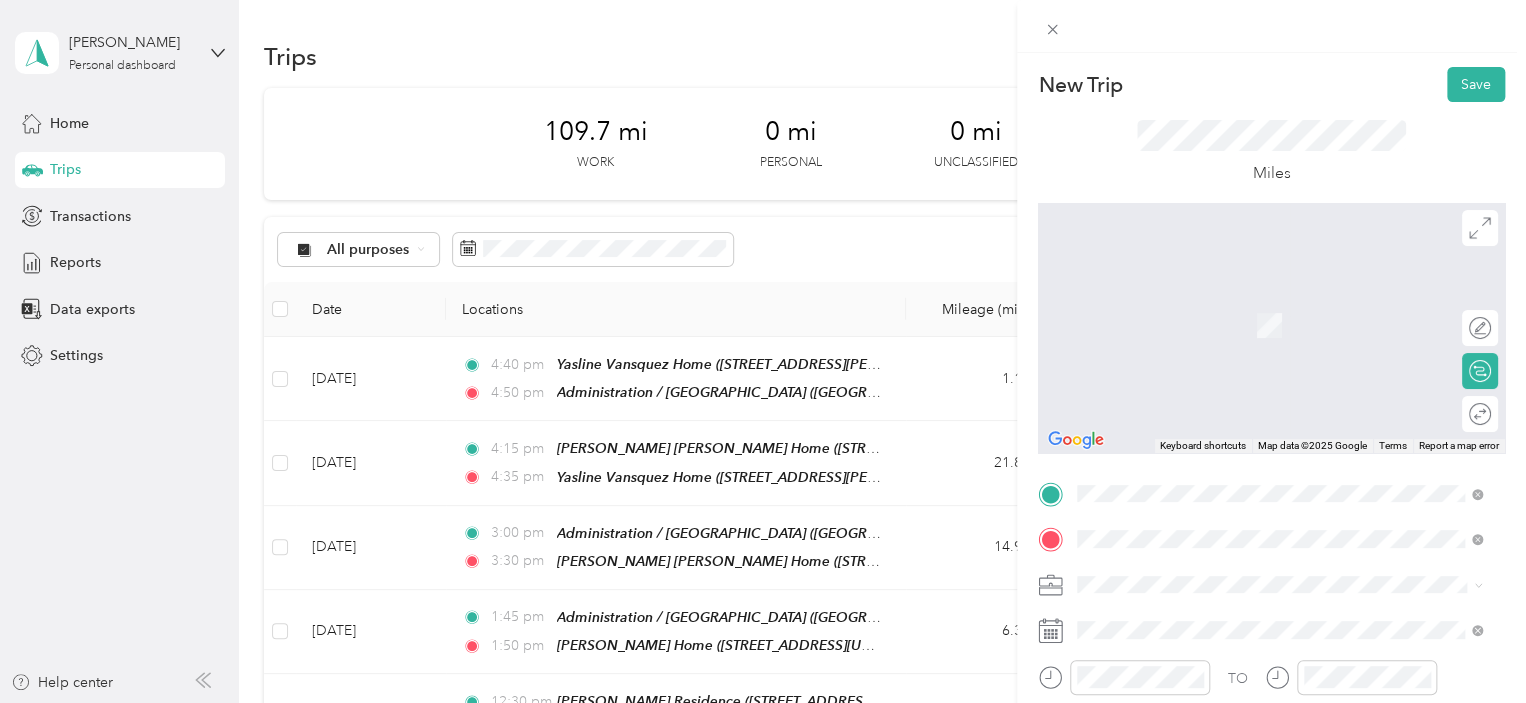 click on "[STREET_ADDRESS][US_STATE][US_STATE][US_STATE]" at bounding box center (1288, 325) 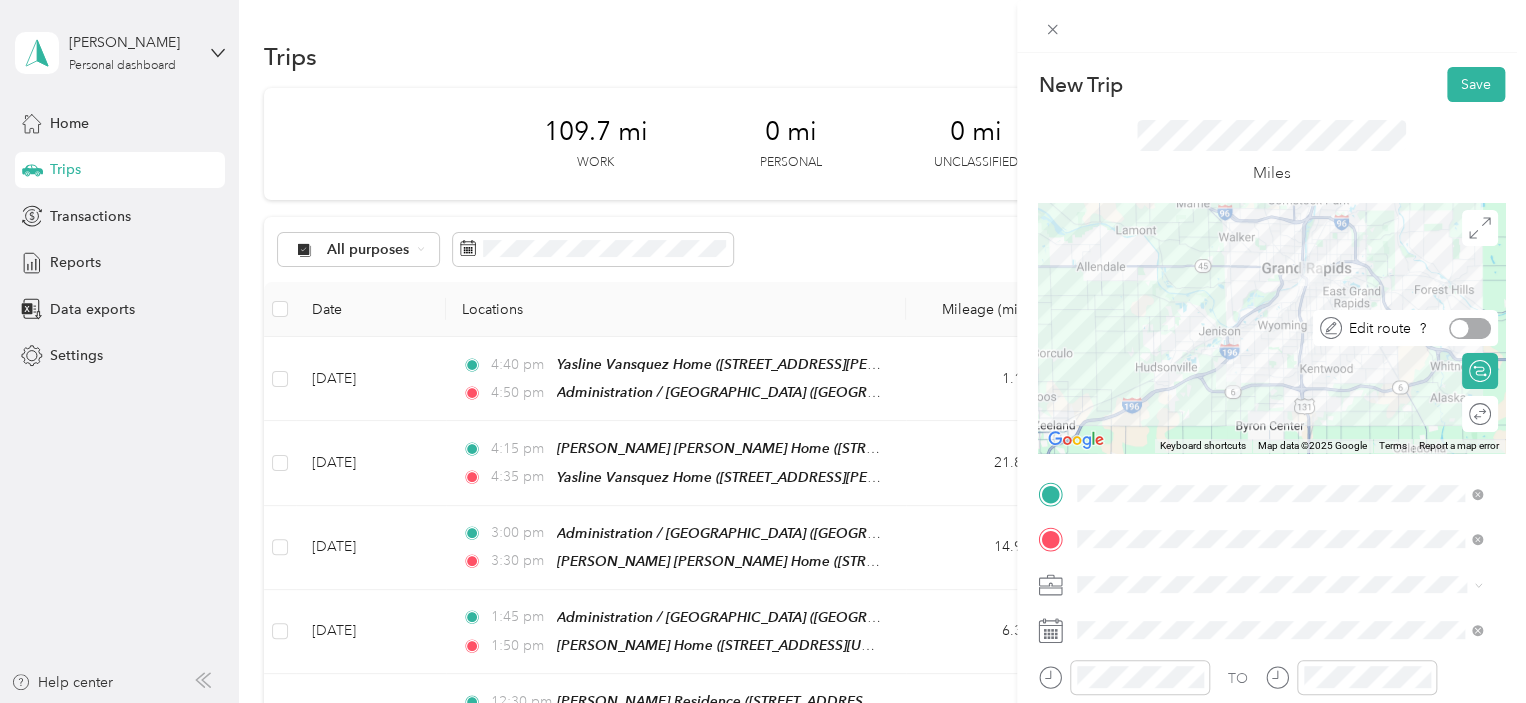 click on "Edit route" at bounding box center [1416, 328] 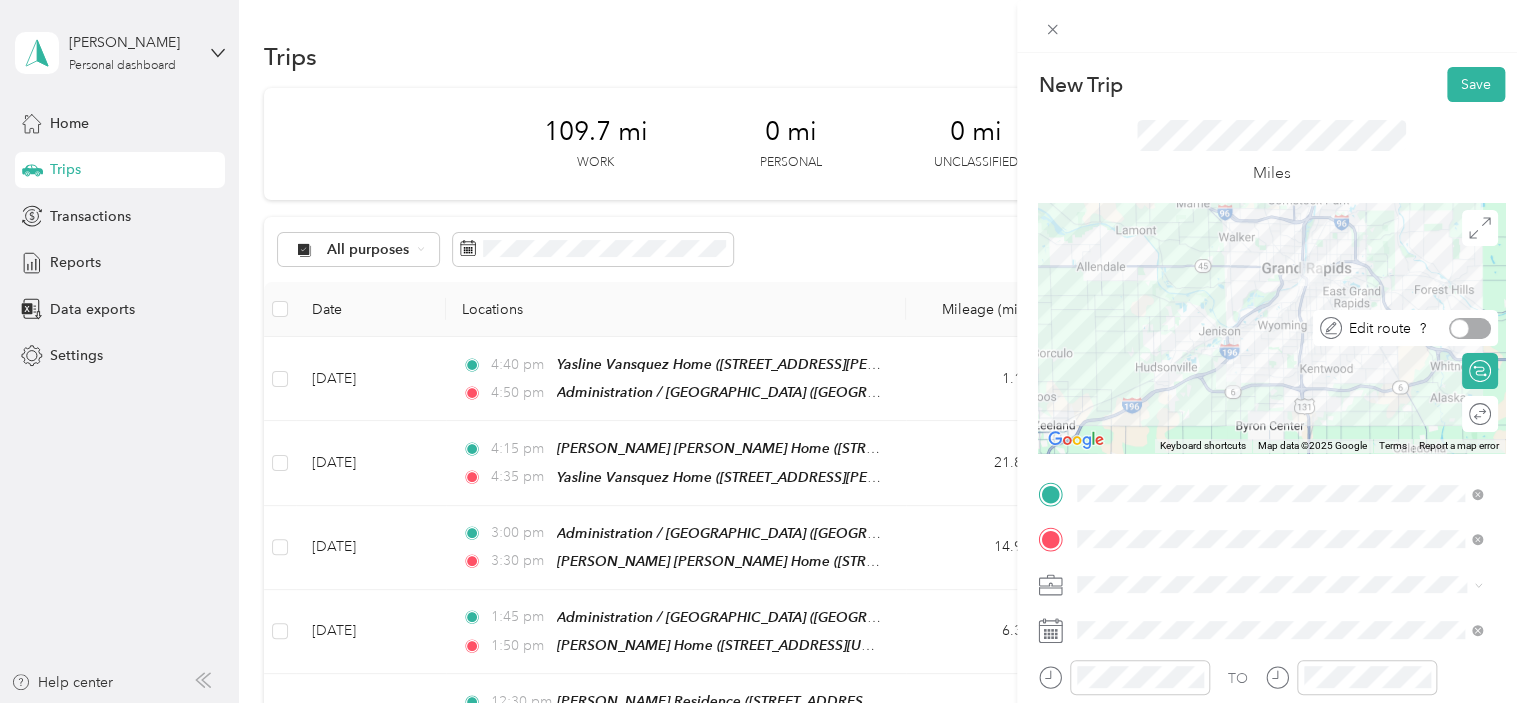 click at bounding box center (1460, 328) 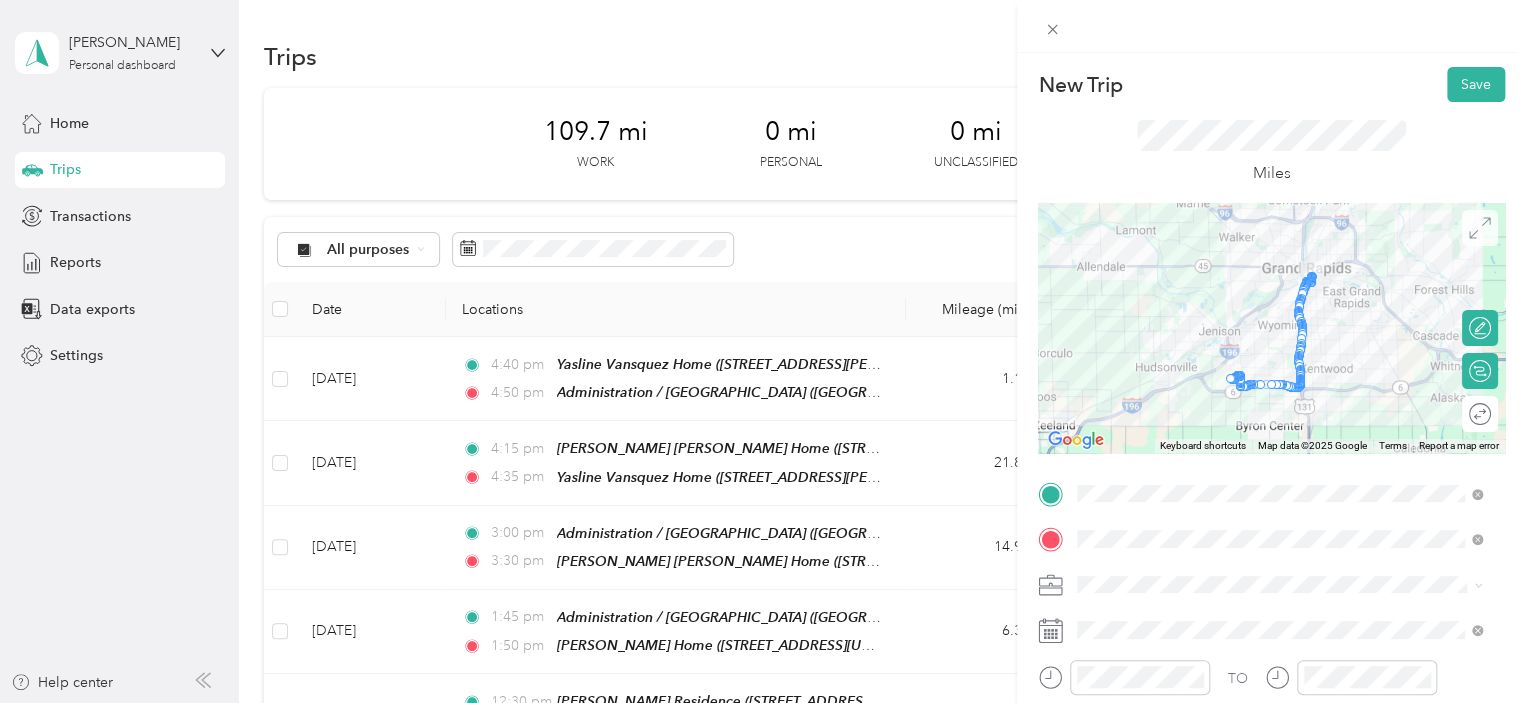 click at bounding box center [1480, 228] 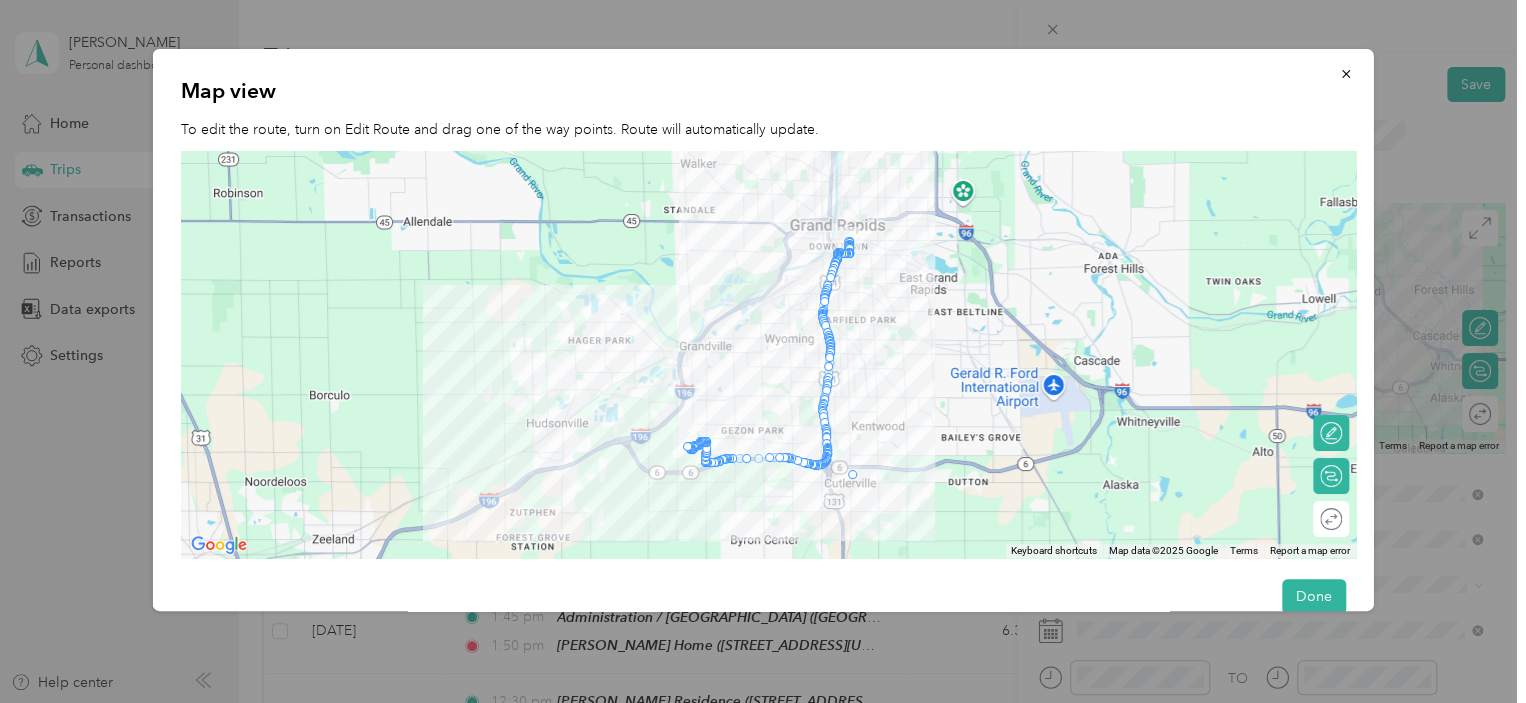 drag, startPoint x: 851, startPoint y: 245, endPoint x: 854, endPoint y: 472, distance: 227.01982 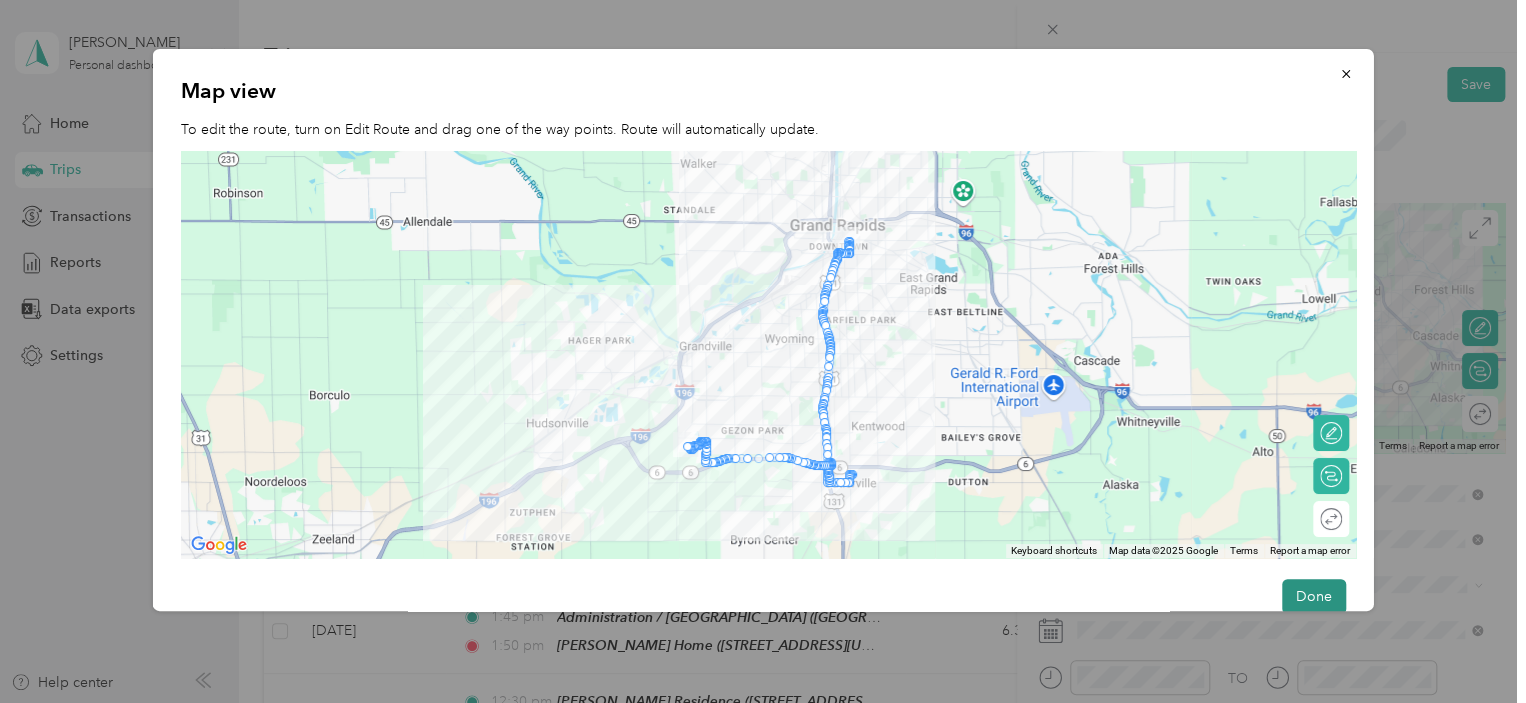 click on "Done" at bounding box center (1313, 596) 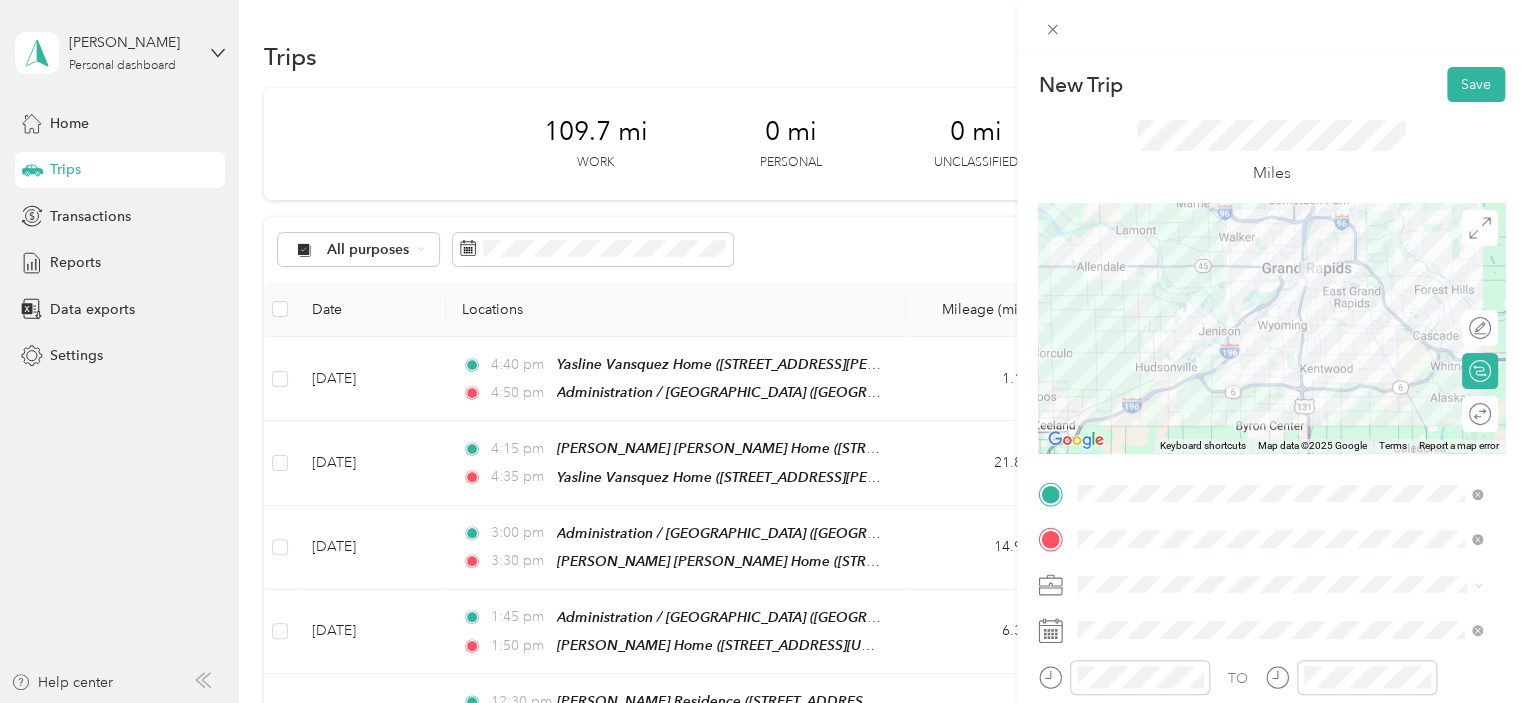 click on "Edit route" at bounding box center [1491, 328] 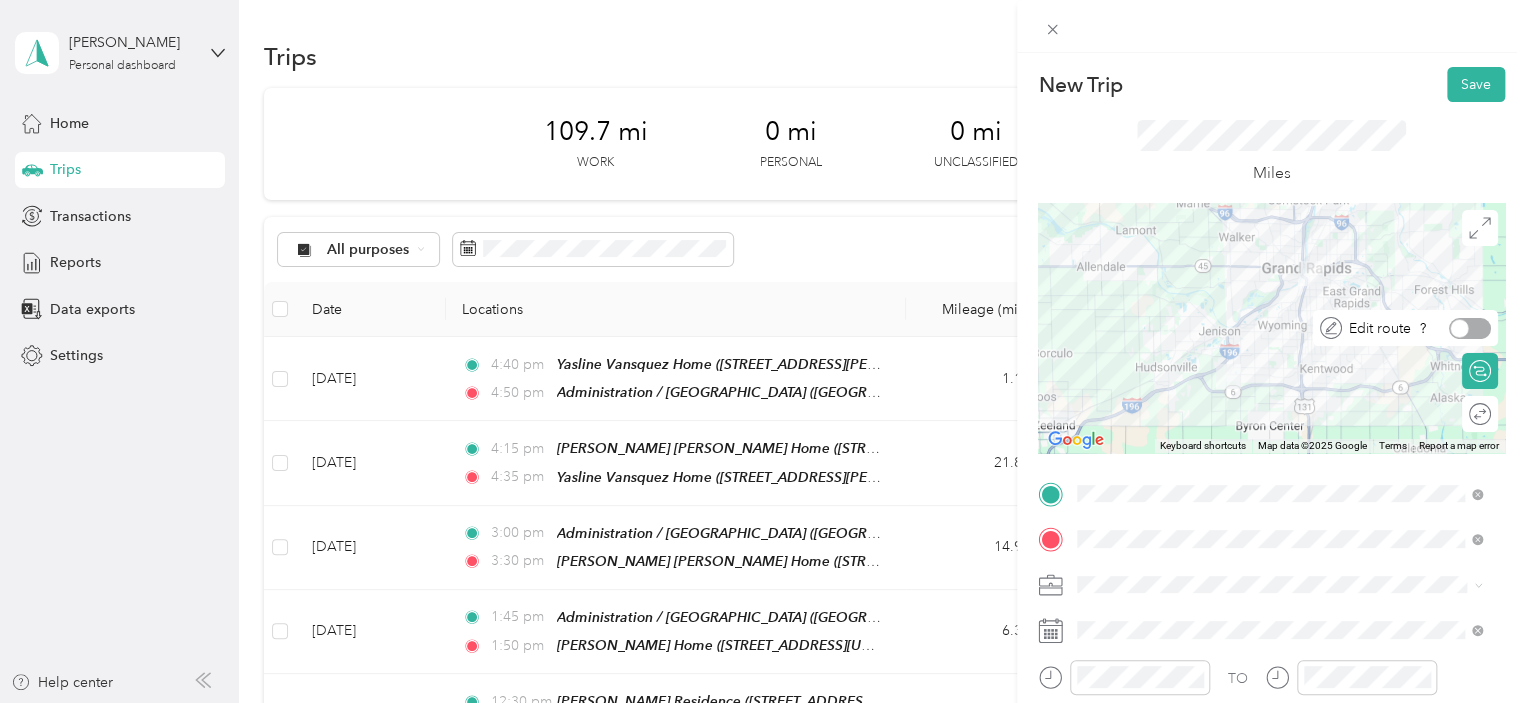 click at bounding box center [1470, 328] 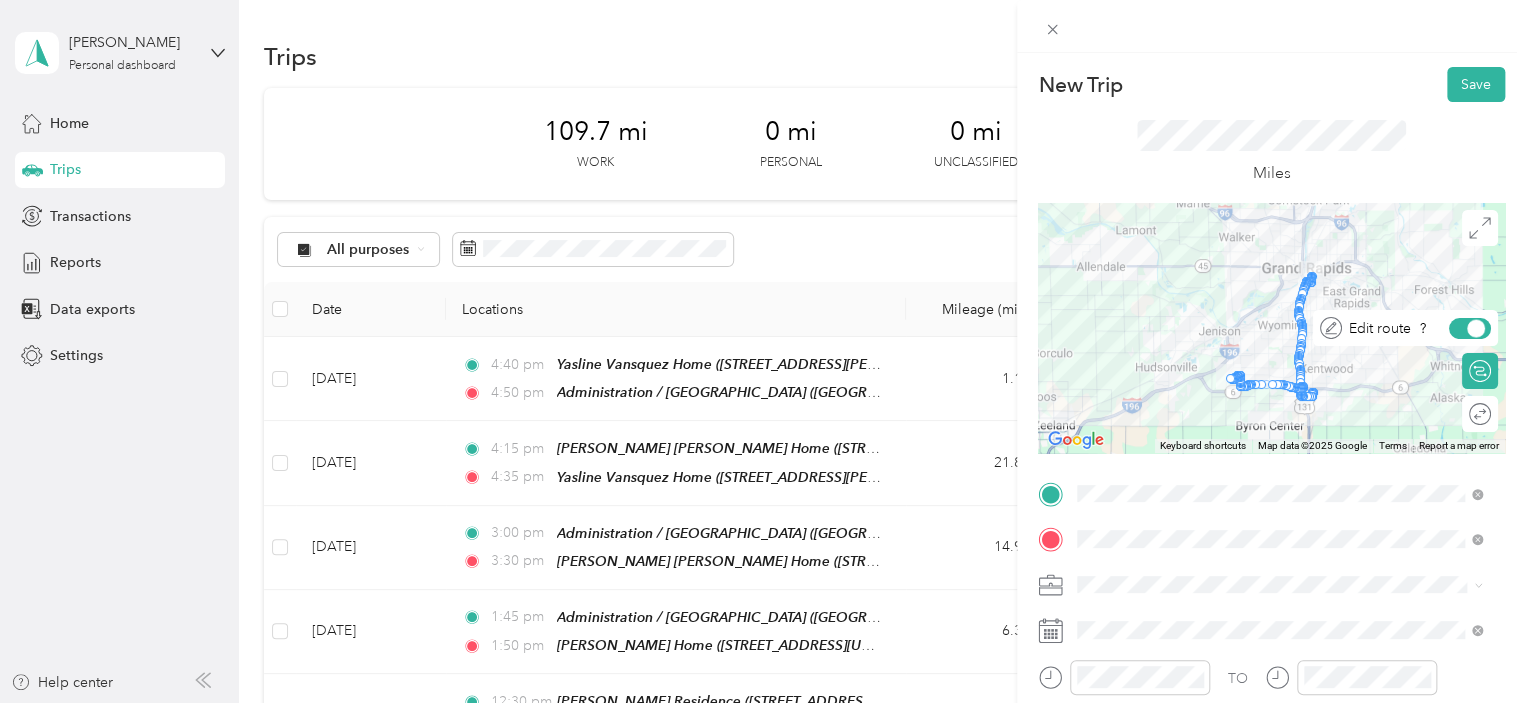 click at bounding box center (1476, 328) 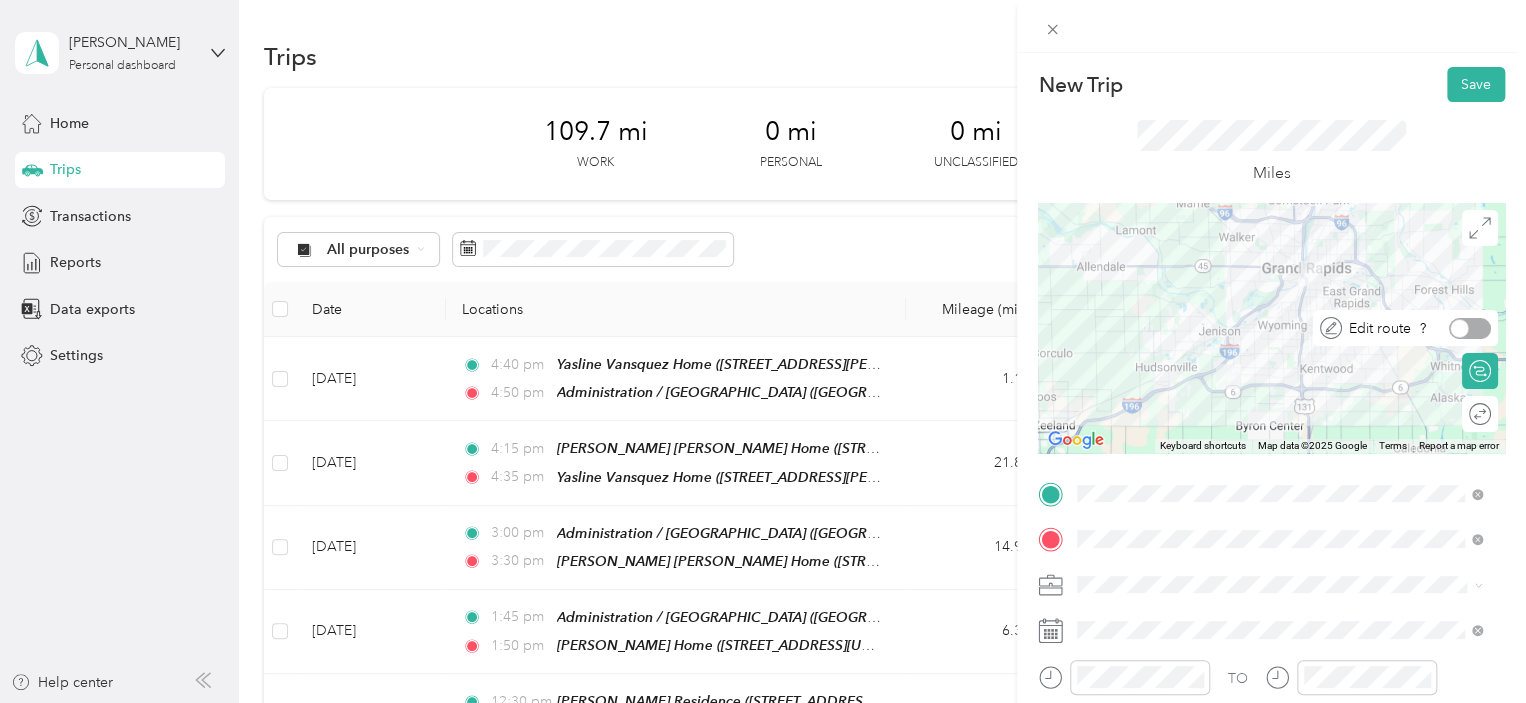 click at bounding box center (1460, 328) 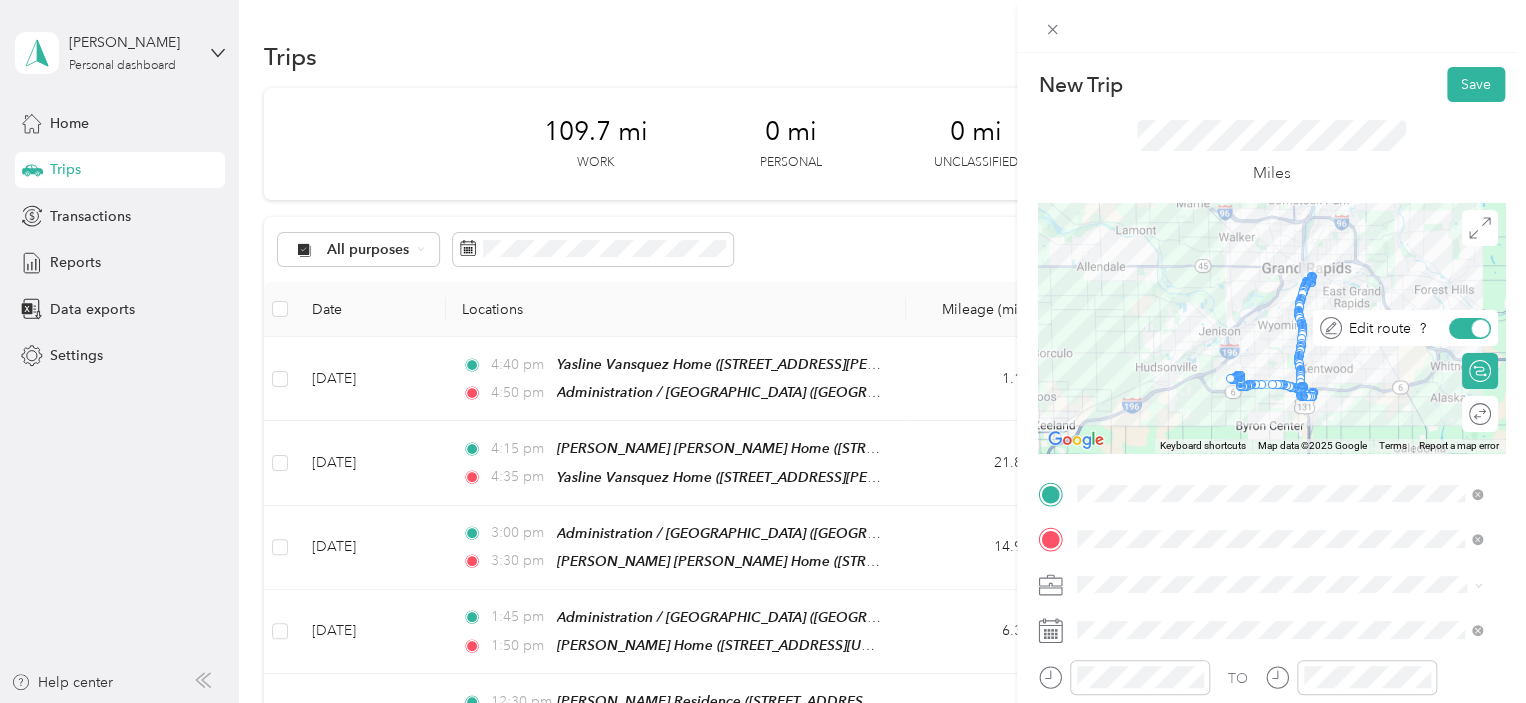 click at bounding box center [1481, 328] 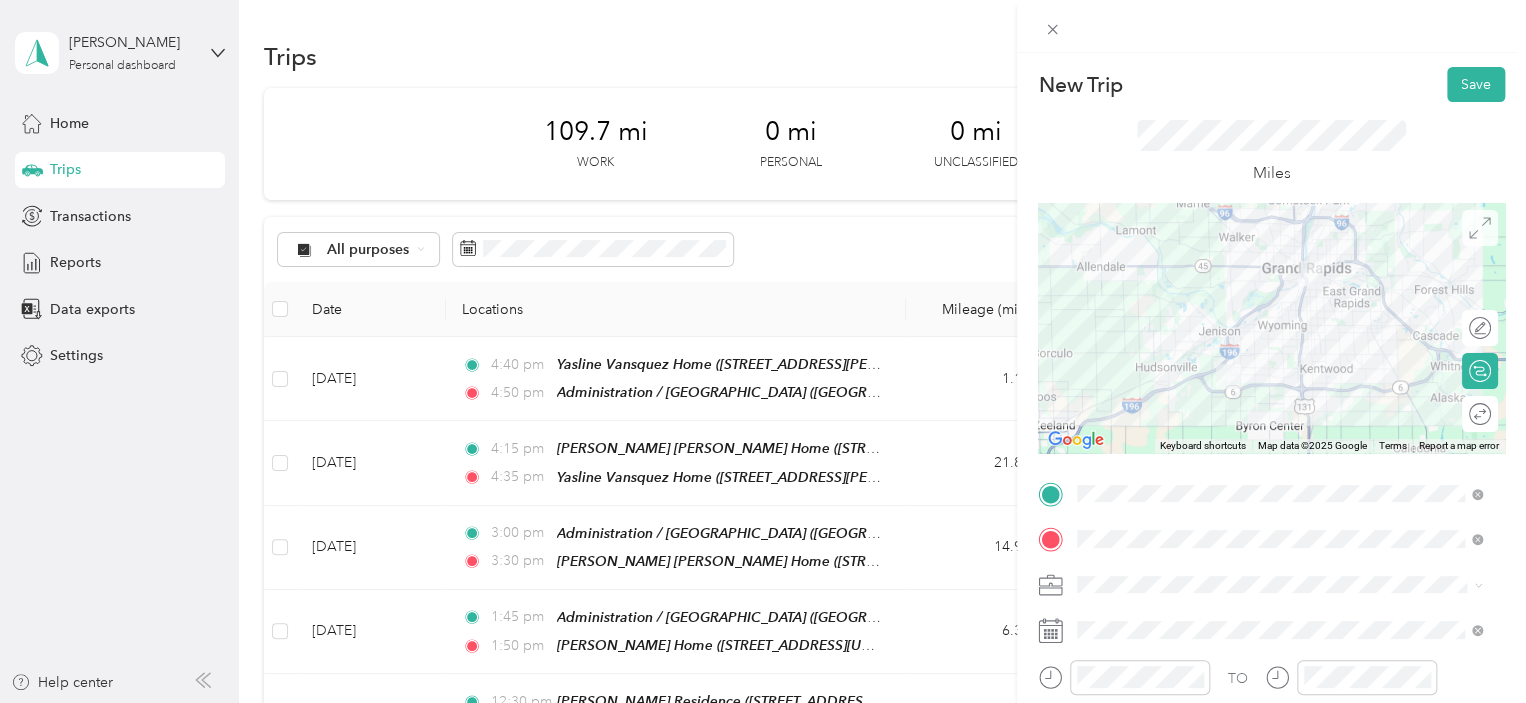 click 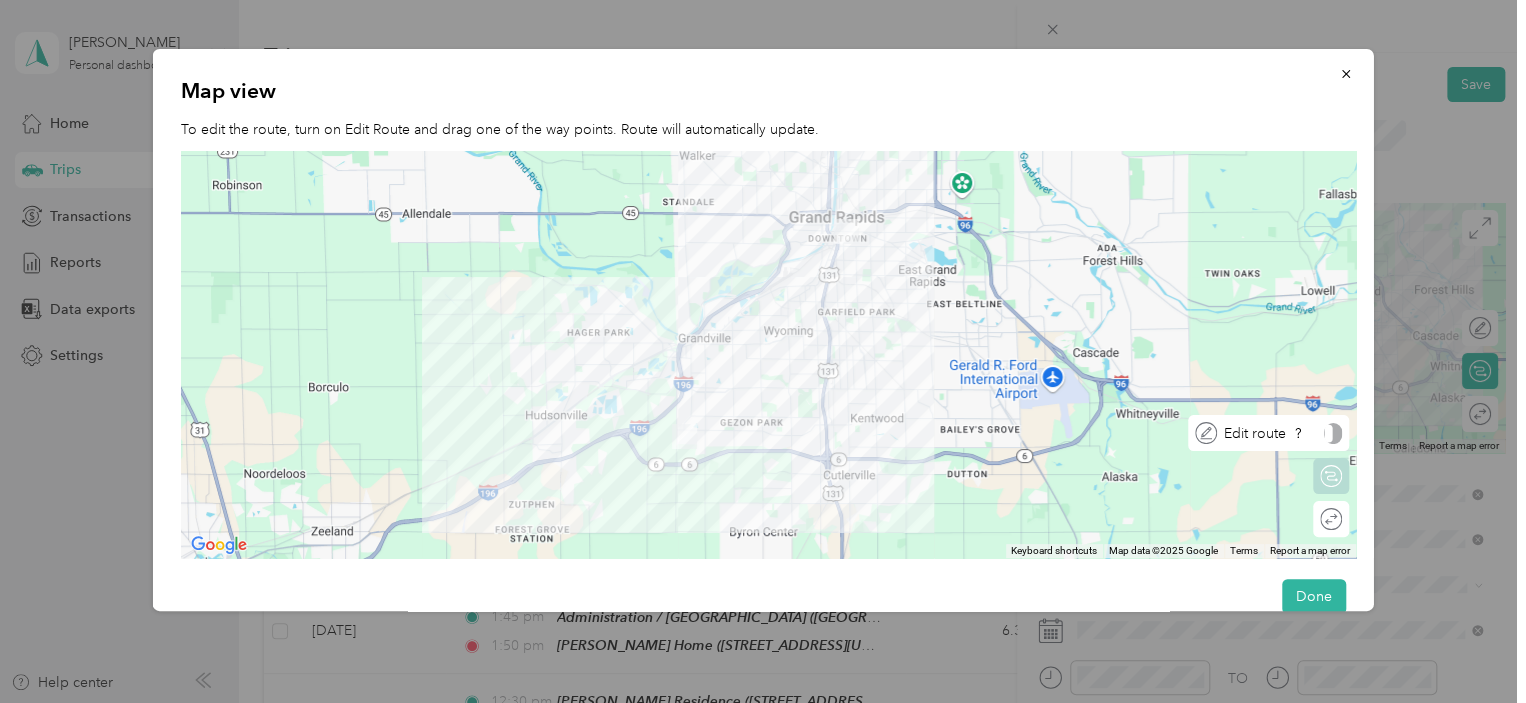 click on "Edit route" at bounding box center (1268, 433) 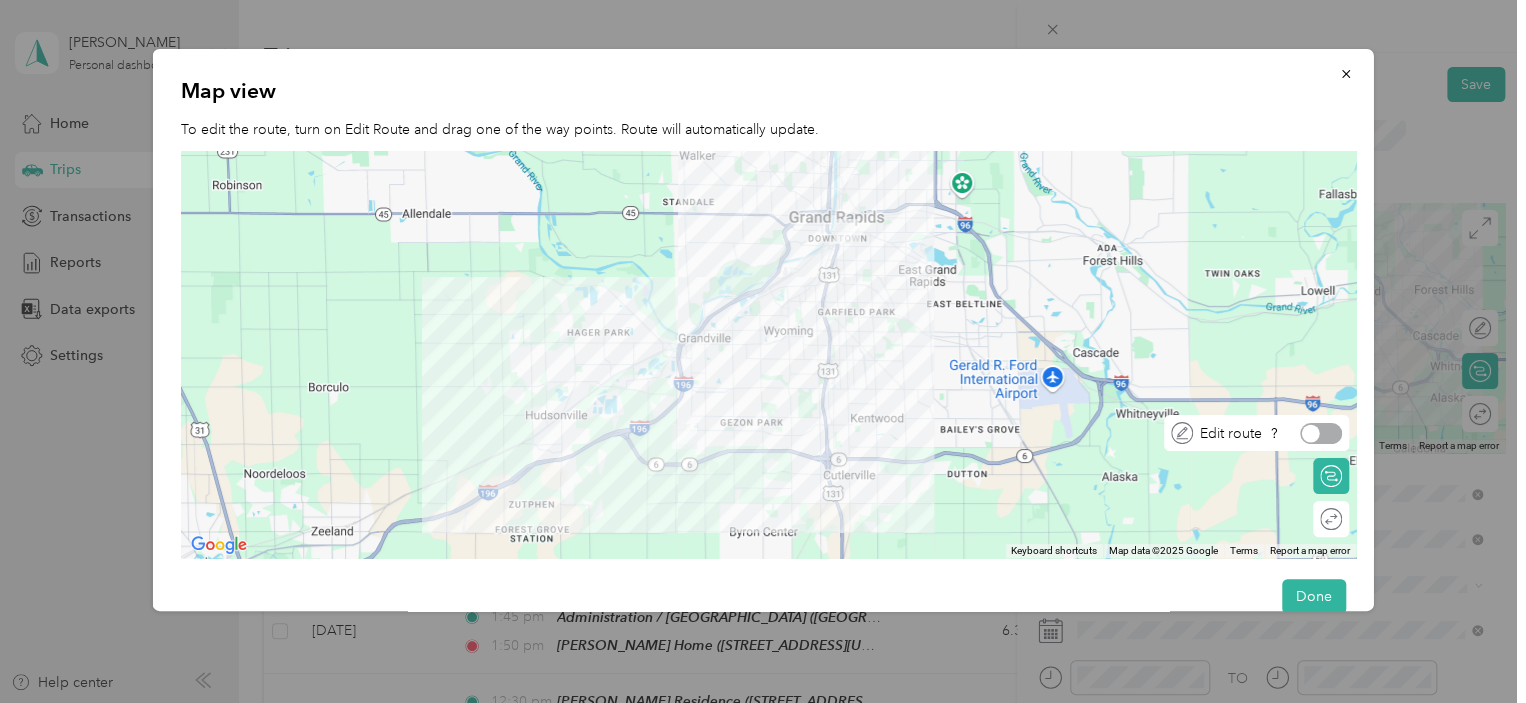 click at bounding box center [1310, 433] 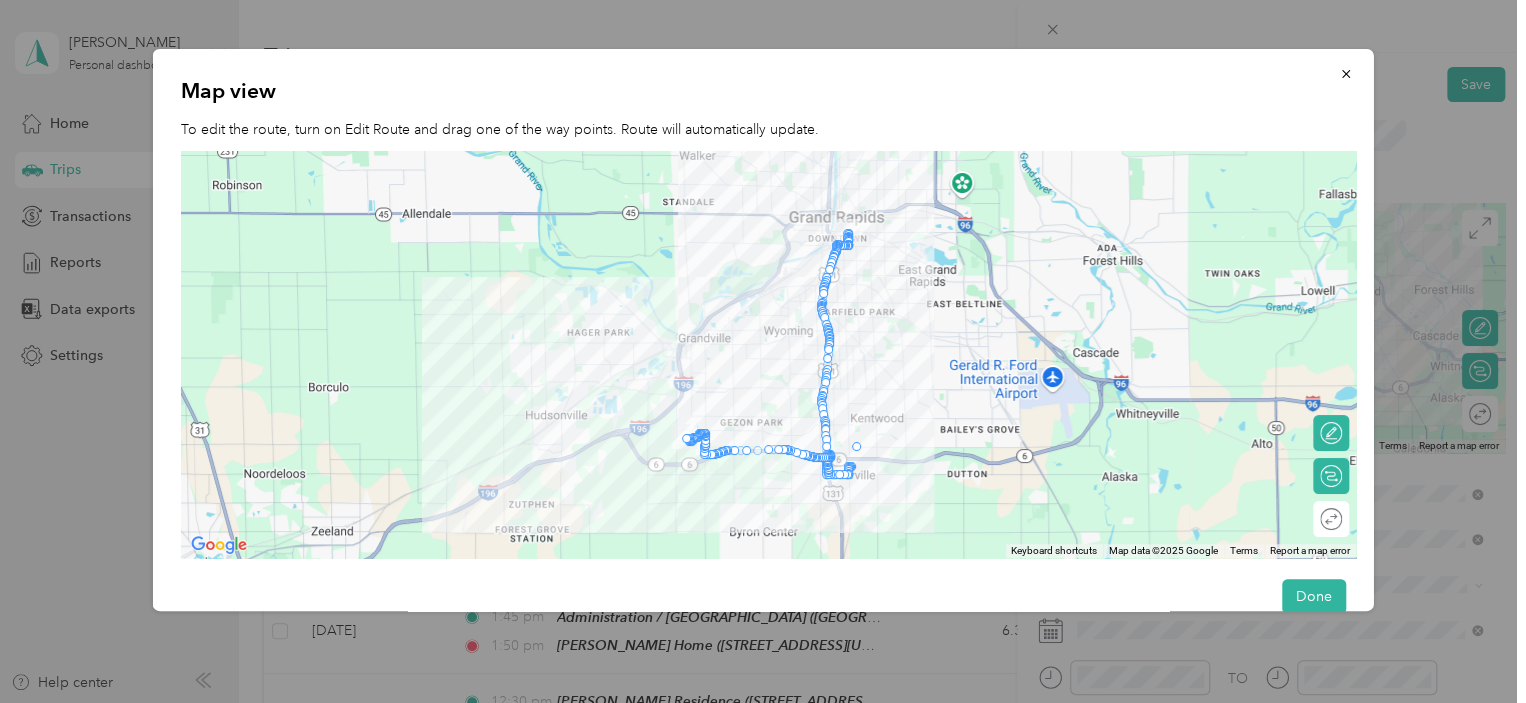 drag, startPoint x: 851, startPoint y: 247, endPoint x: 859, endPoint y: 452, distance: 205.15604 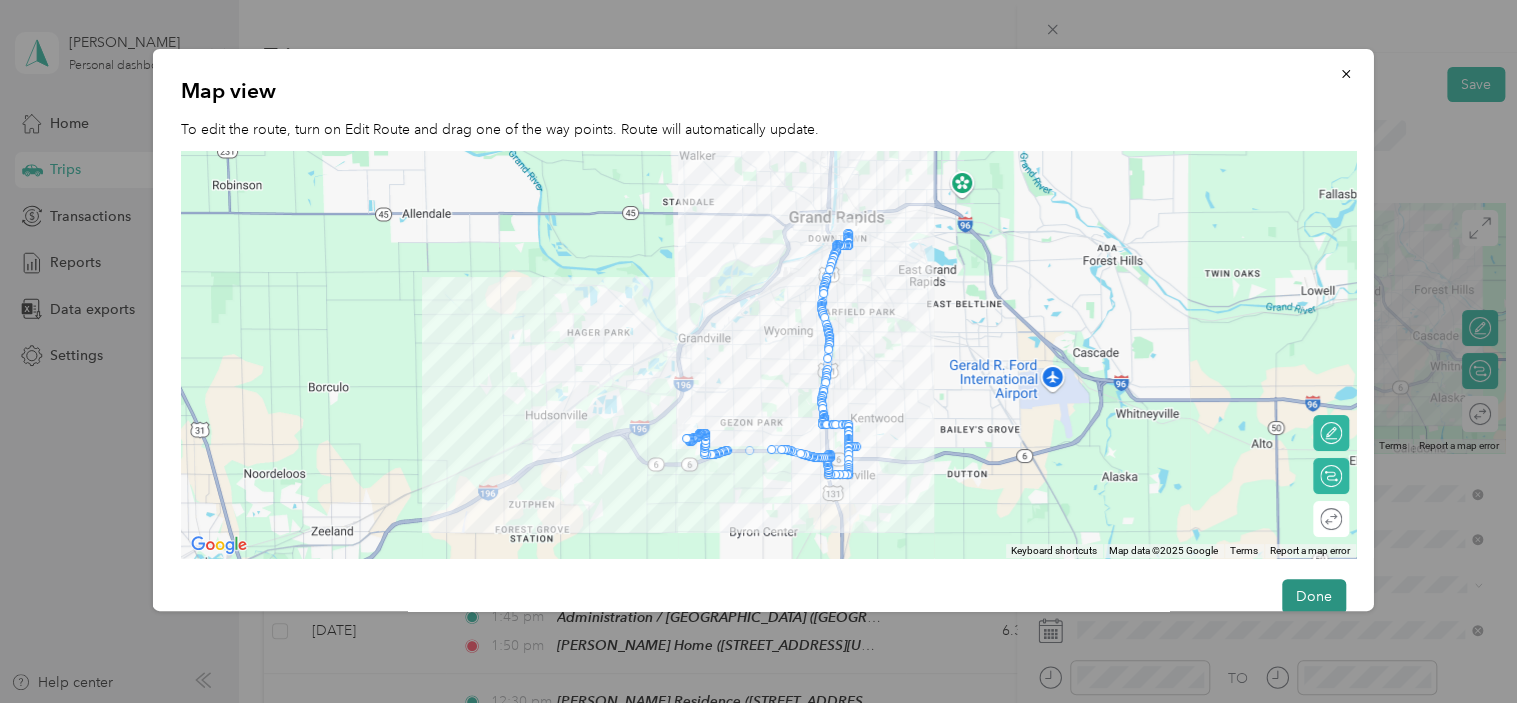 click on "Done" at bounding box center [1313, 596] 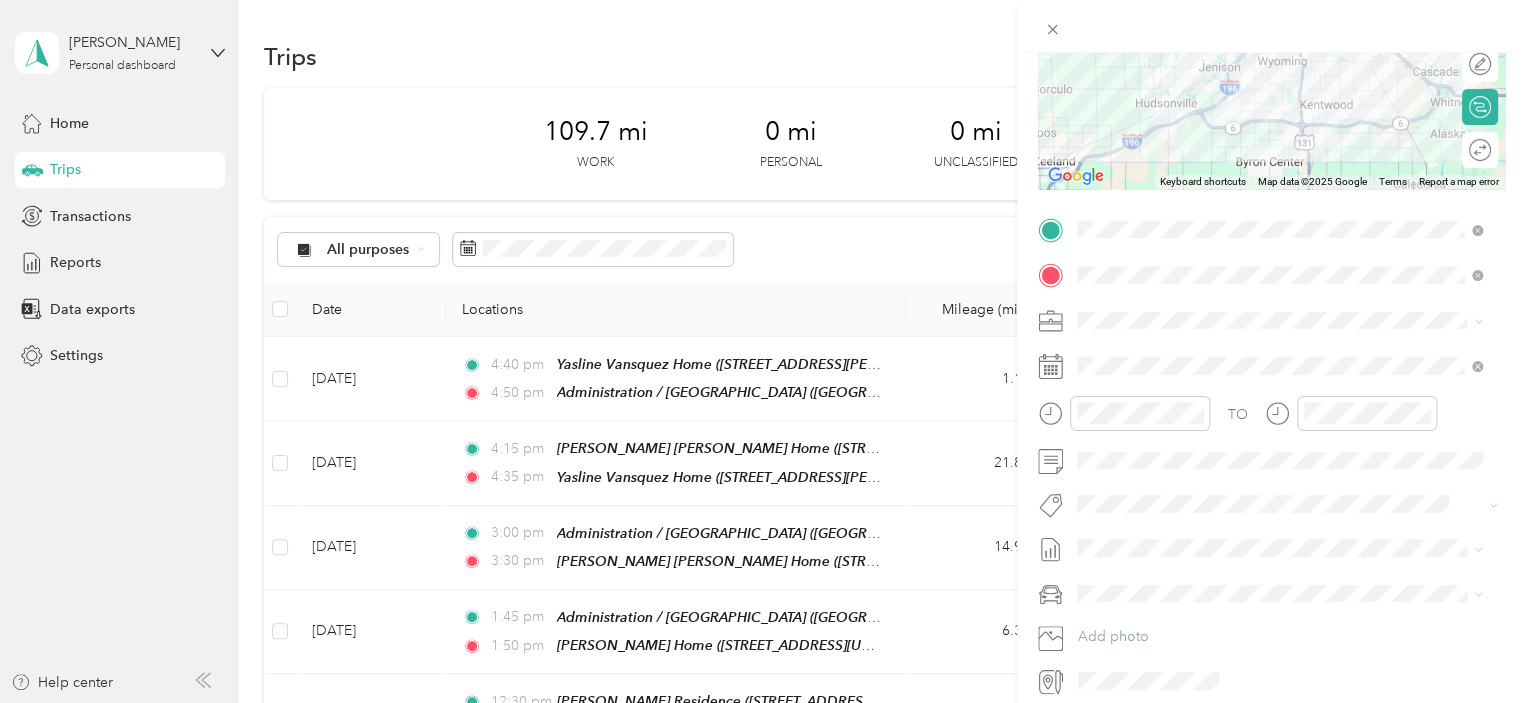 scroll, scrollTop: 281, scrollLeft: 0, axis: vertical 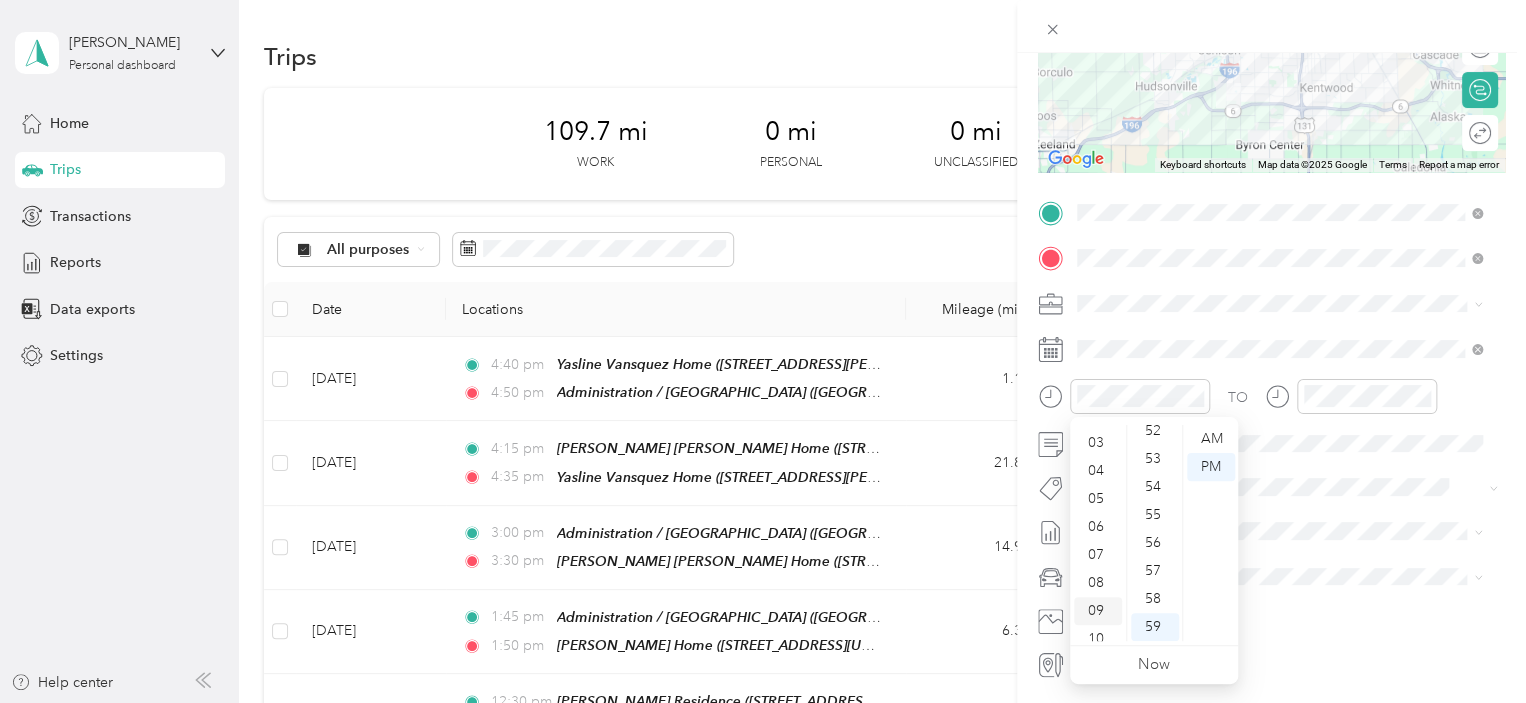 click on "09" at bounding box center [1098, 611] 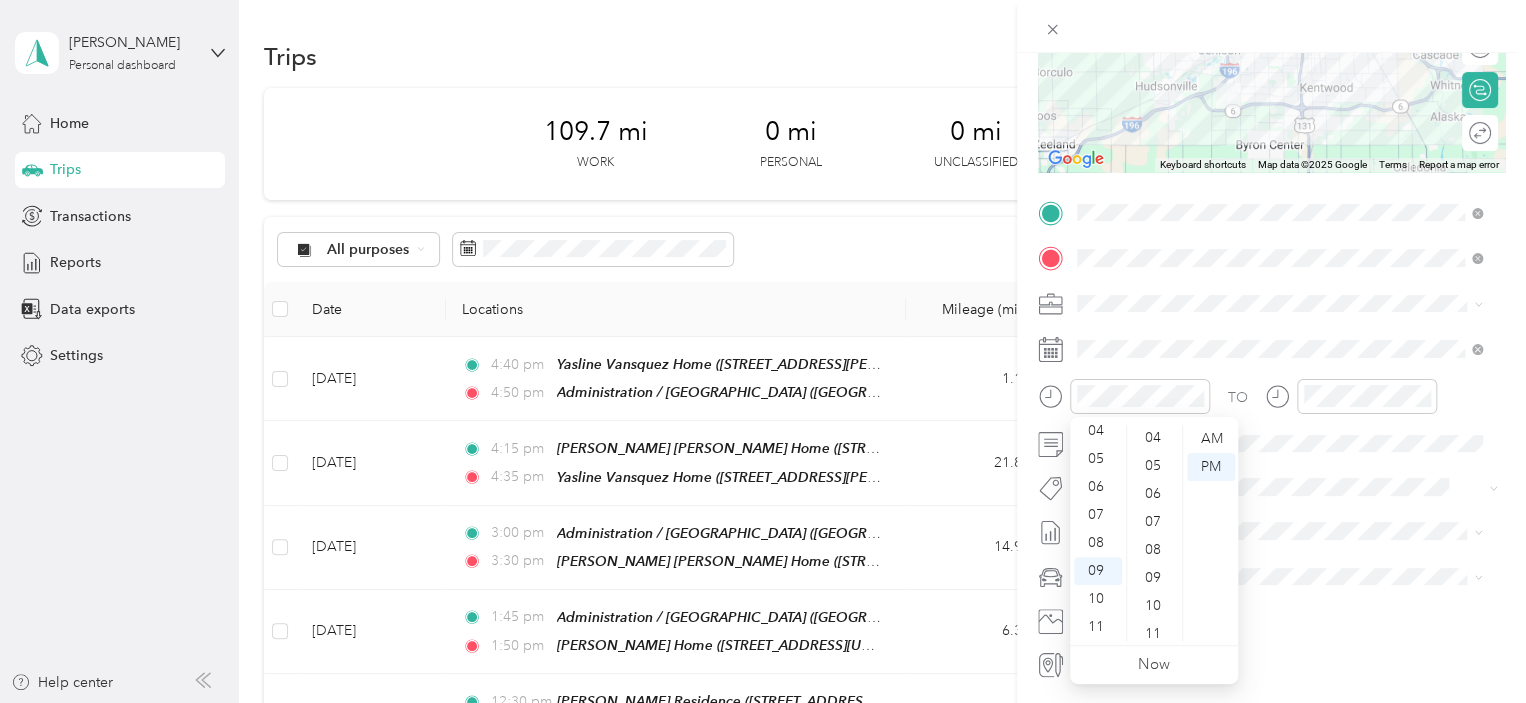 scroll, scrollTop: 0, scrollLeft: 0, axis: both 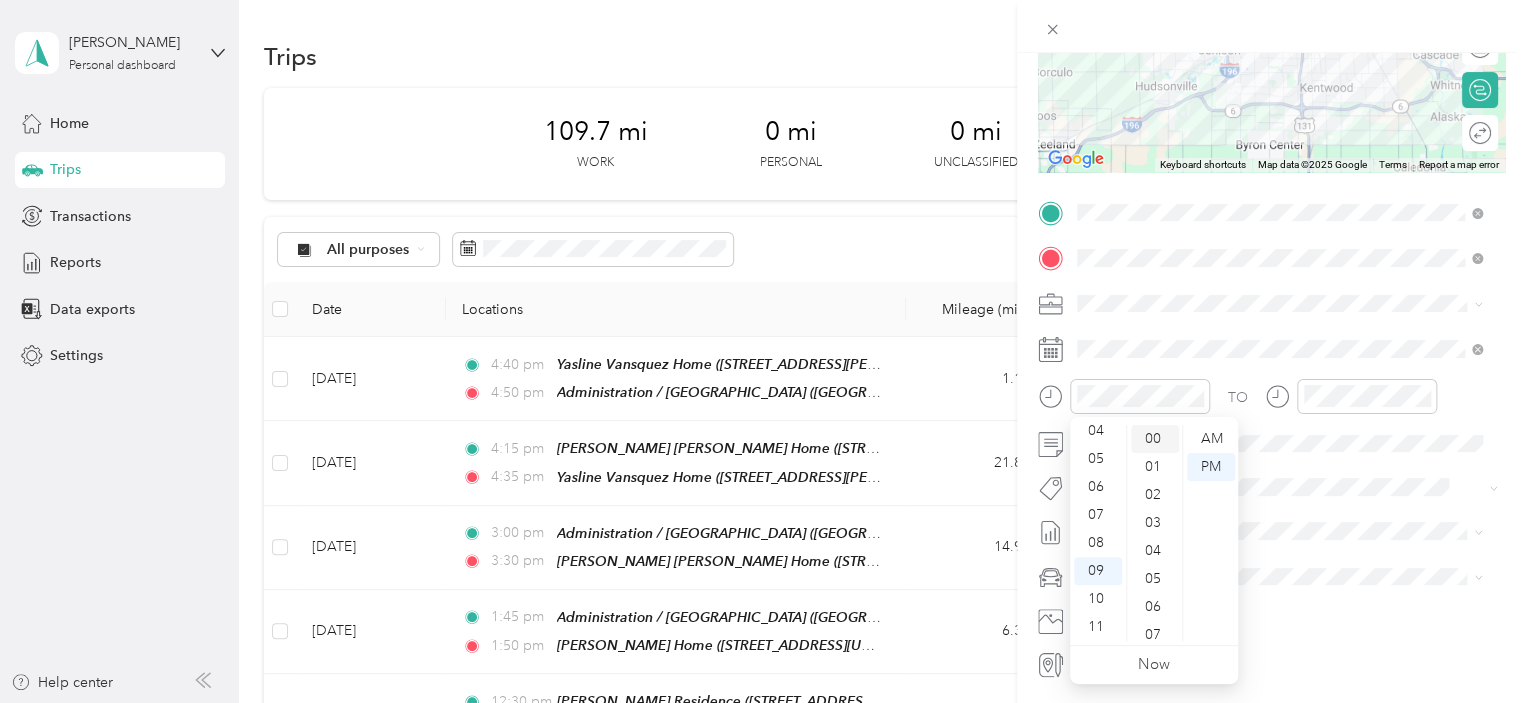 click on "00" at bounding box center [1155, 439] 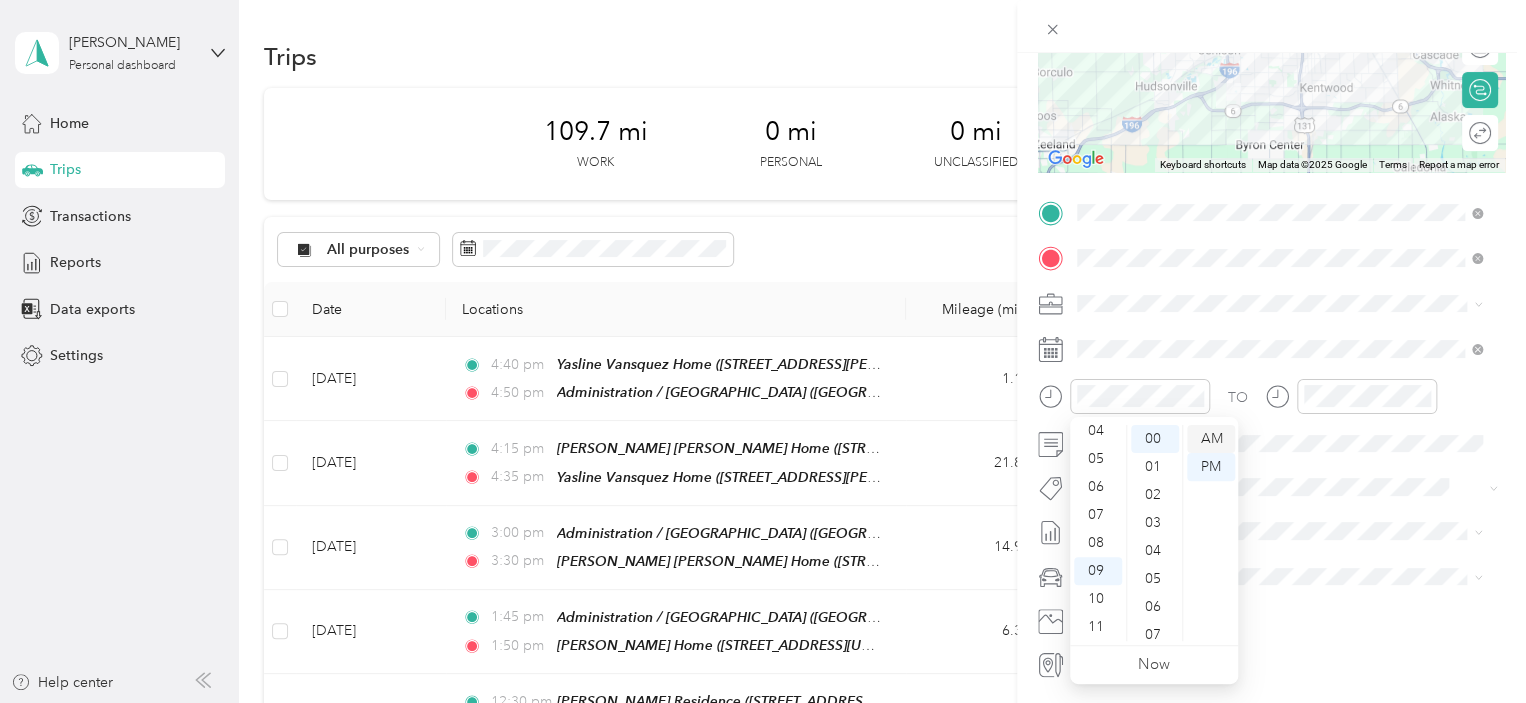 click on "AM" at bounding box center [1211, 439] 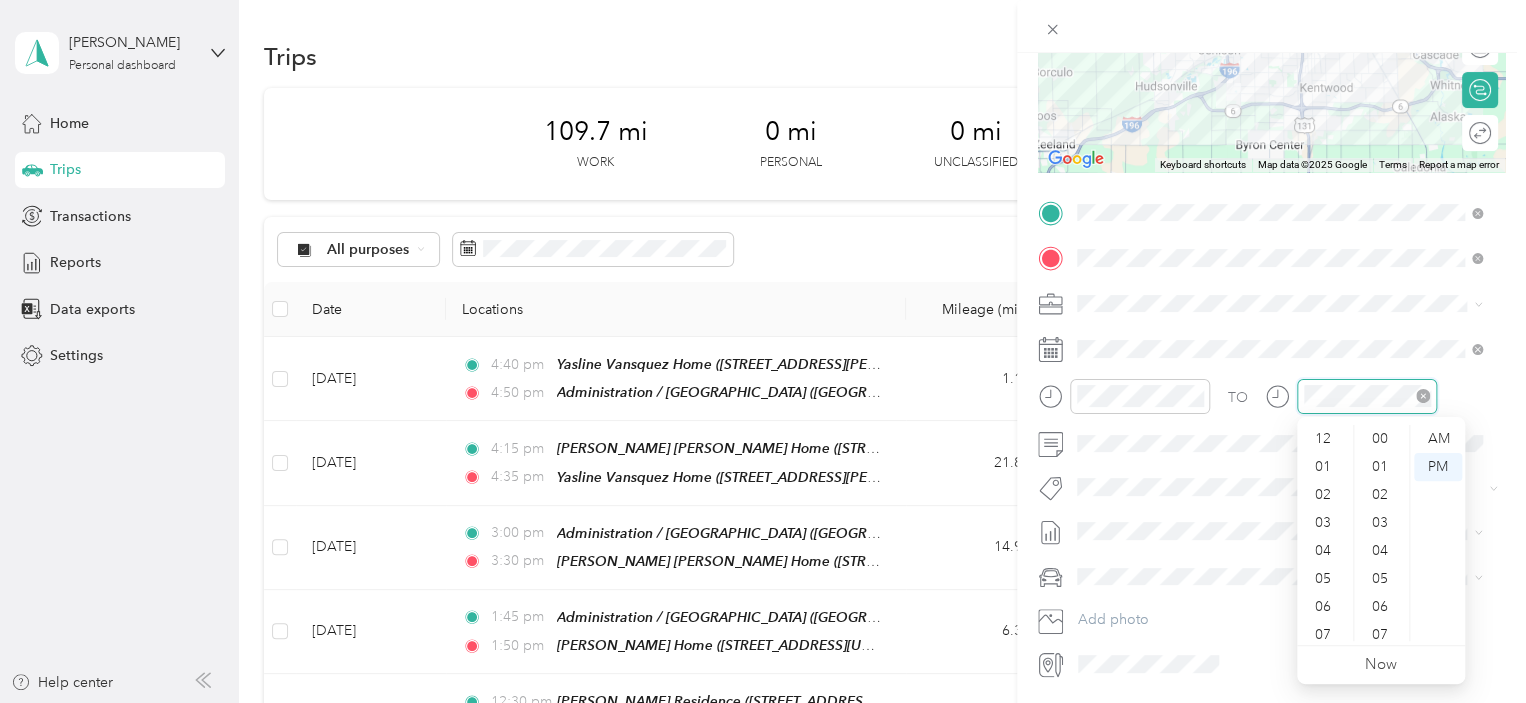 scroll, scrollTop: 120, scrollLeft: 0, axis: vertical 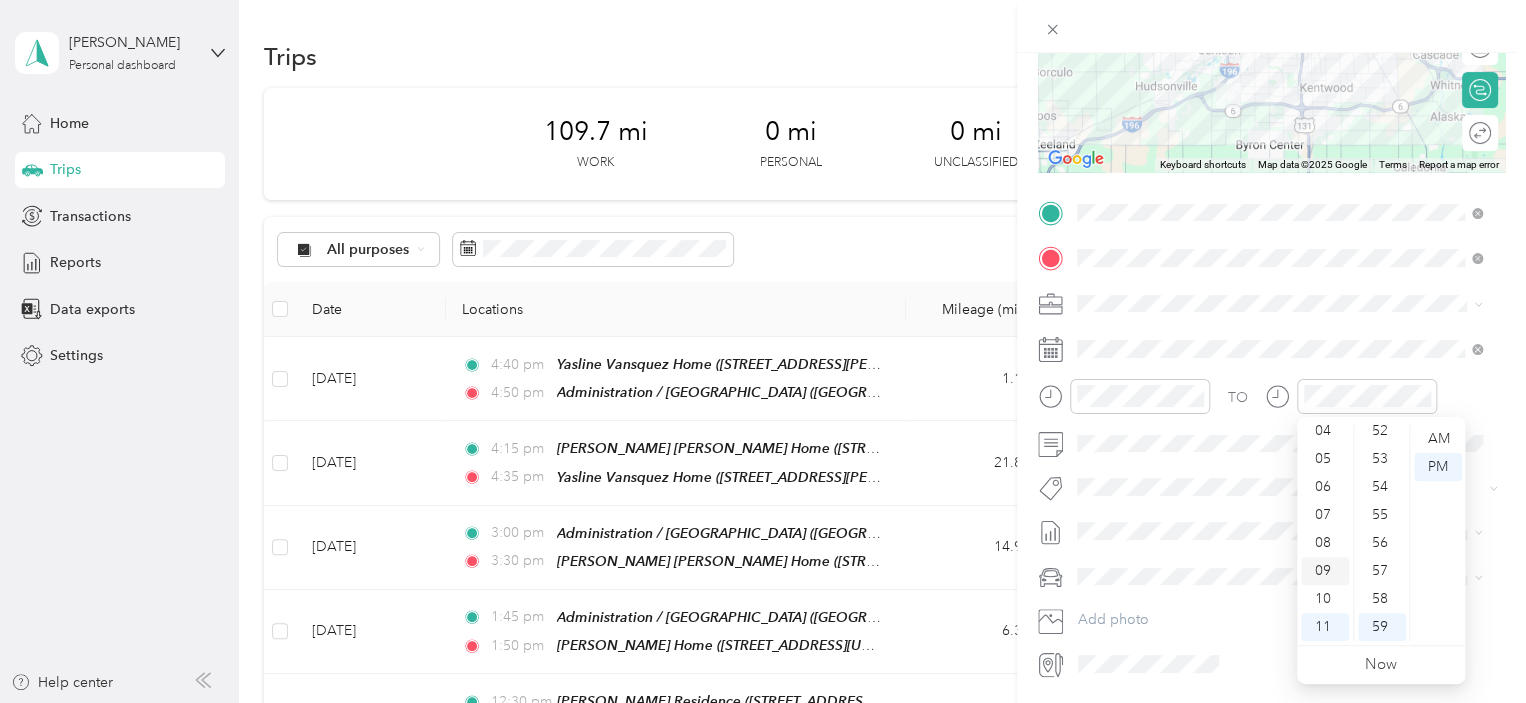 click on "09" at bounding box center (1325, 571) 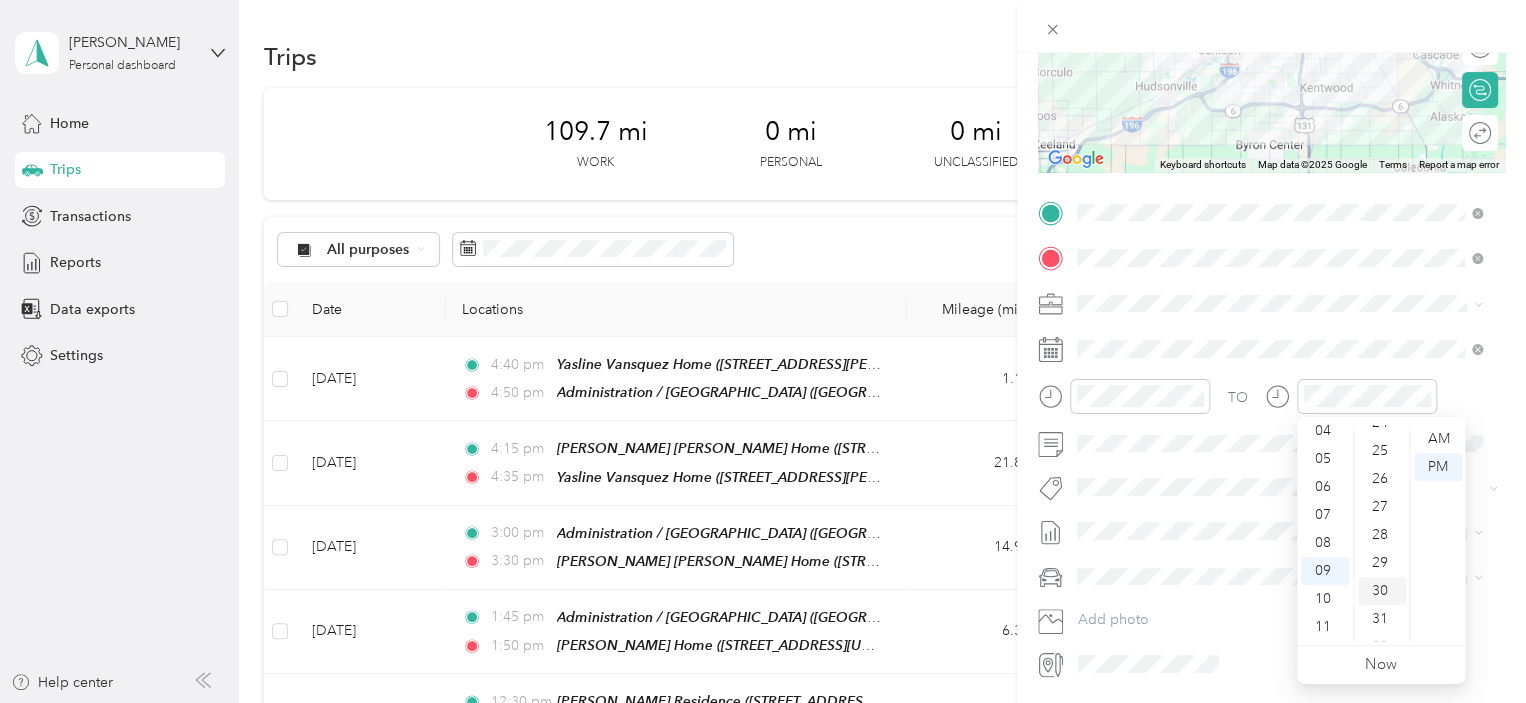 click on "30" at bounding box center [1382, 591] 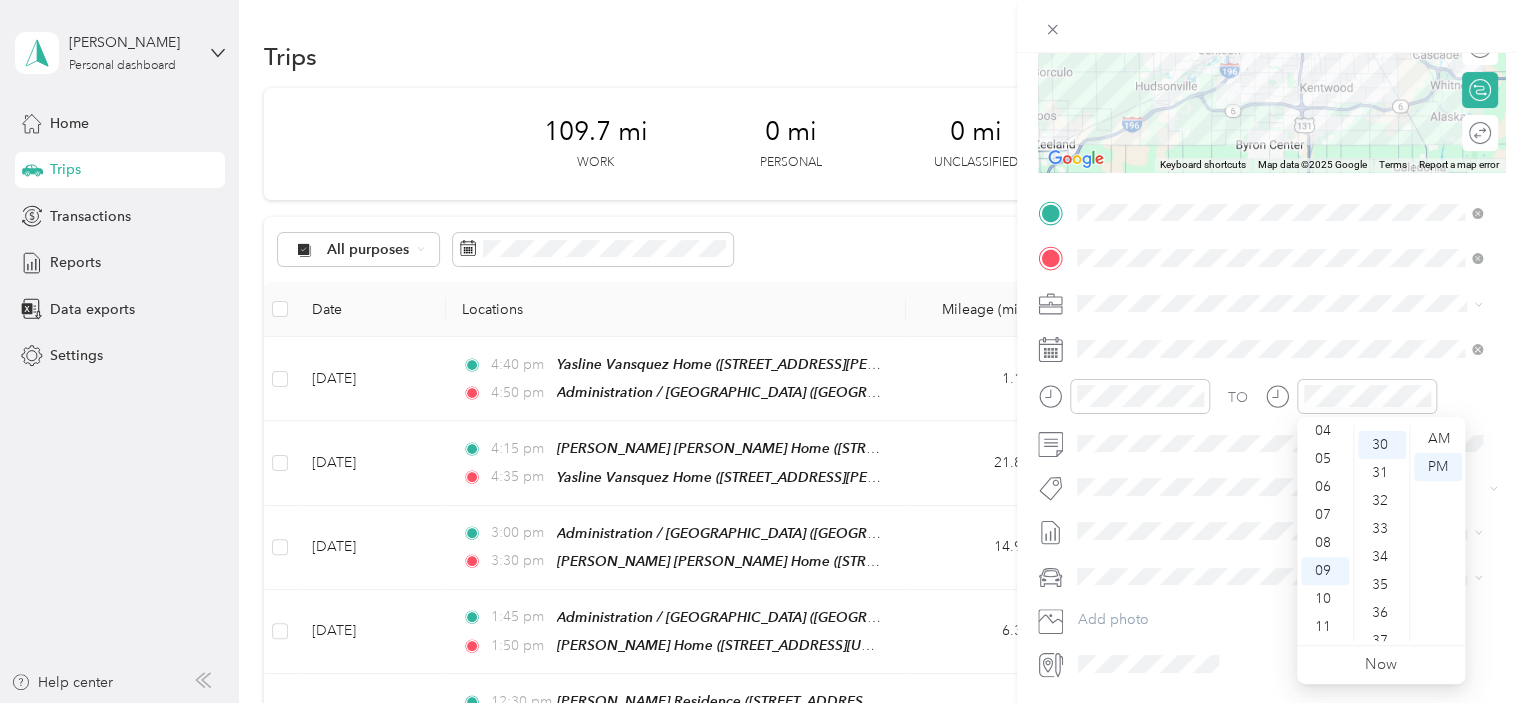 scroll, scrollTop: 840, scrollLeft: 0, axis: vertical 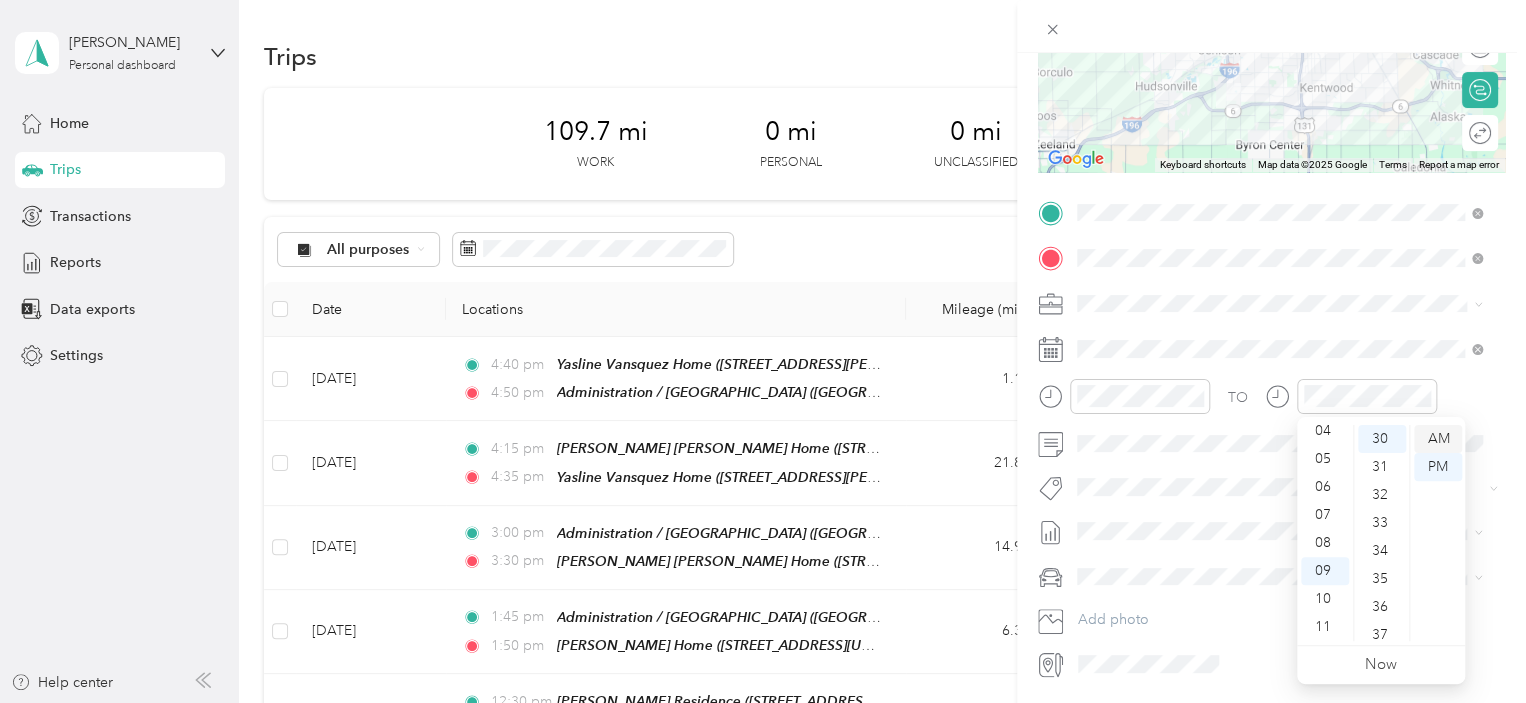 click on "AM" at bounding box center [1438, 439] 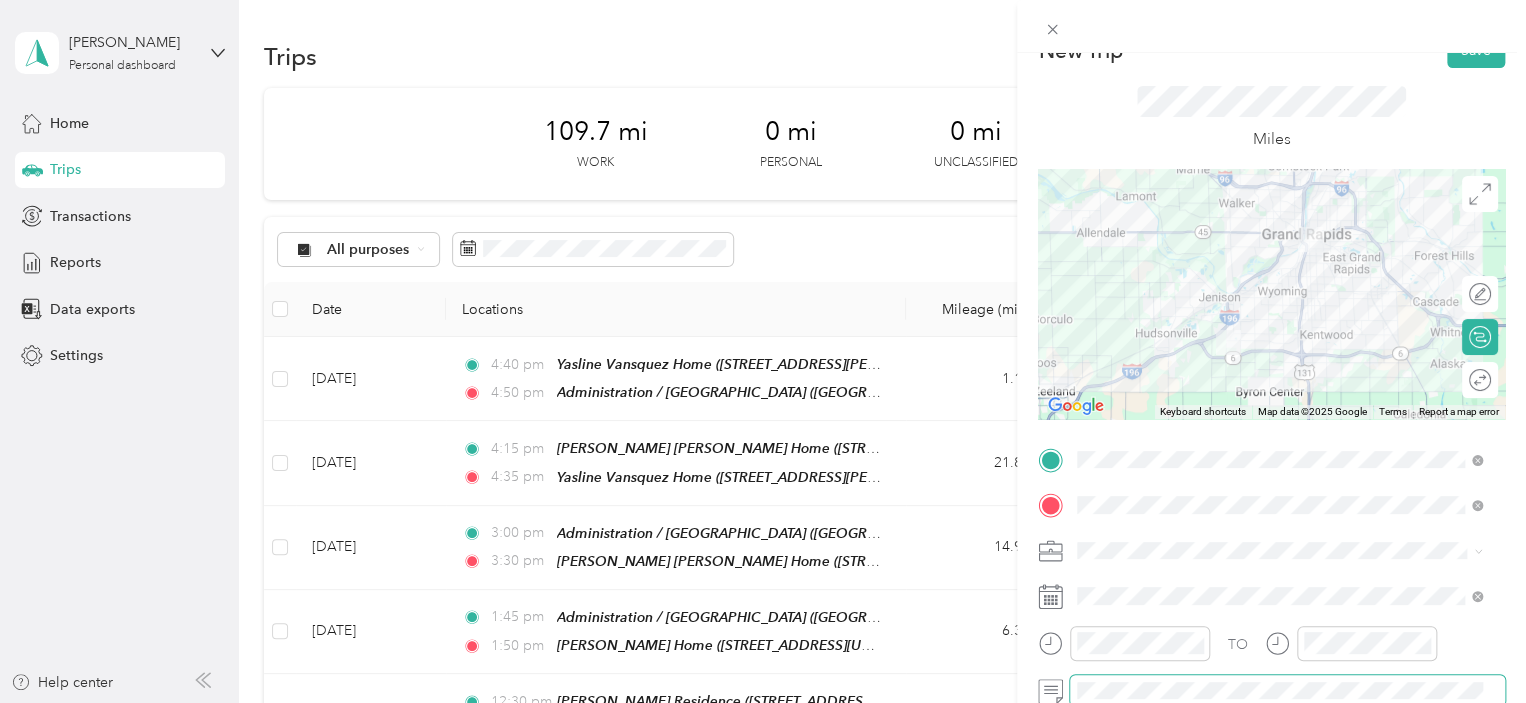scroll, scrollTop: 0, scrollLeft: 0, axis: both 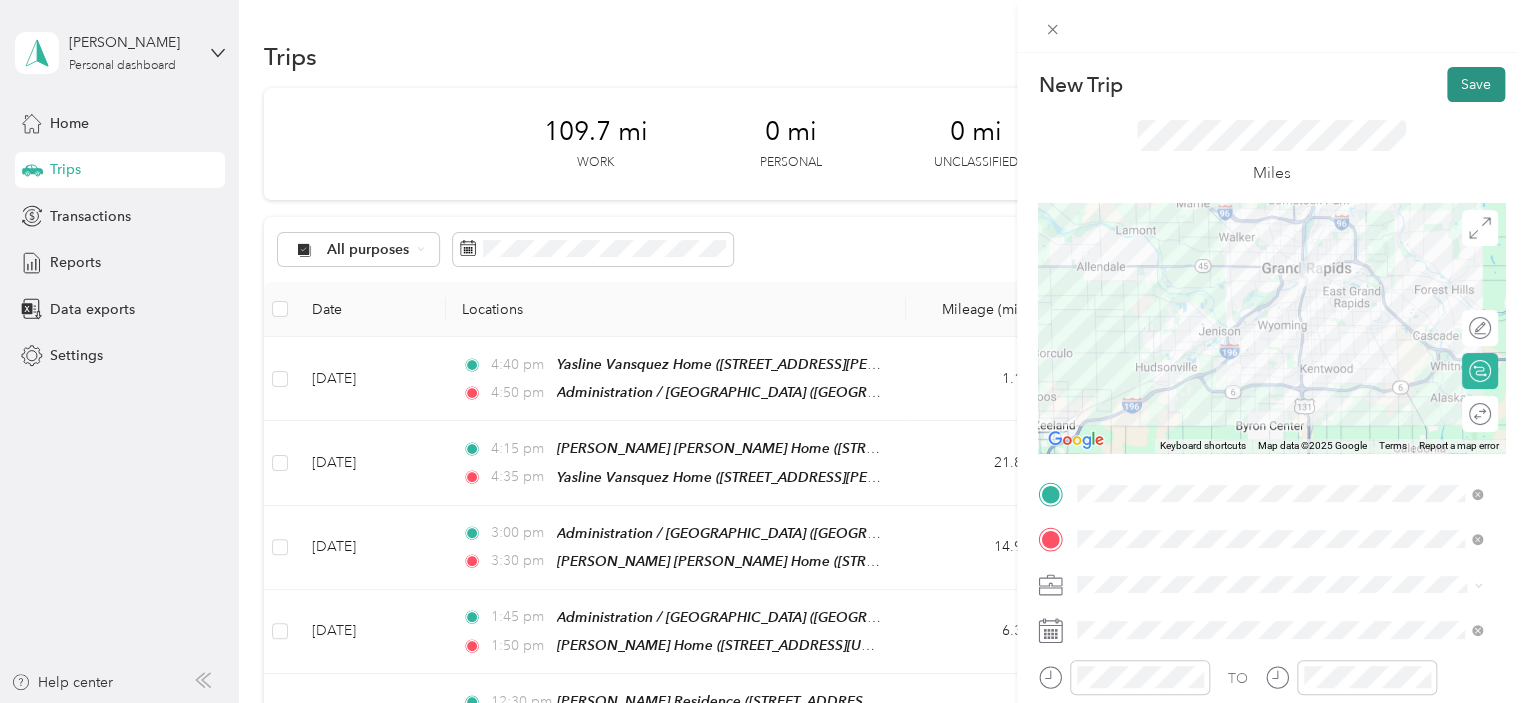 click on "Save" at bounding box center (1476, 84) 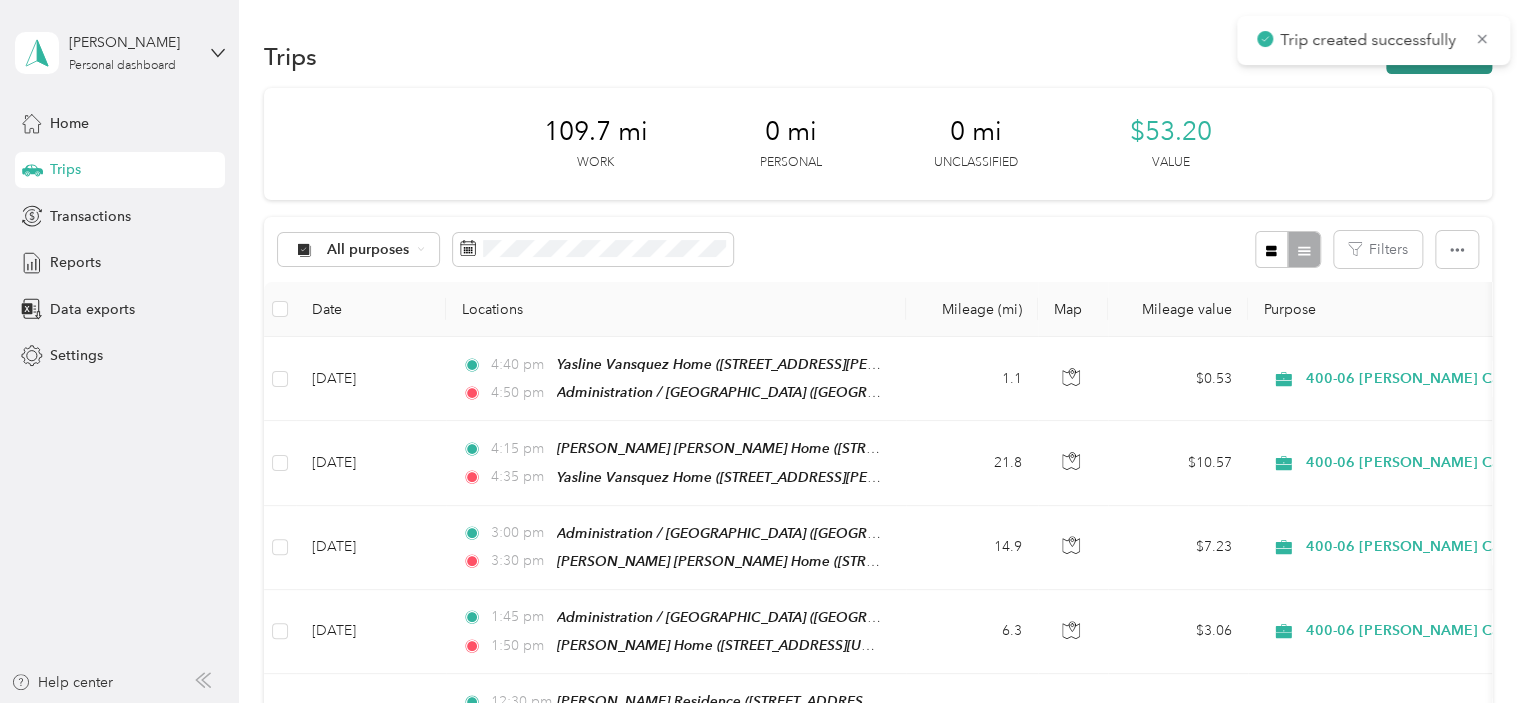 click on "New trip" at bounding box center [1439, 56] 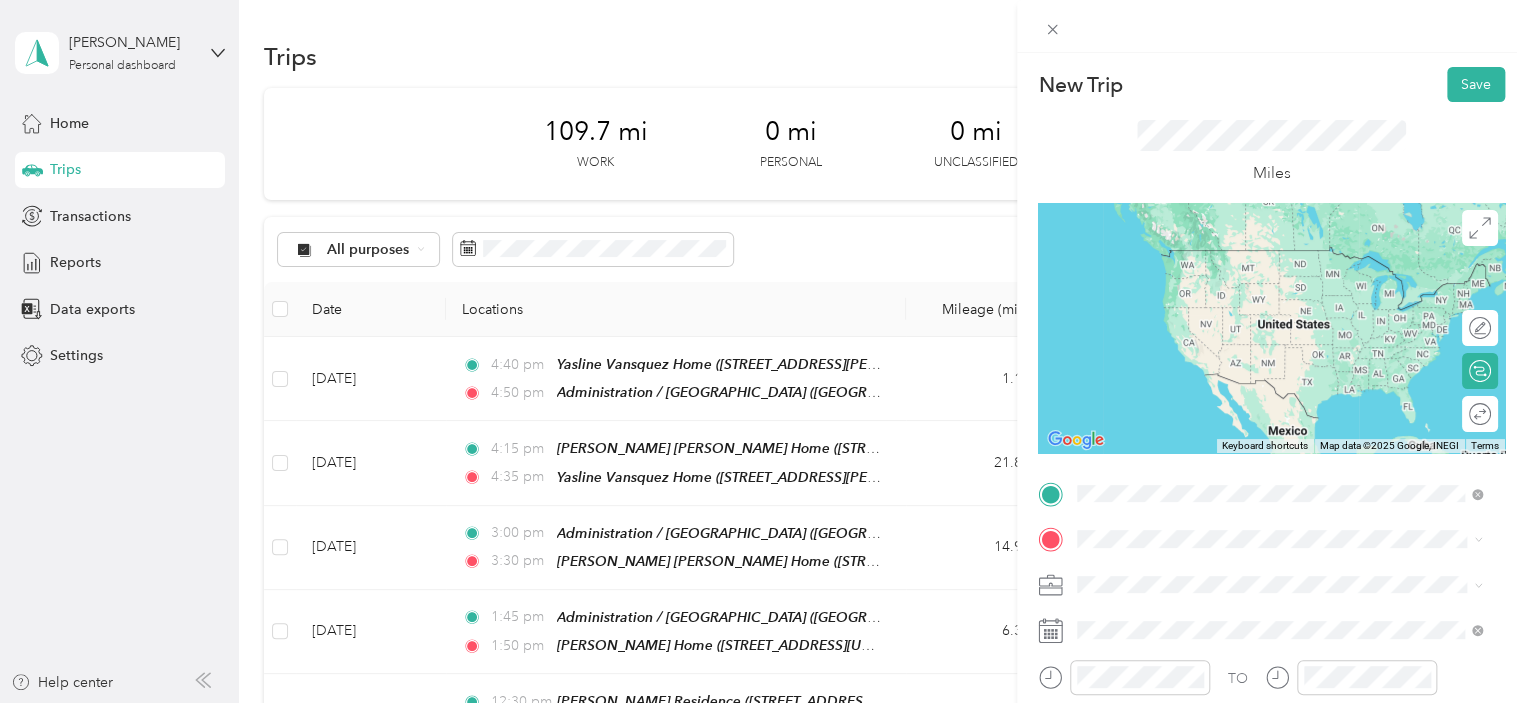 click on "[PERSON_NAME] [PERSON_NAME] Home [STREET_ADDRESS][US_STATE][US_STATE][US_STATE]" at bounding box center (1288, 269) 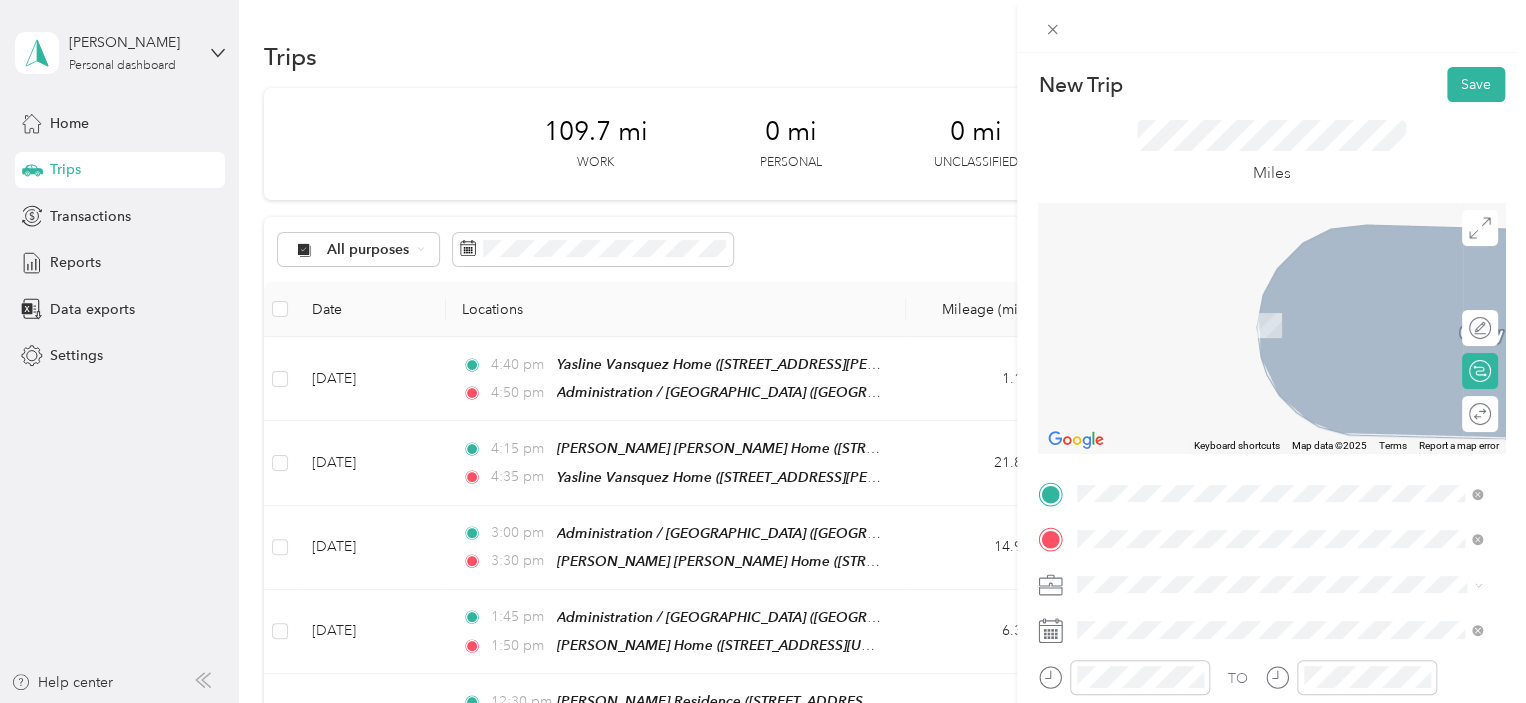 click on "[GEOGRAPHIC_DATA] [STREET_ADDRESS][US_STATE]" at bounding box center [1215, 315] 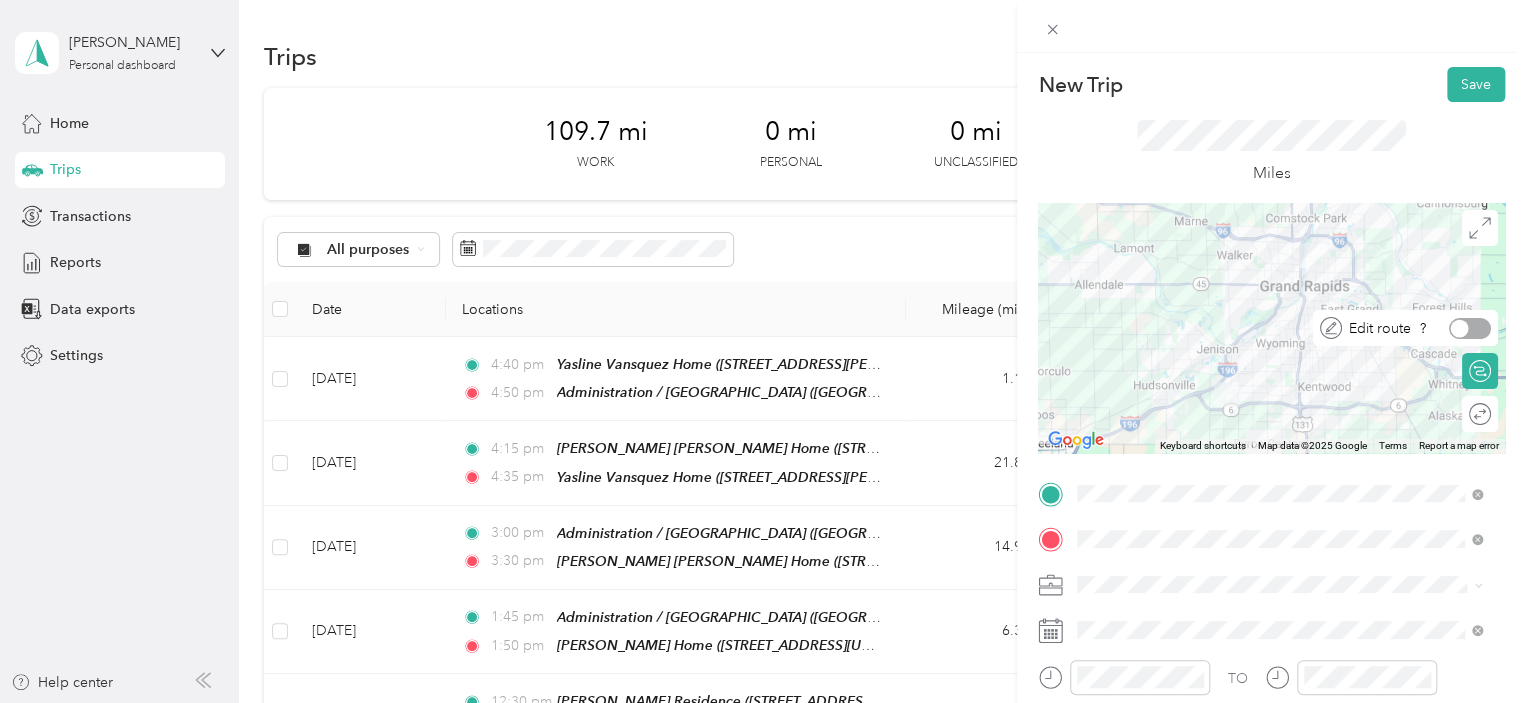 click at bounding box center (1470, 328) 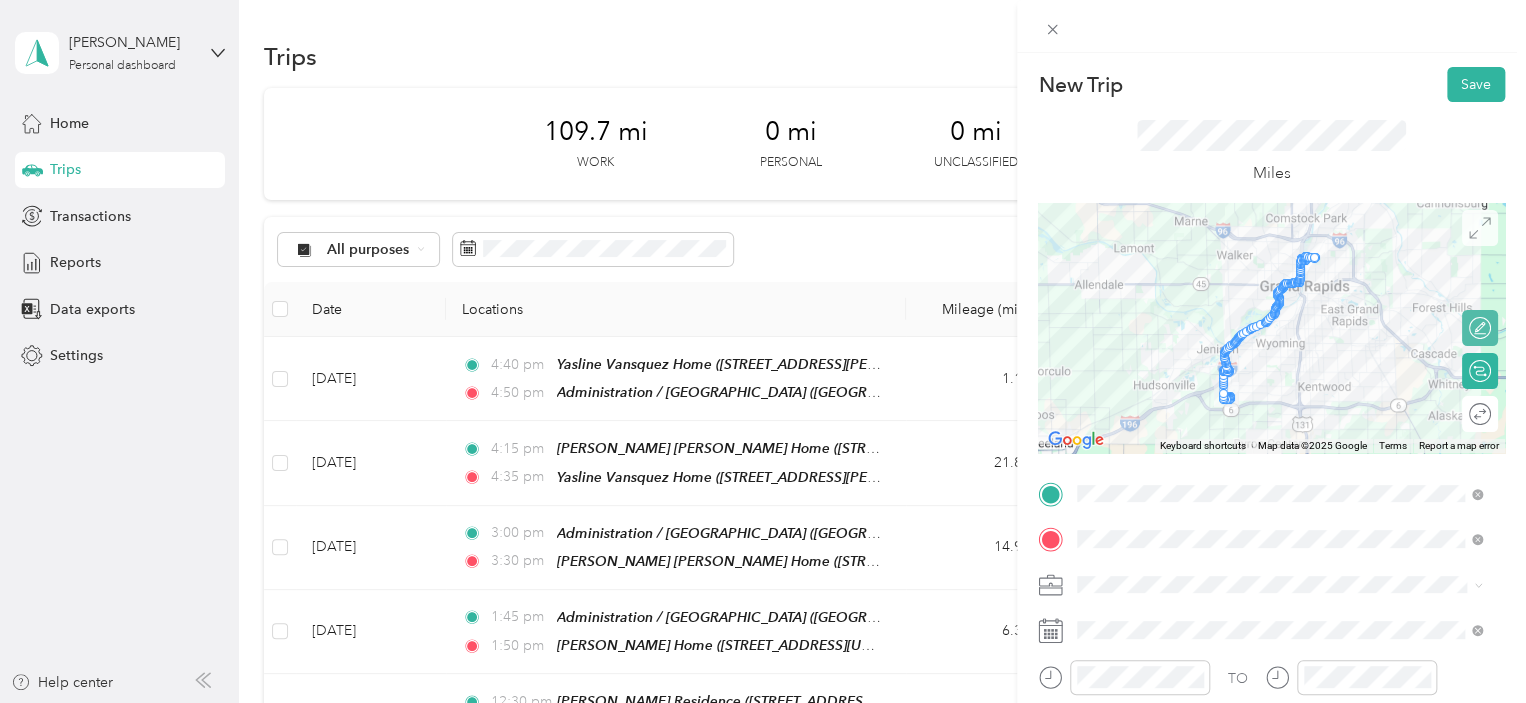 click at bounding box center (1480, 228) 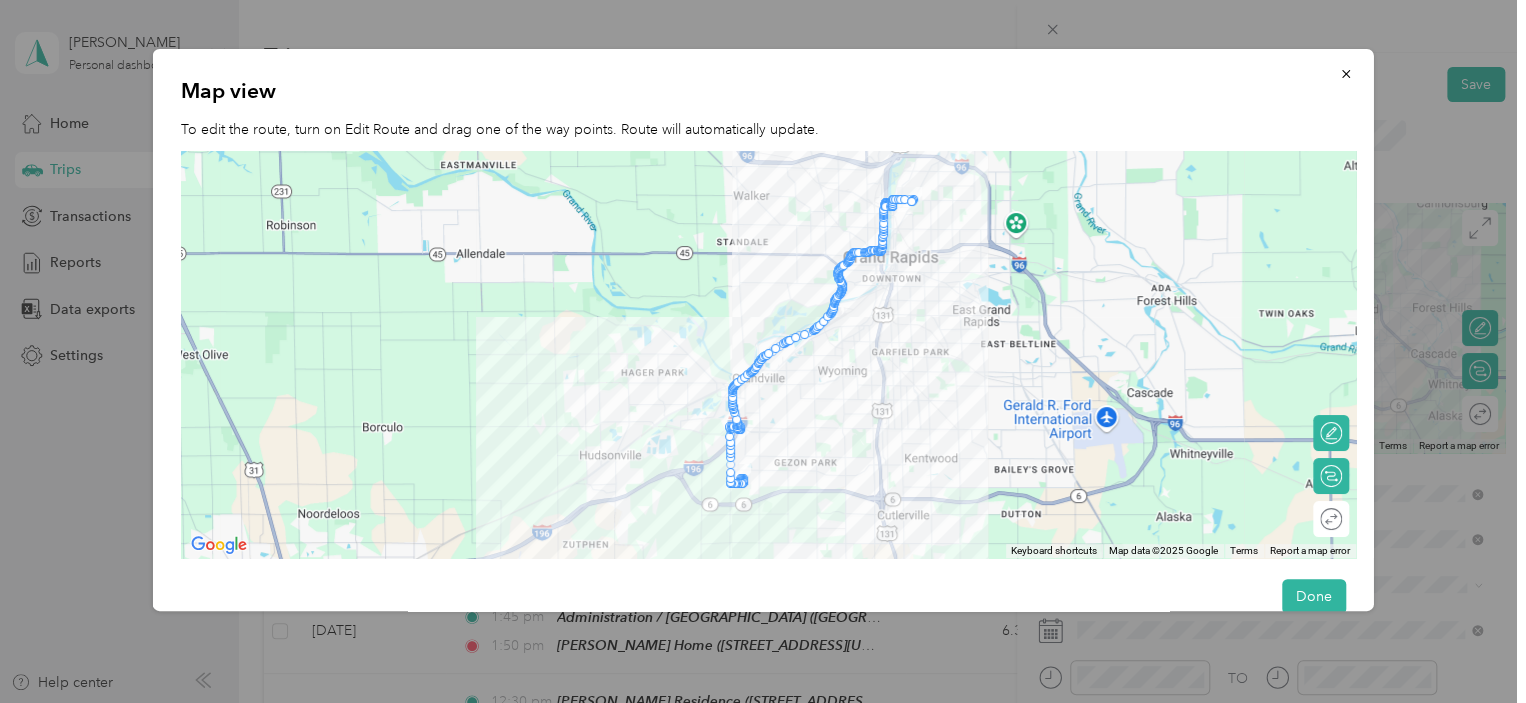 drag, startPoint x: 689, startPoint y: 495, endPoint x: 744, endPoint y: 483, distance: 56.293873 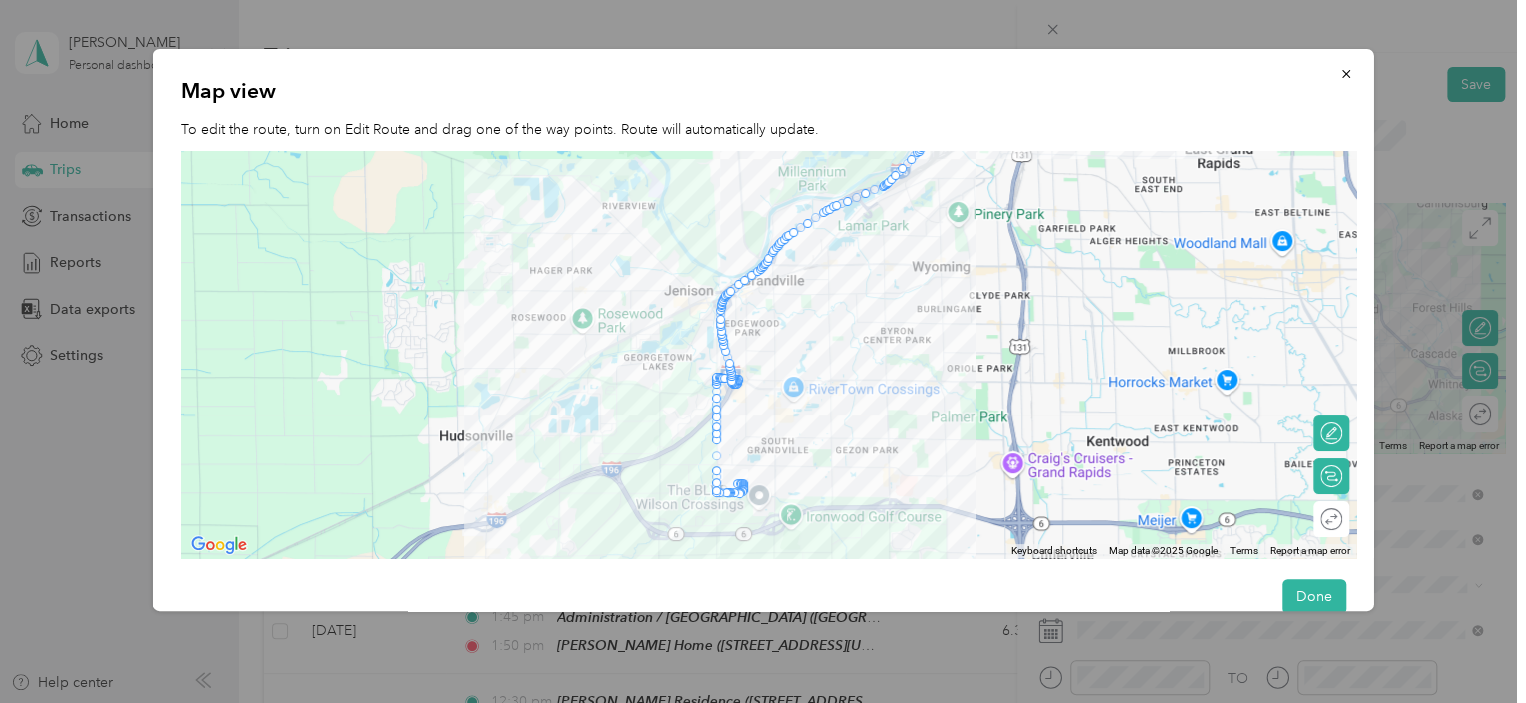 click at bounding box center [734, 481] 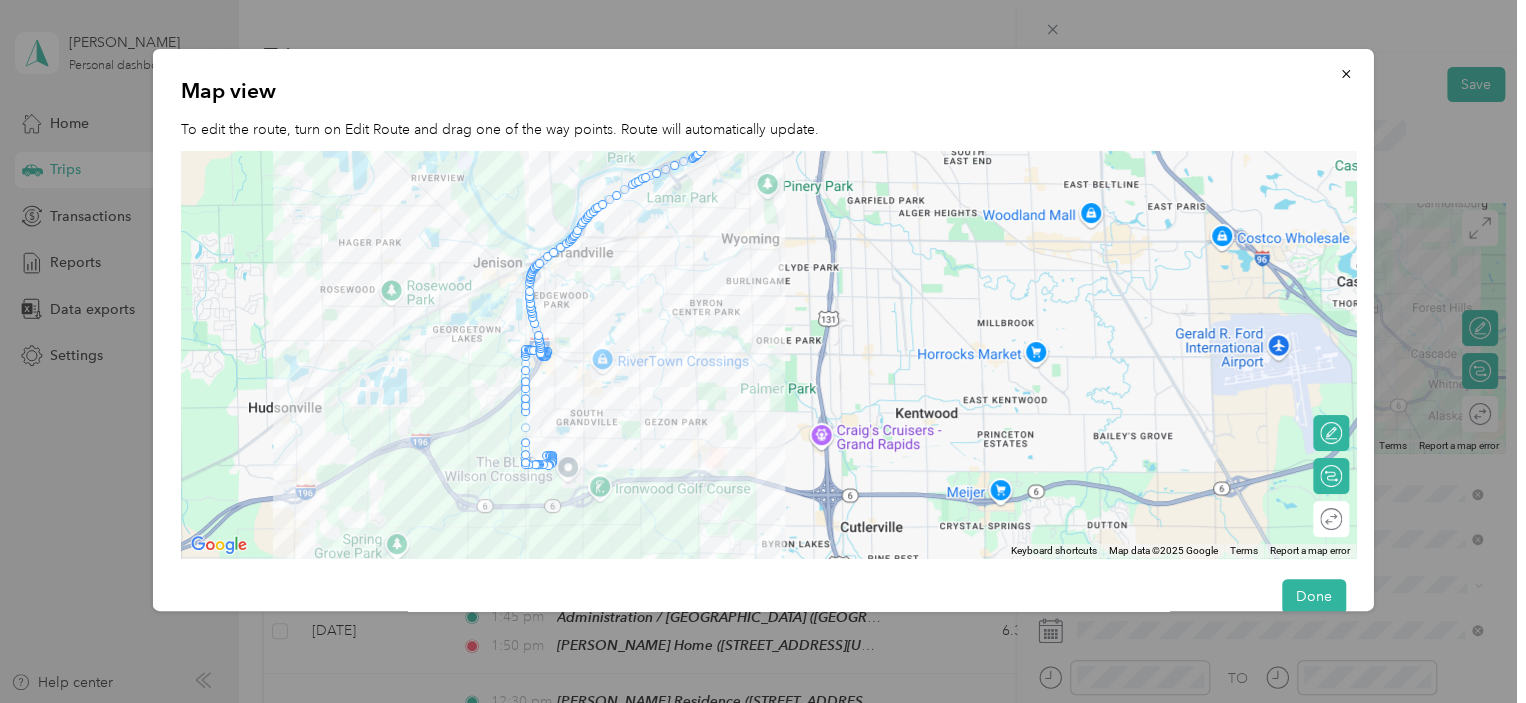 drag, startPoint x: 737, startPoint y: 491, endPoint x: 548, endPoint y: 463, distance: 191.06282 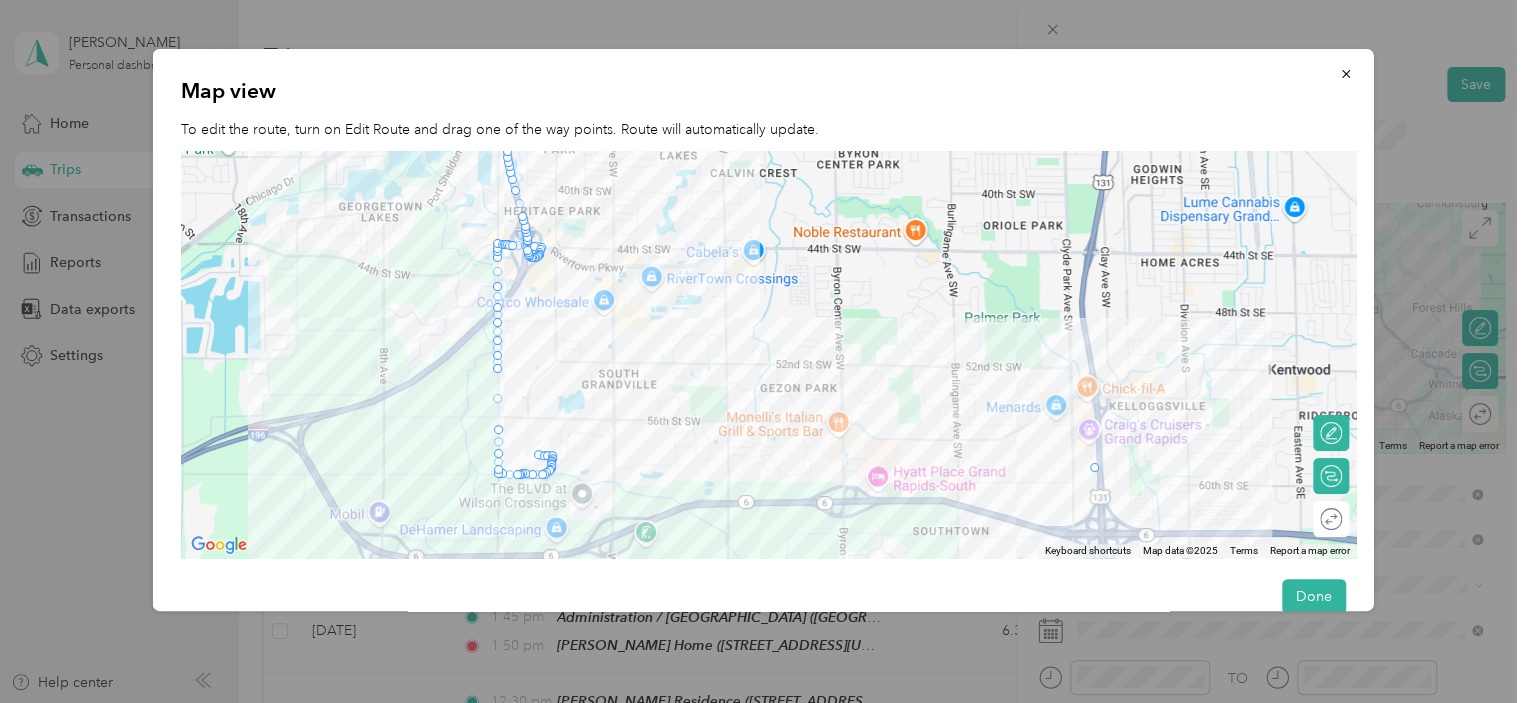 drag, startPoint x: 550, startPoint y: 462, endPoint x: 1096, endPoint y: 465, distance: 546.00824 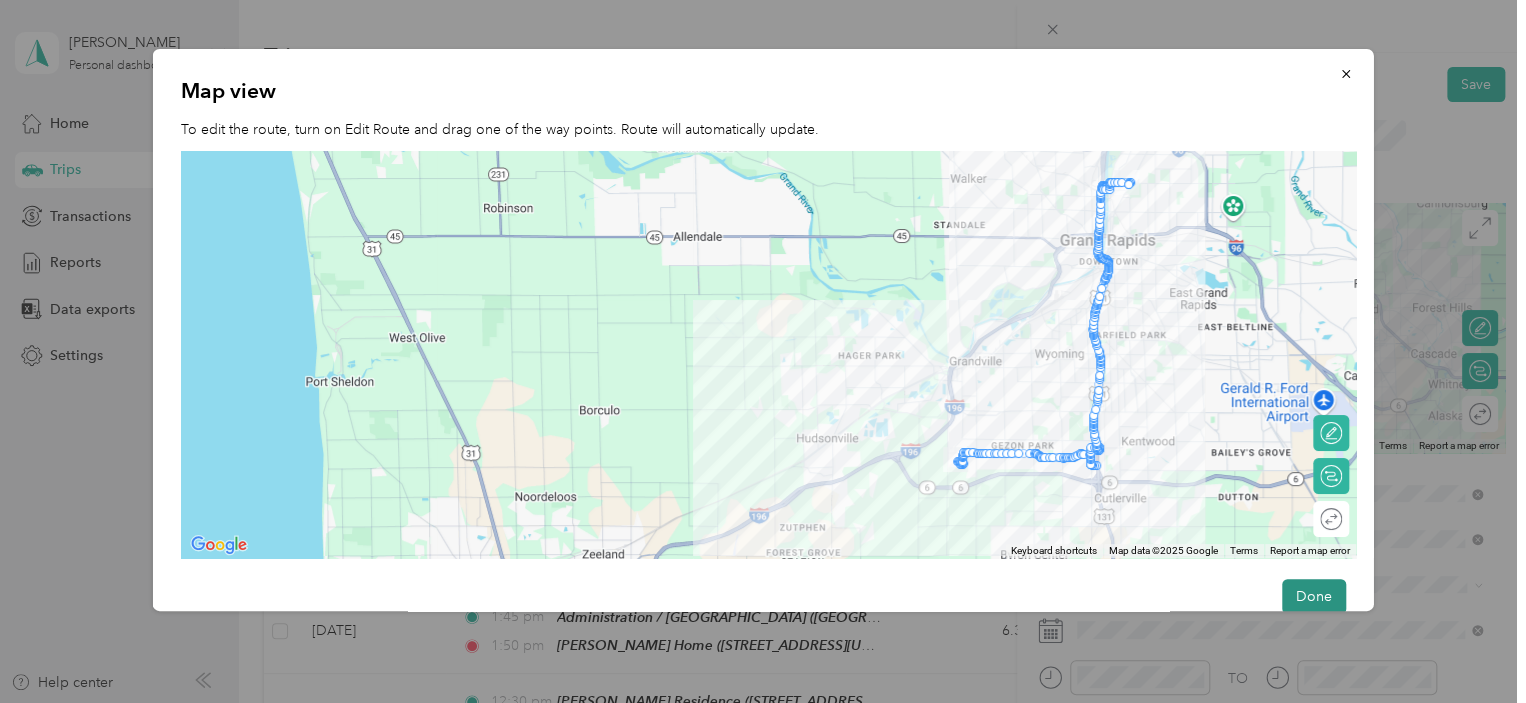 click on "Done" at bounding box center (1313, 596) 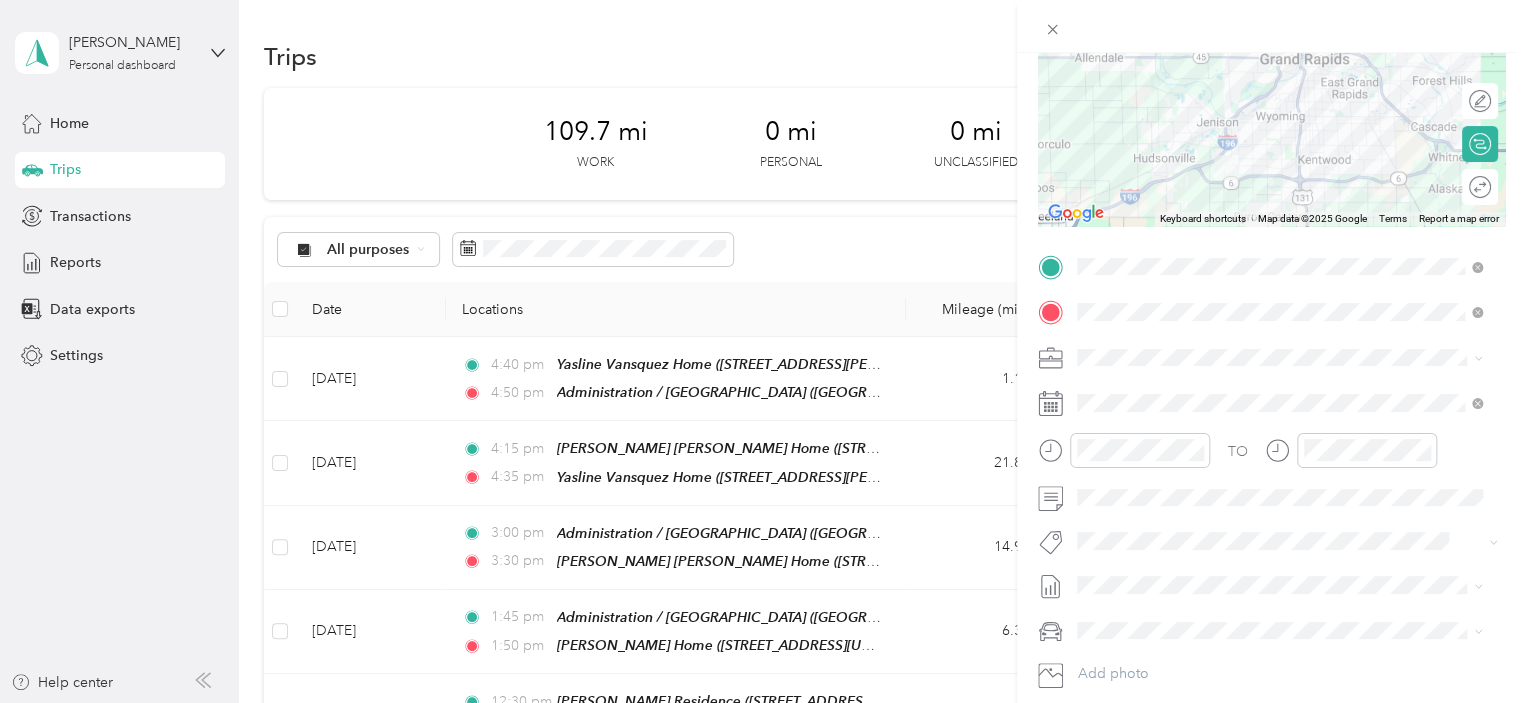 scroll, scrollTop: 236, scrollLeft: 0, axis: vertical 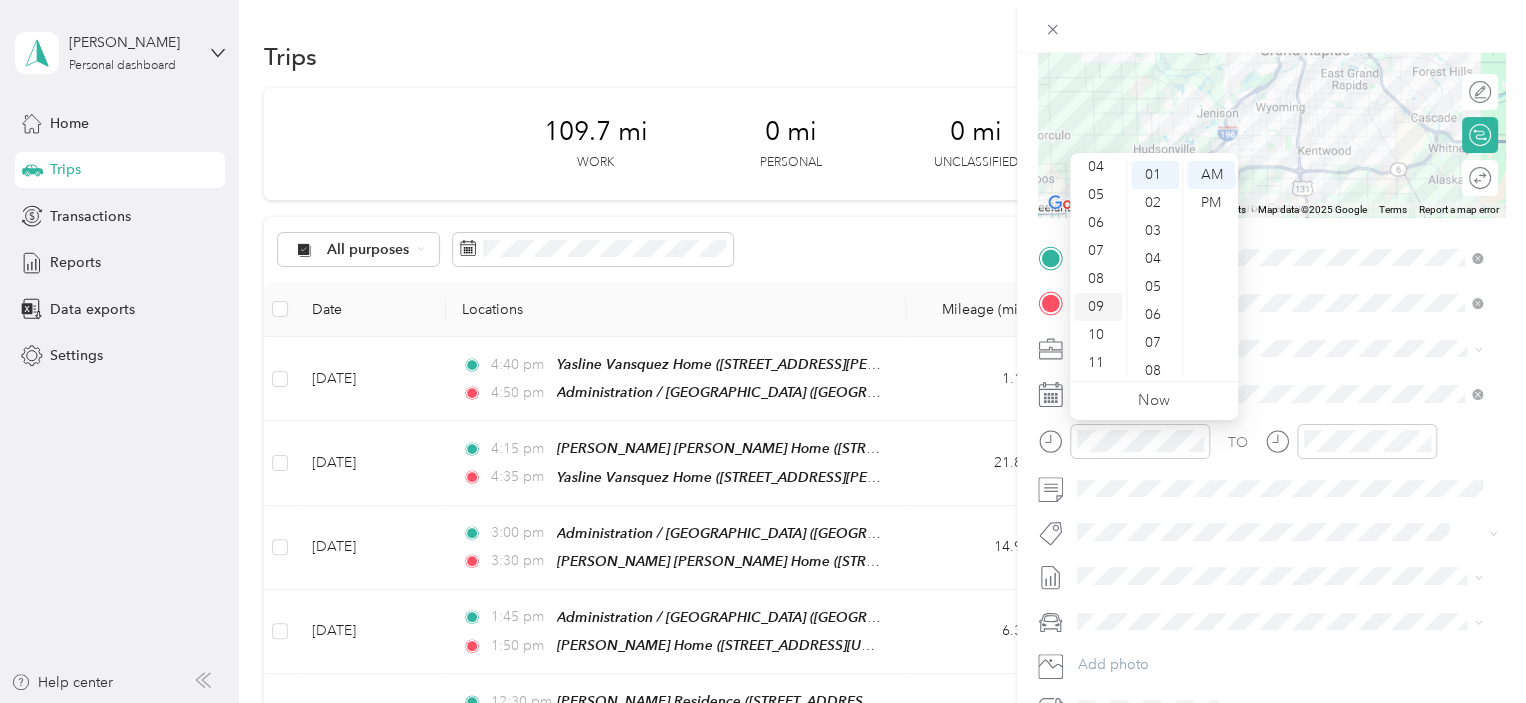 click on "09" at bounding box center [1098, 307] 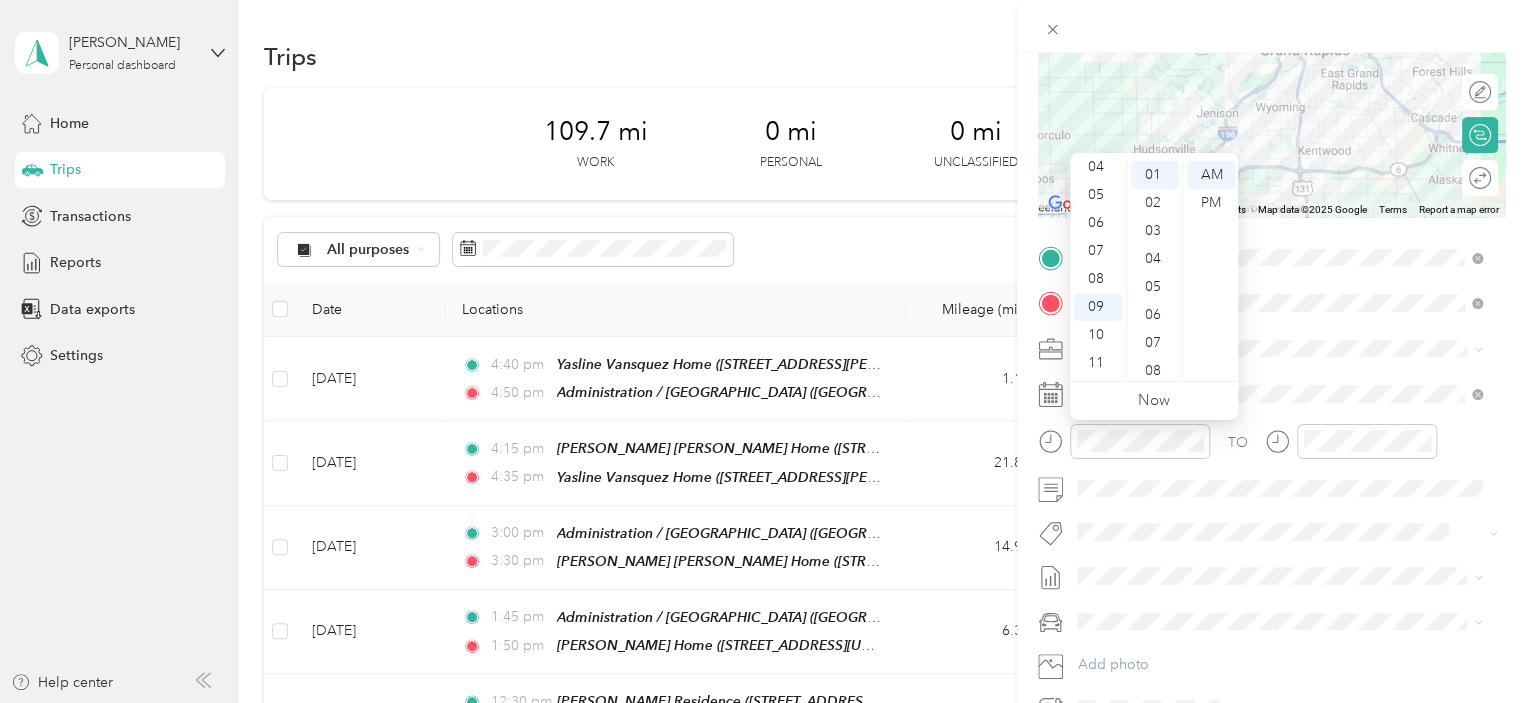 scroll, scrollTop: 1464, scrollLeft: 0, axis: vertical 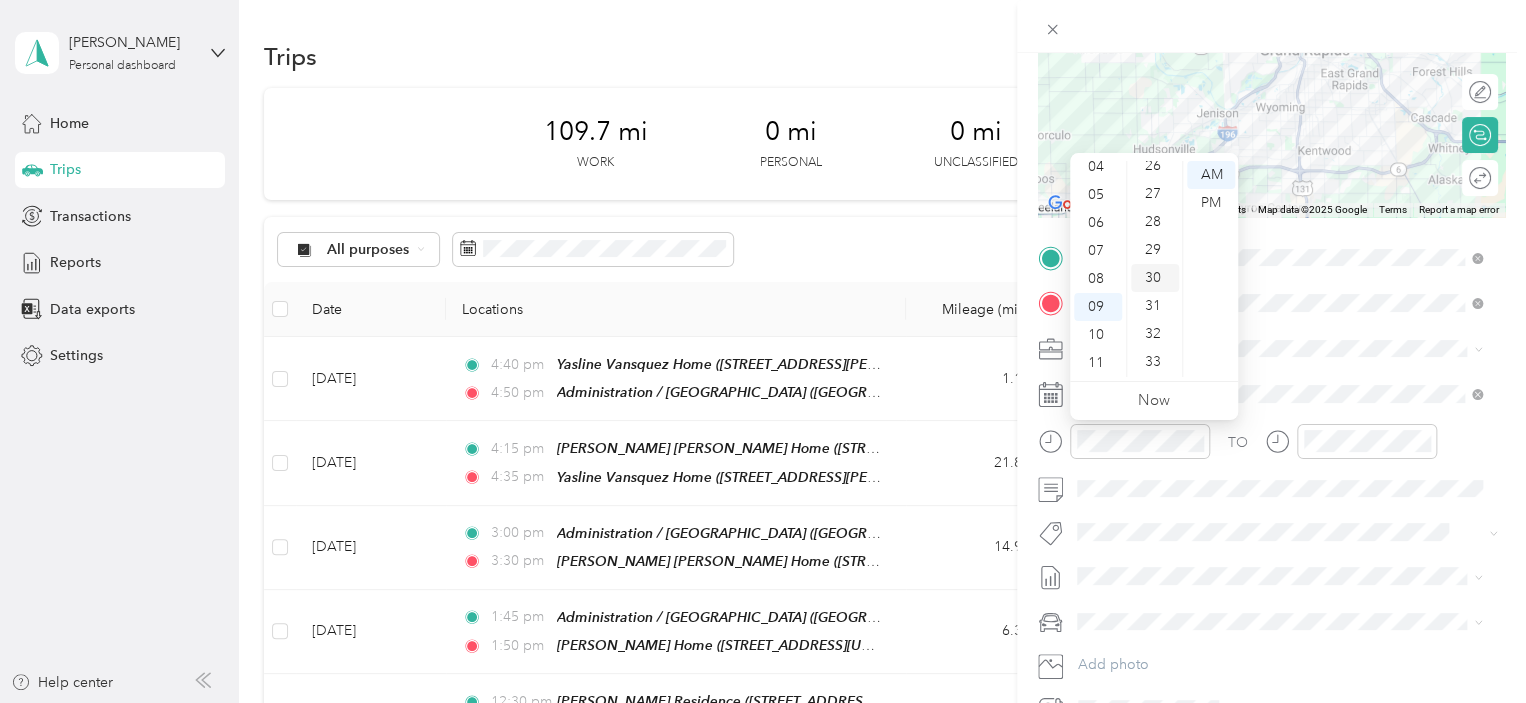 click on "30" at bounding box center (1155, 278) 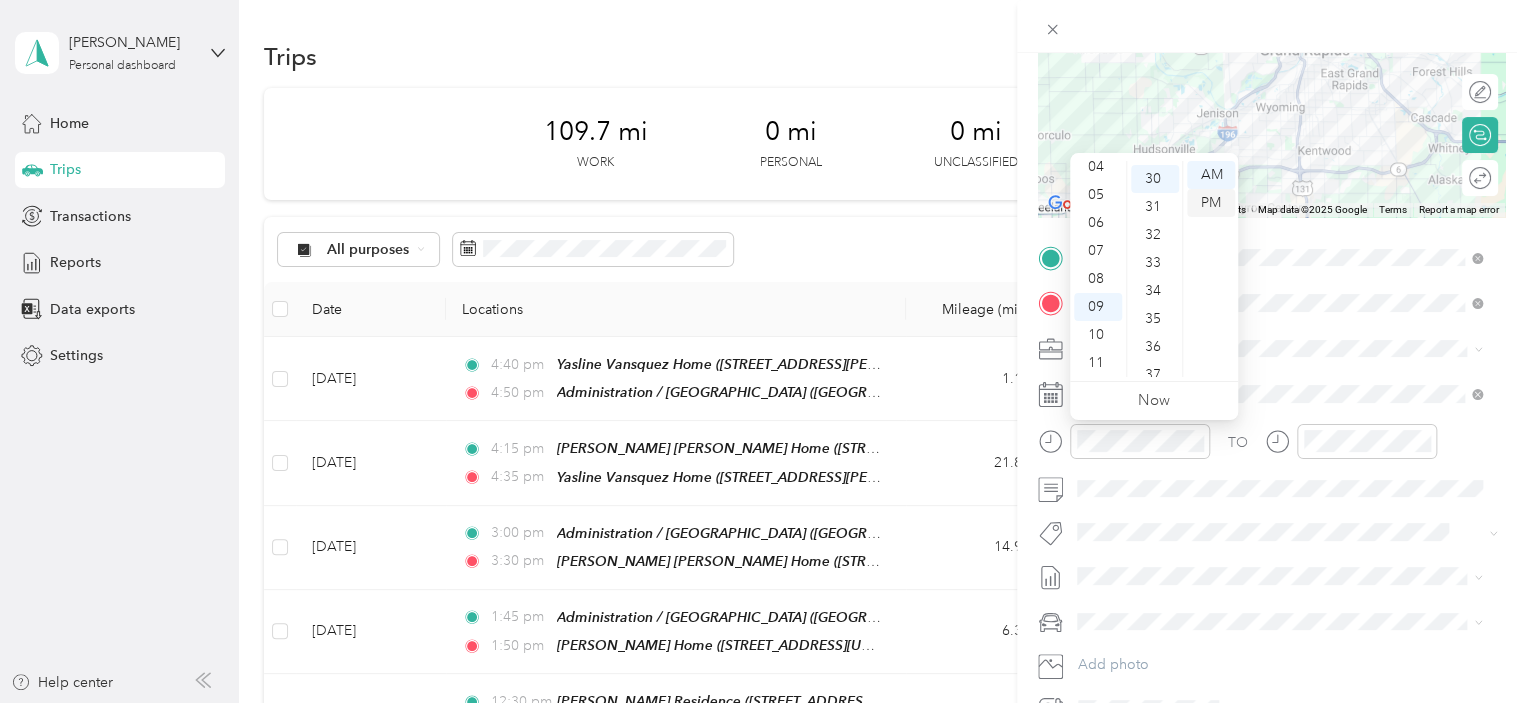 scroll, scrollTop: 840, scrollLeft: 0, axis: vertical 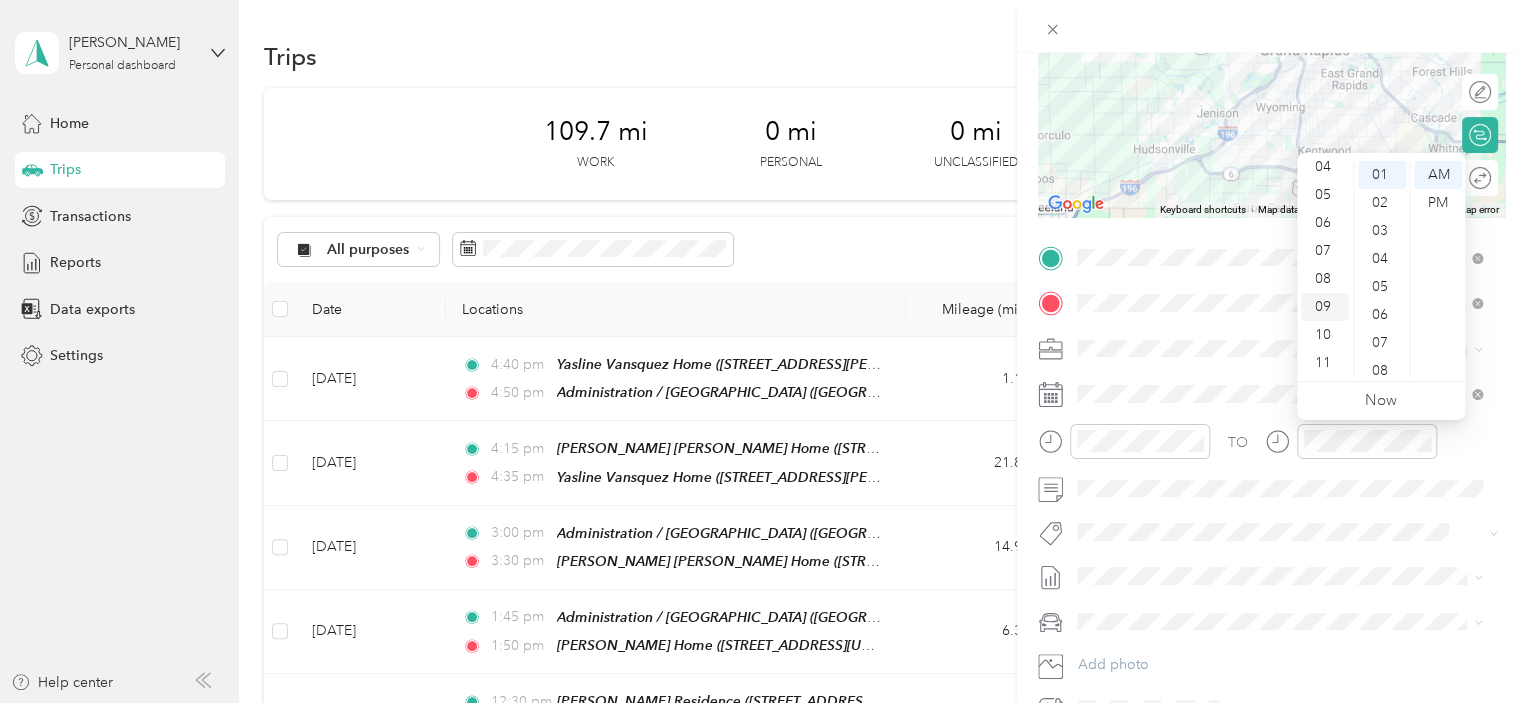 click on "09" at bounding box center [1325, 307] 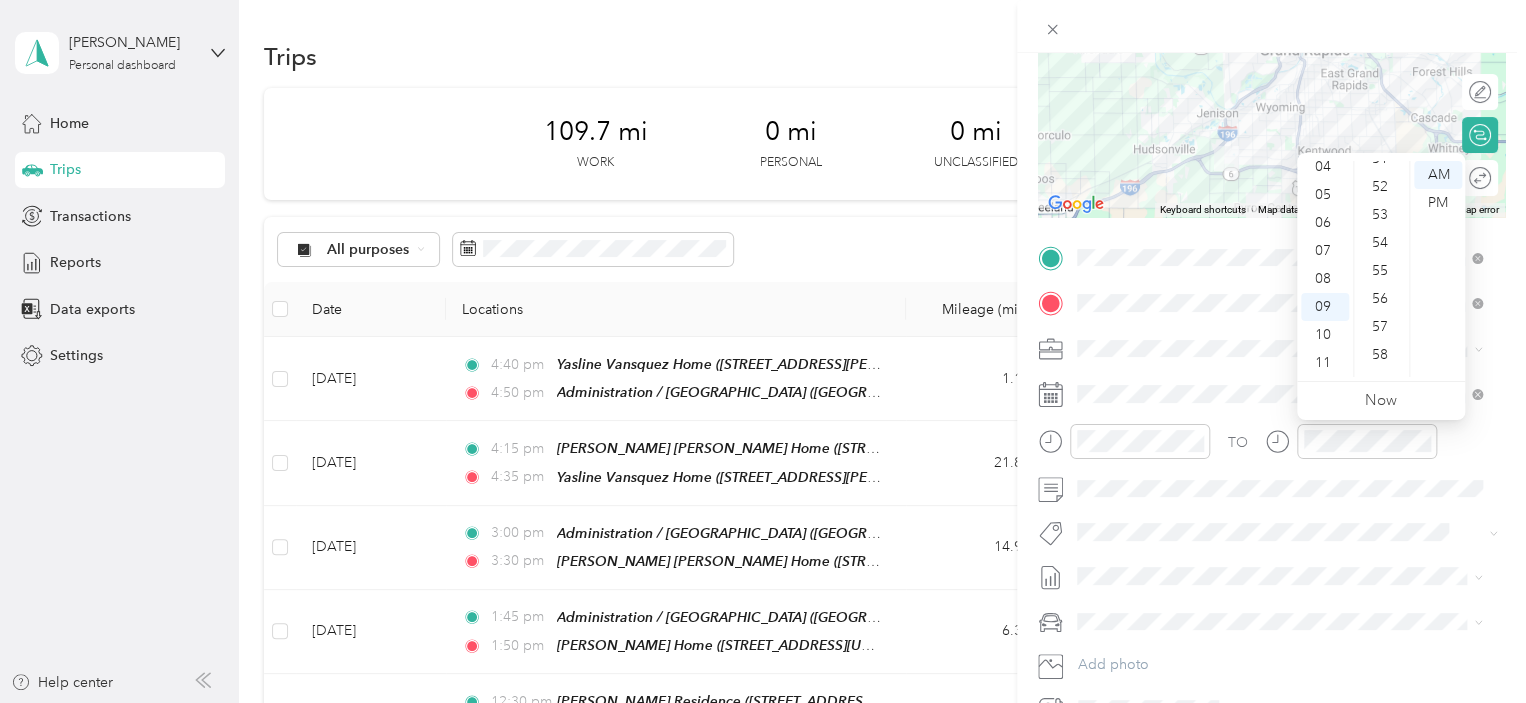 scroll, scrollTop: 1452, scrollLeft: 0, axis: vertical 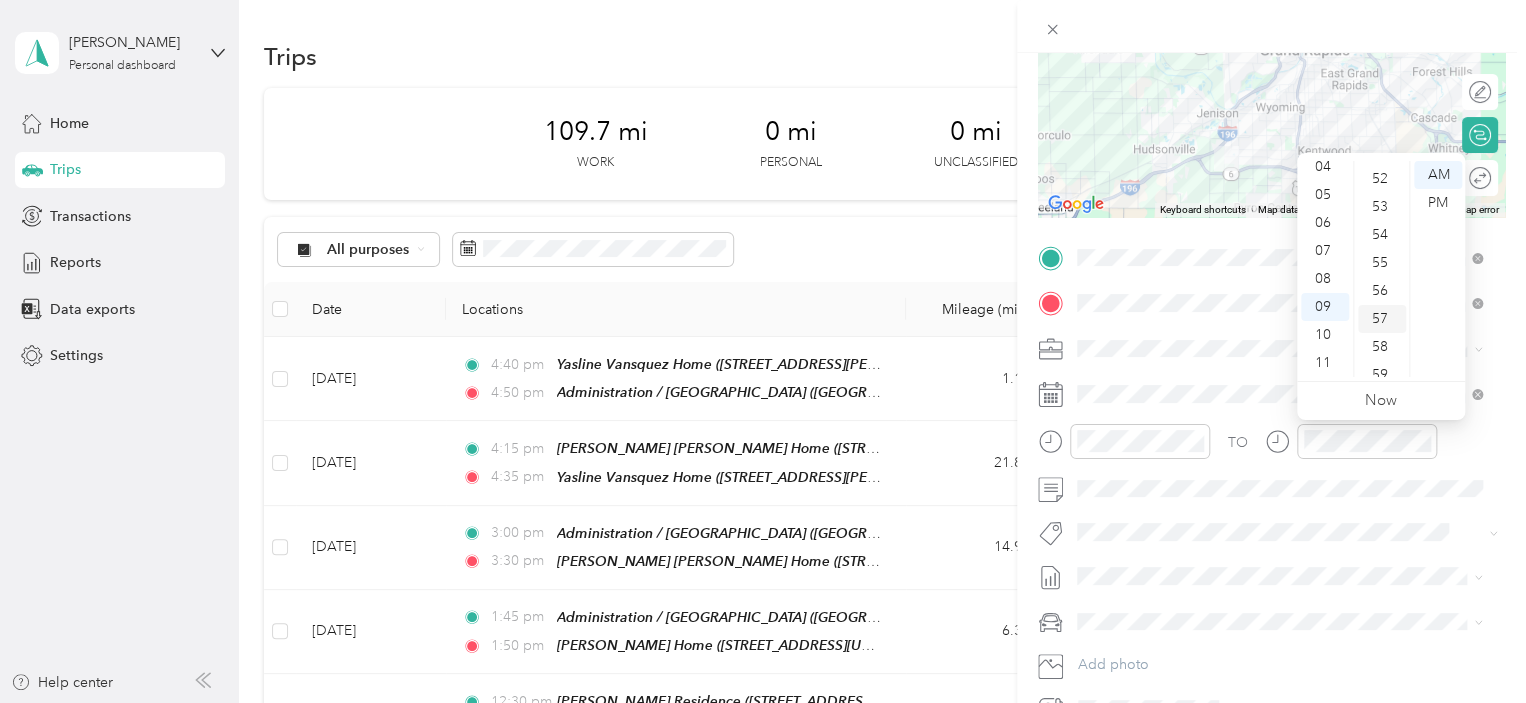click on "57" at bounding box center [1382, 319] 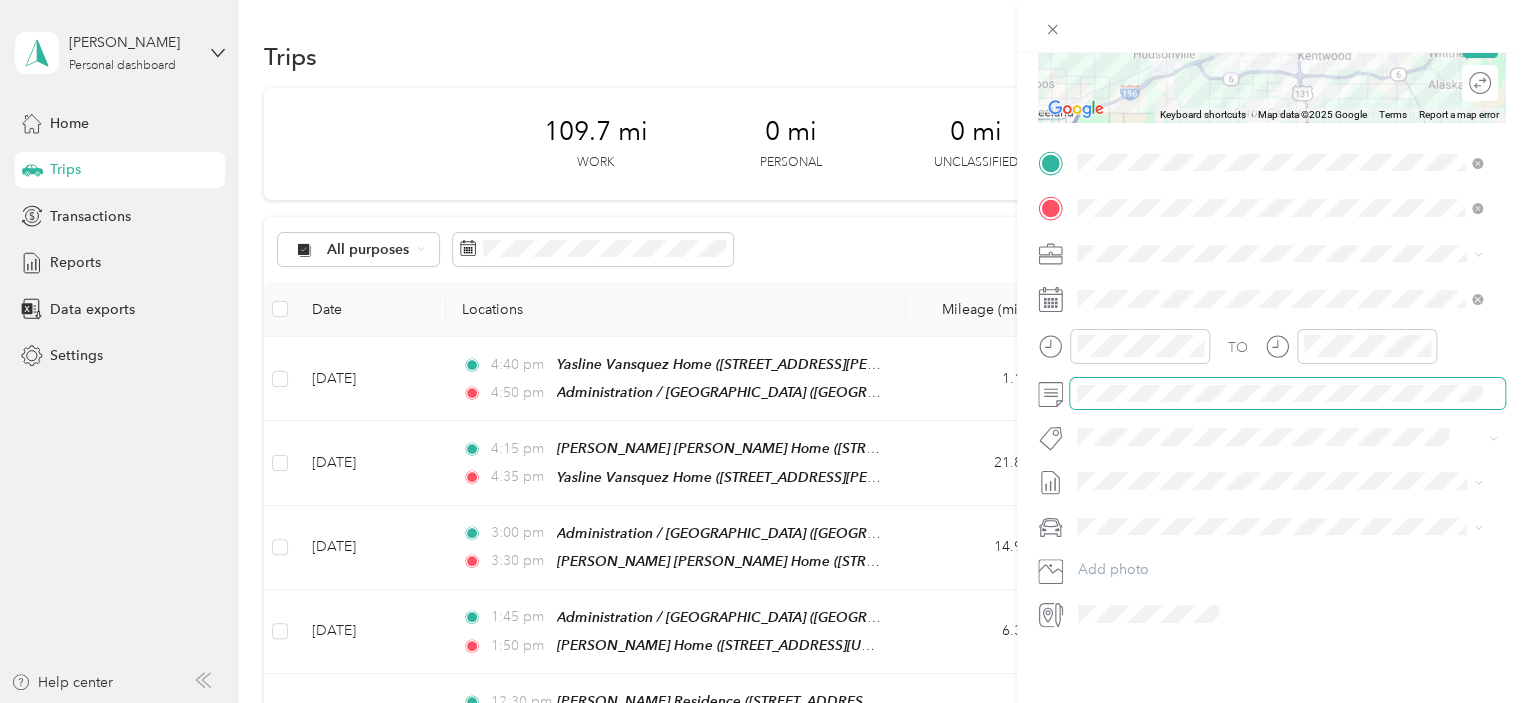 scroll, scrollTop: 0, scrollLeft: 0, axis: both 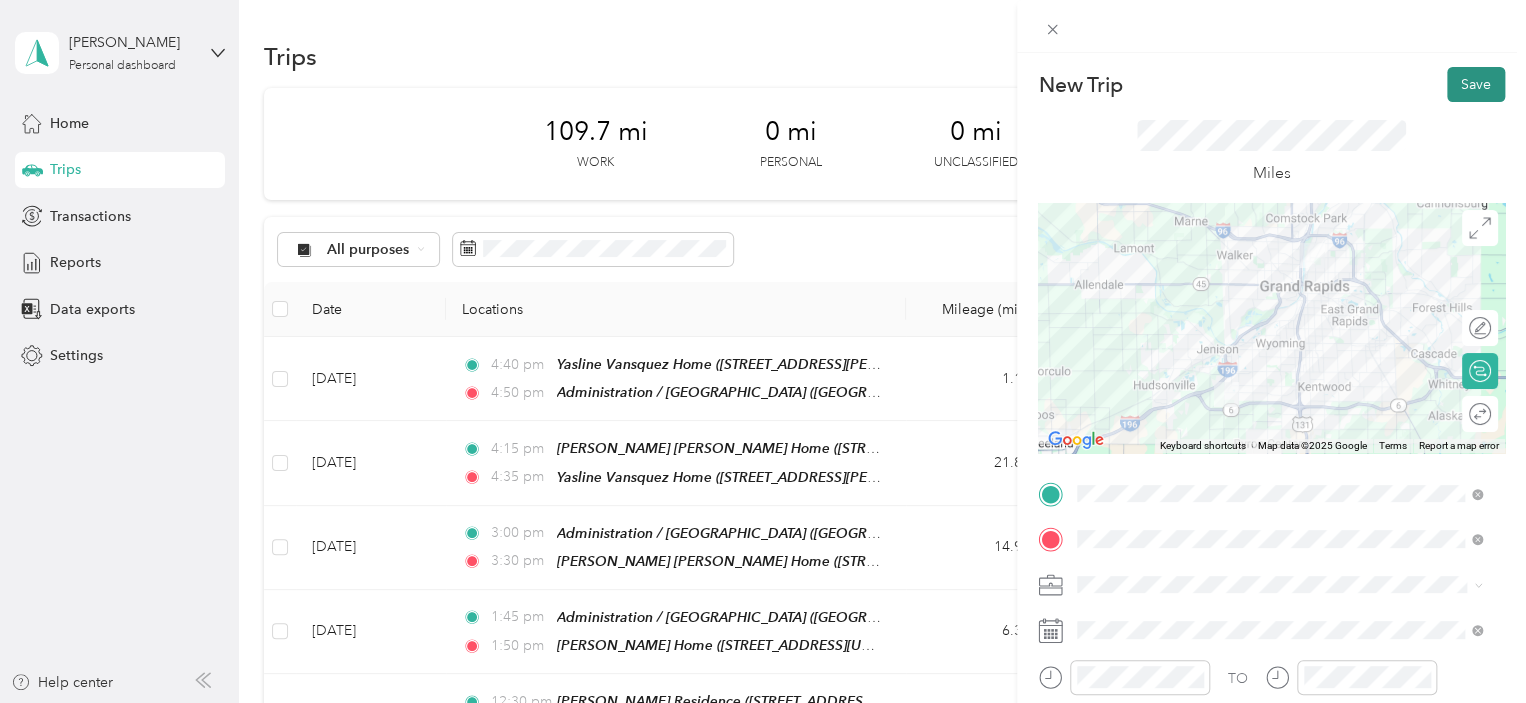 click on "Save" at bounding box center (1476, 84) 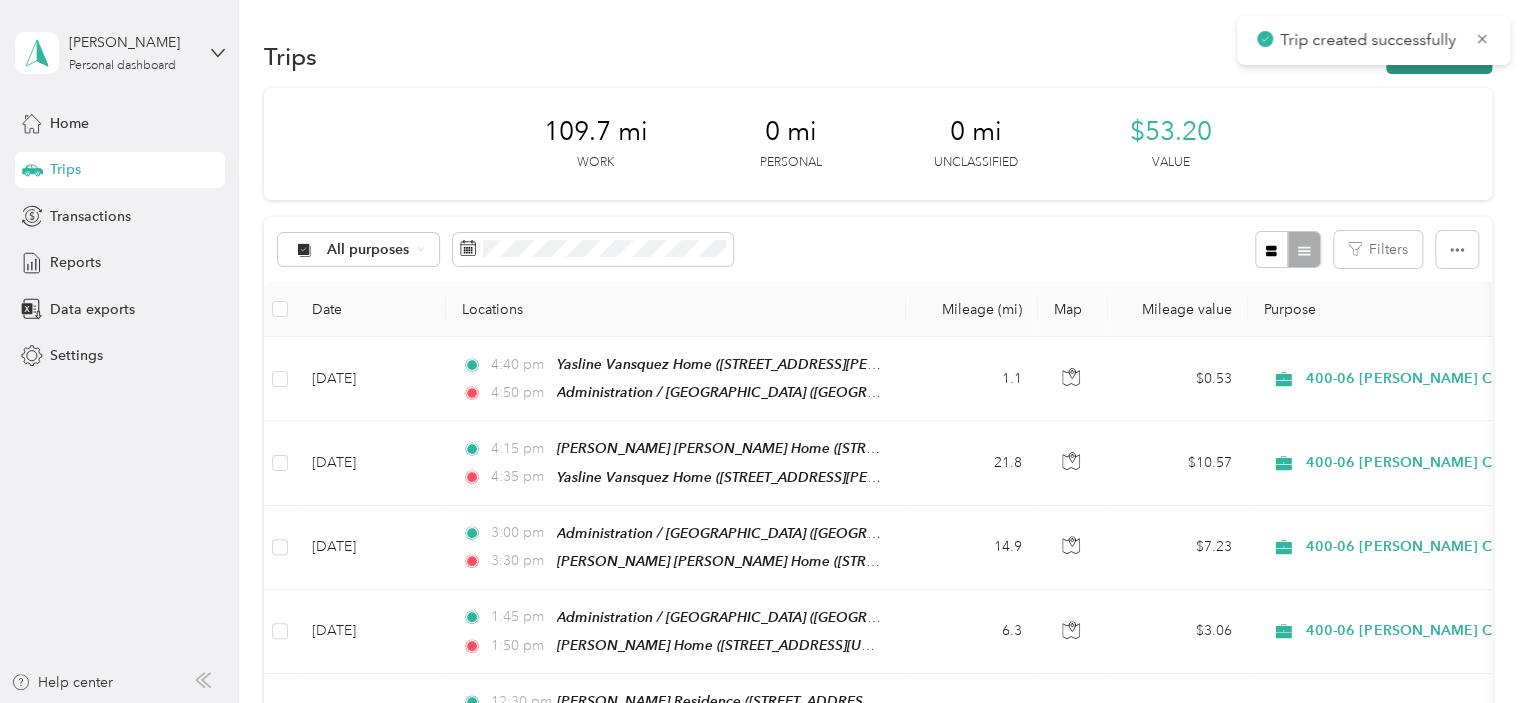 click on "New trip" at bounding box center [1439, 56] 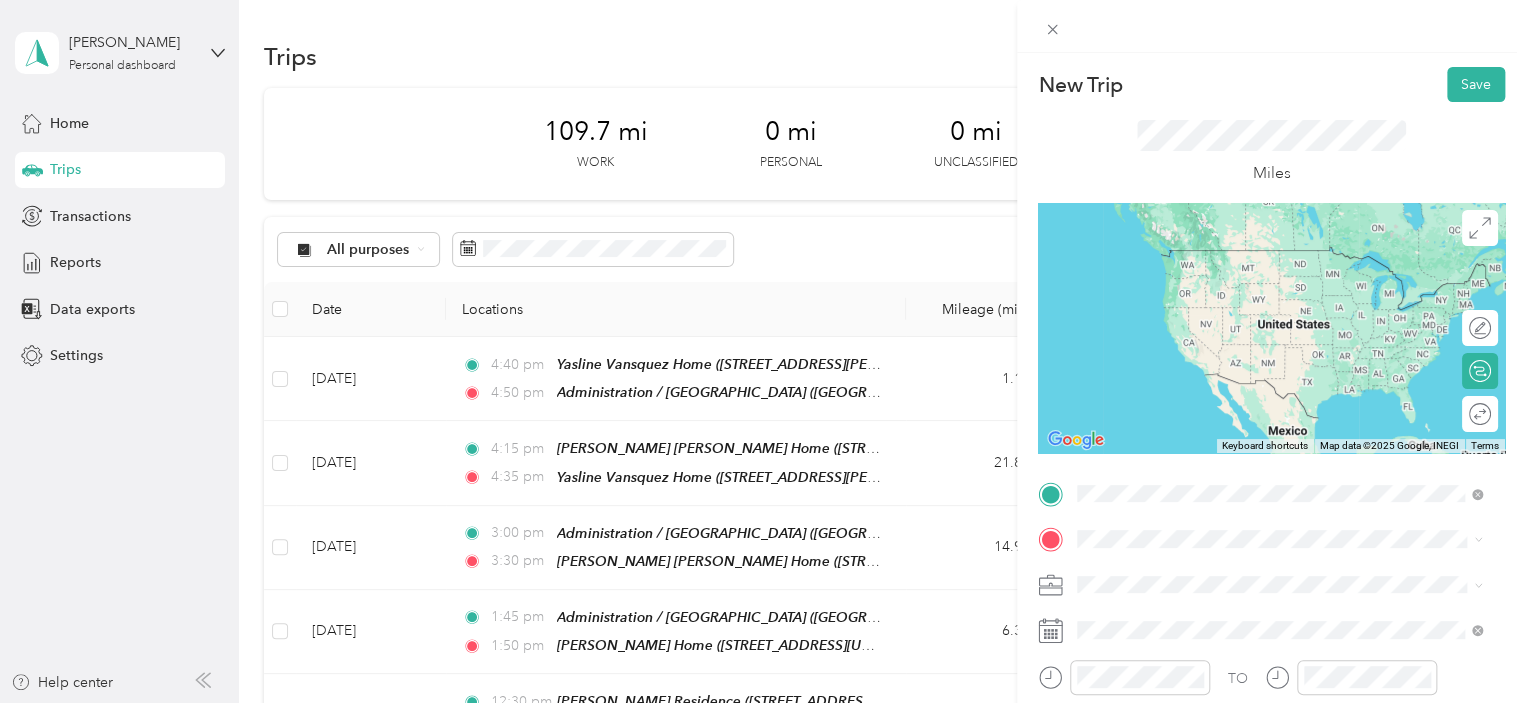 click on "[GEOGRAPHIC_DATA] [STREET_ADDRESS][US_STATE]" at bounding box center (1279, 269) 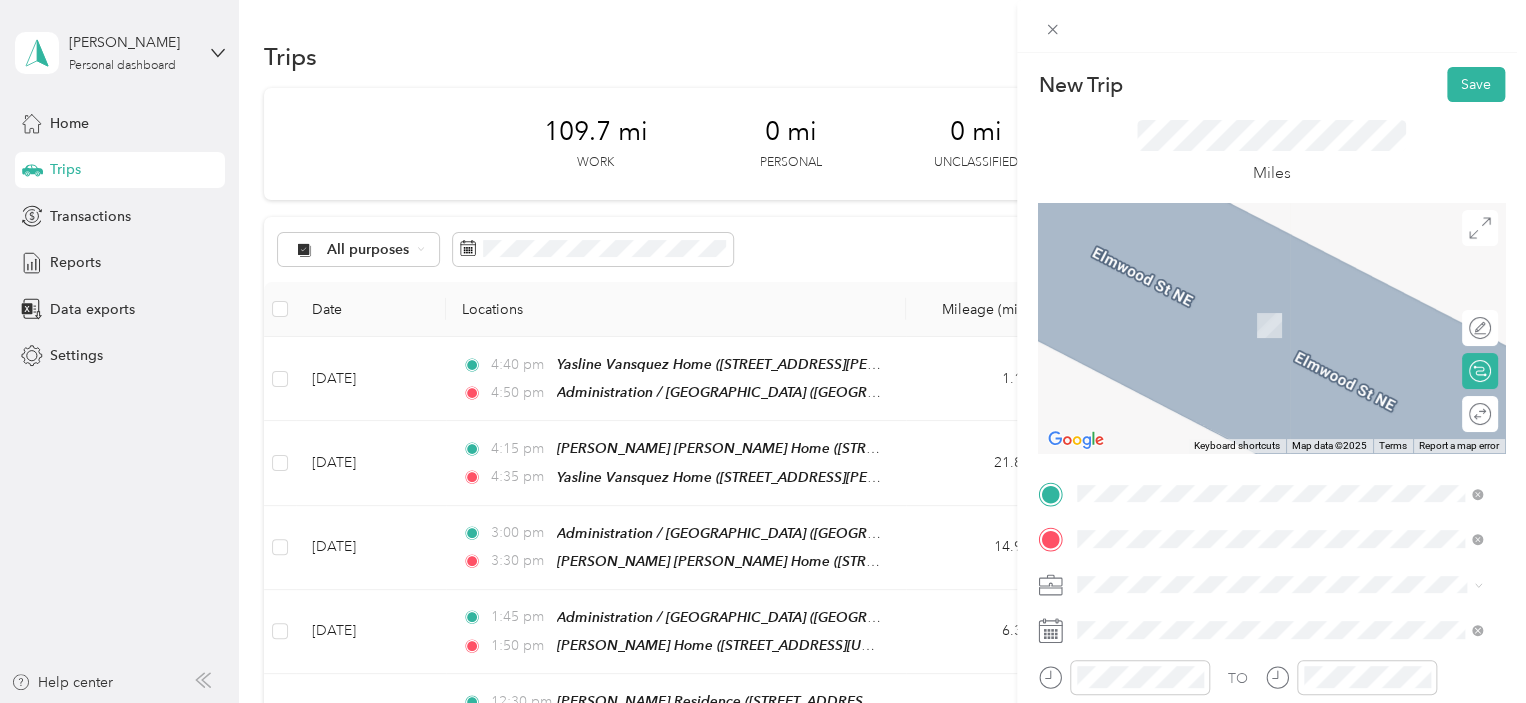 click on "[PERSON_NAME] Resident [STREET_ADDRESS][PERSON_NAME][PERSON_NAME][US_STATE]" at bounding box center [1295, 325] 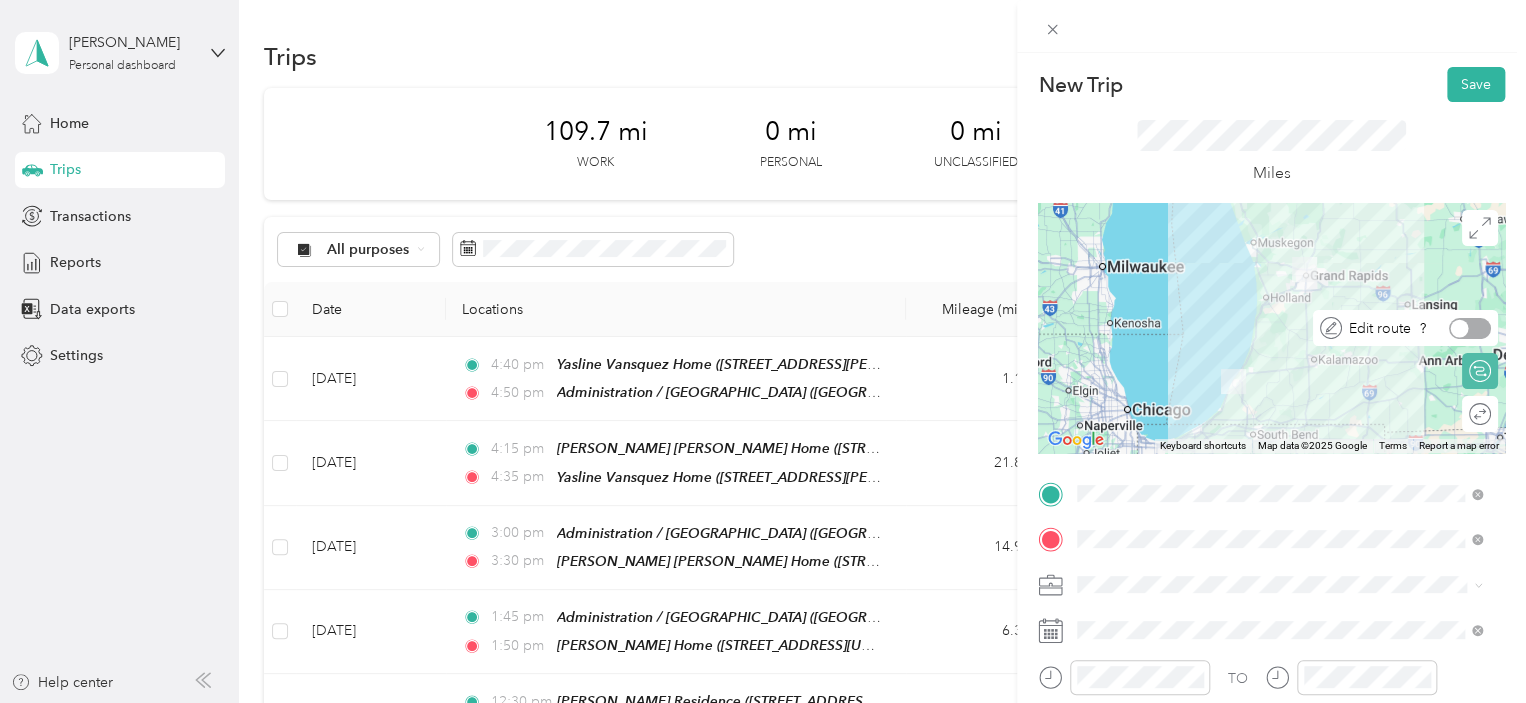 click at bounding box center [1470, 328] 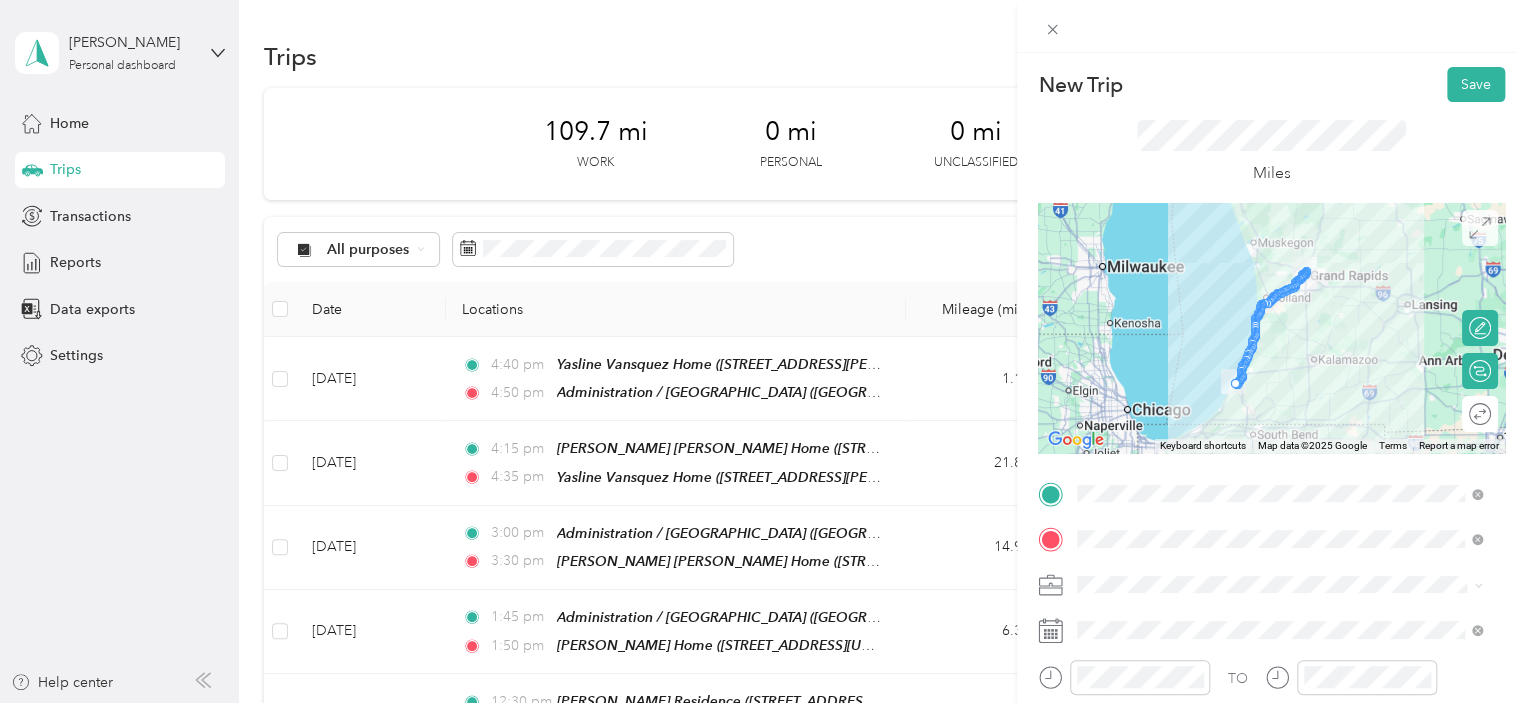 click 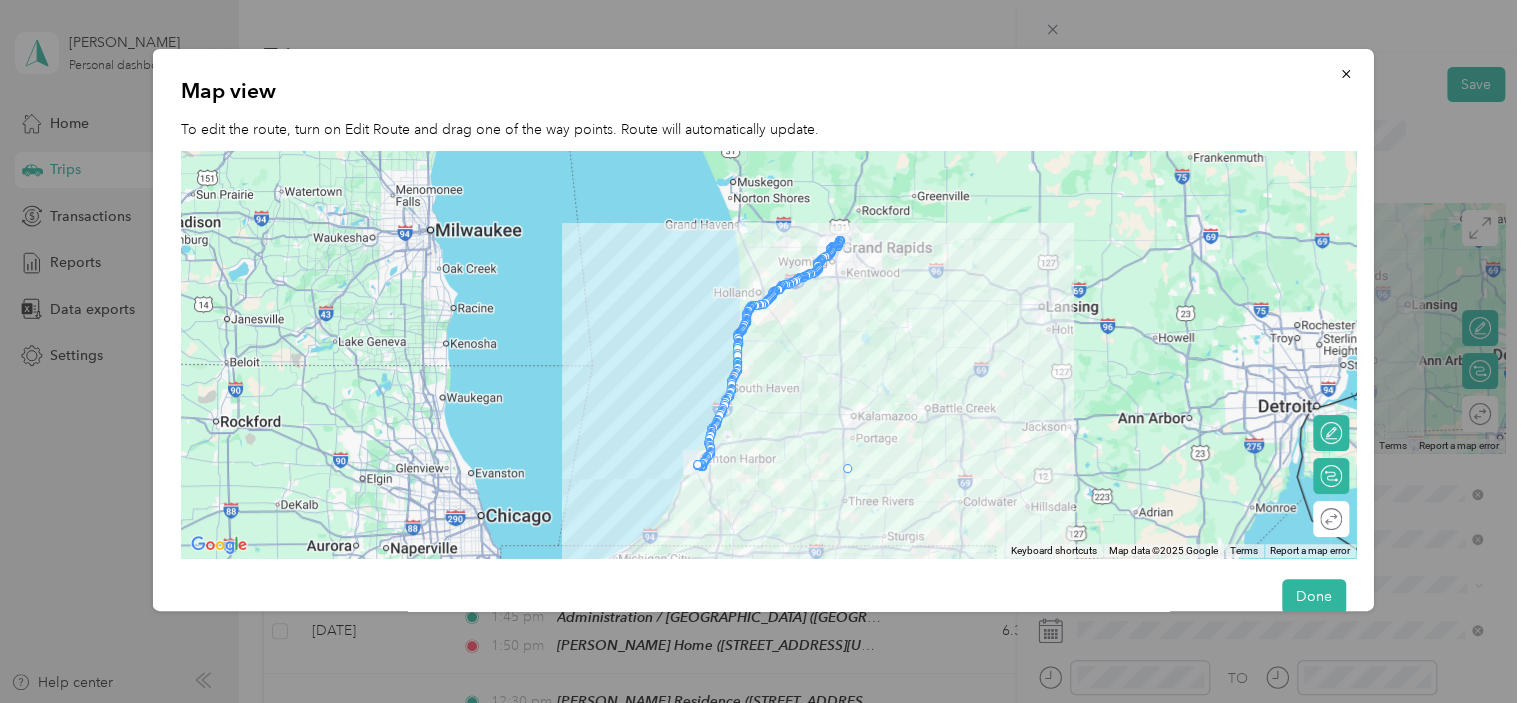 drag, startPoint x: 842, startPoint y: 247, endPoint x: 852, endPoint y: 471, distance: 224.2231 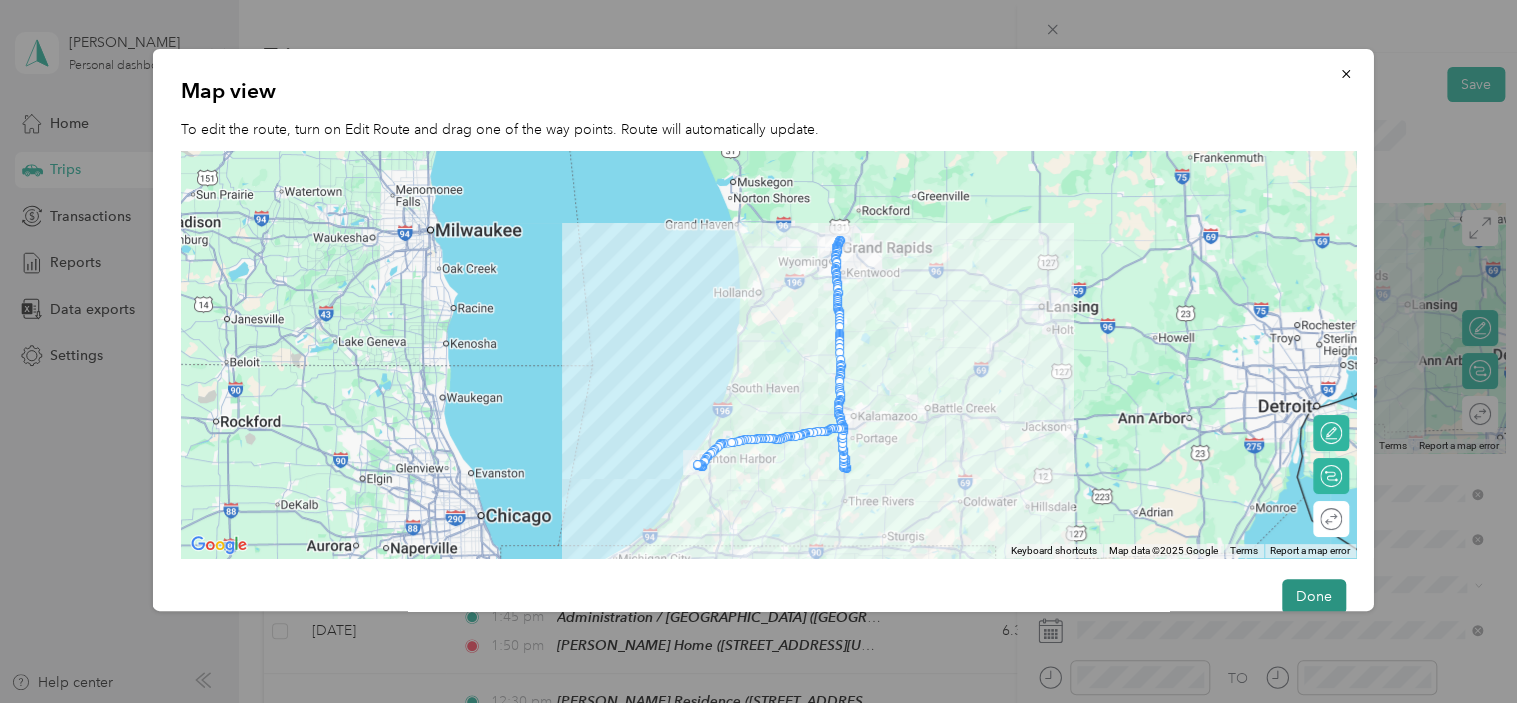 click on "Done" at bounding box center (1313, 596) 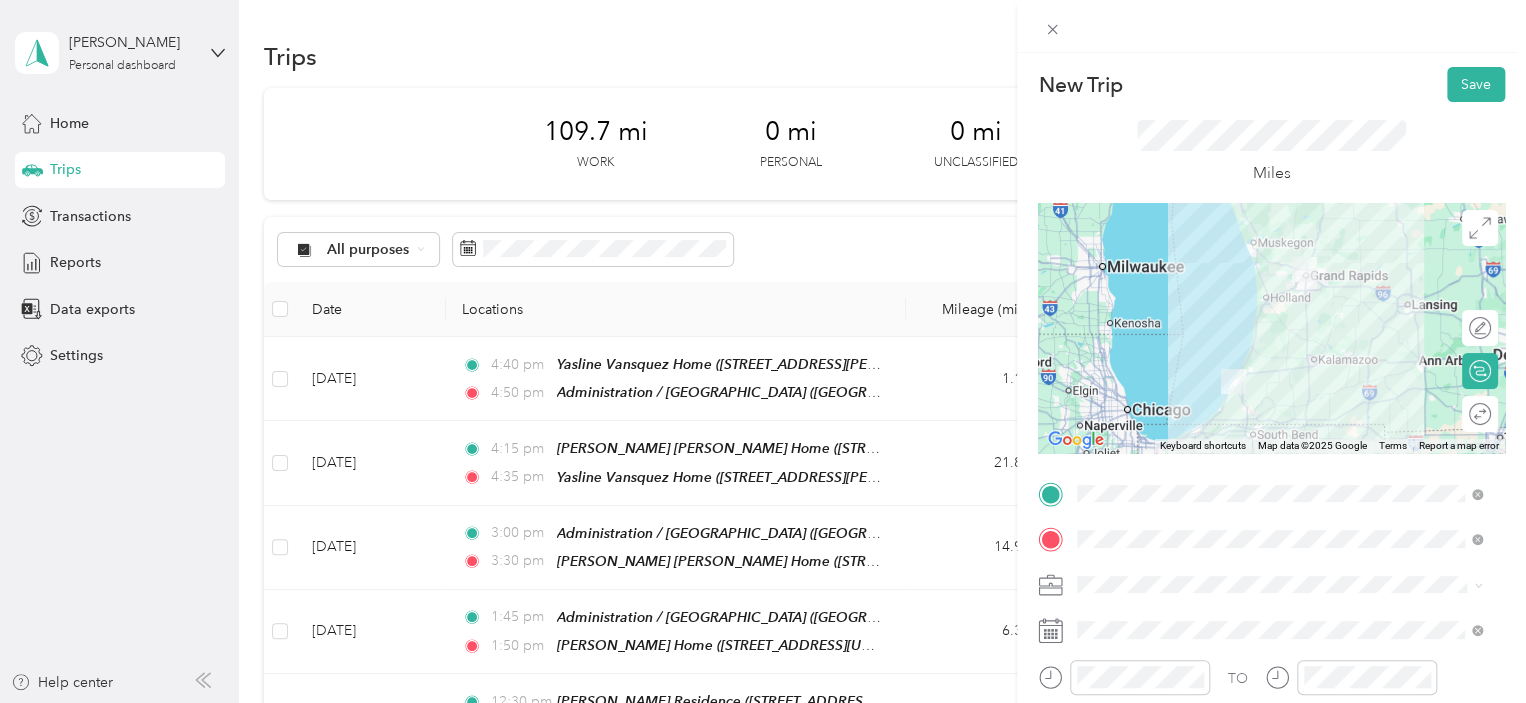drag, startPoint x: 1509, startPoint y: 216, endPoint x: 1510, endPoint y: 231, distance: 15.033297 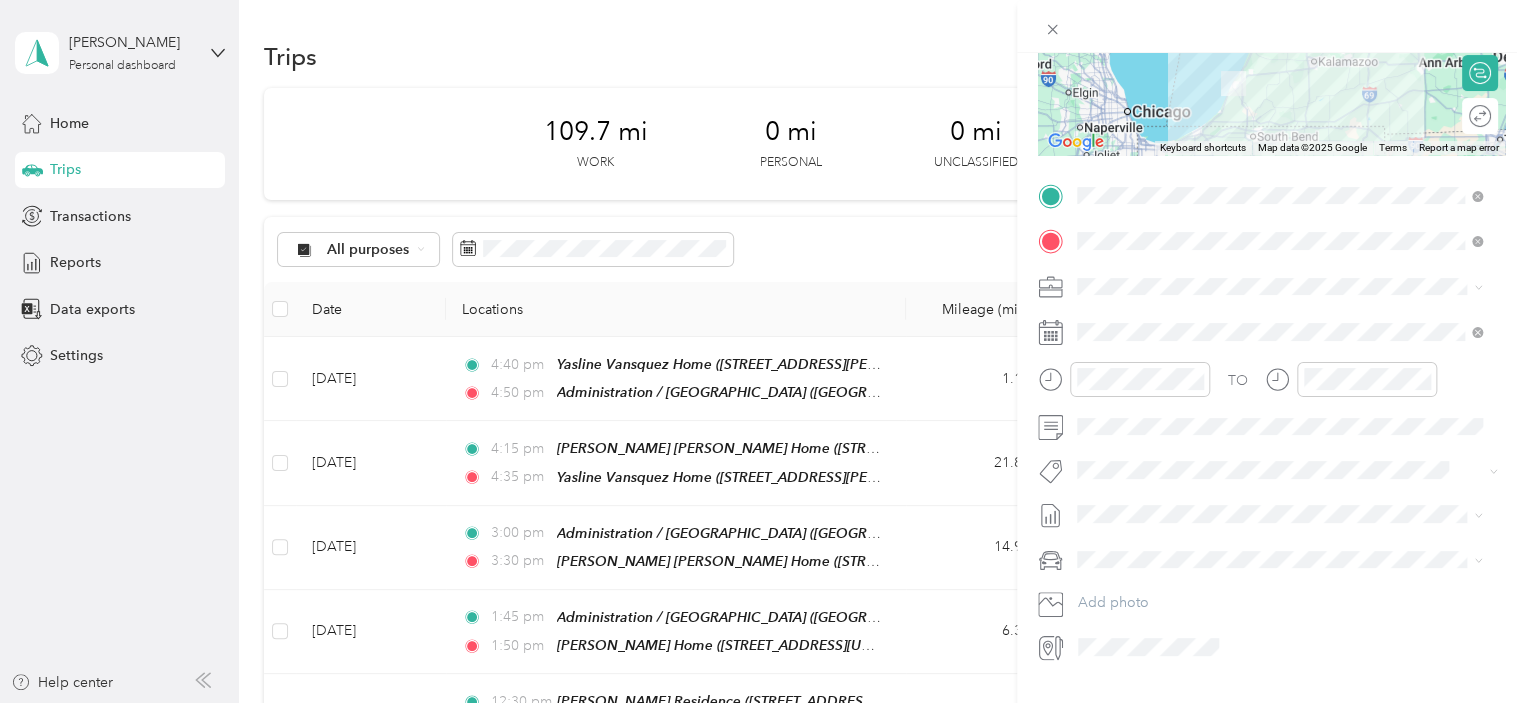 scroll, scrollTop: 304, scrollLeft: 0, axis: vertical 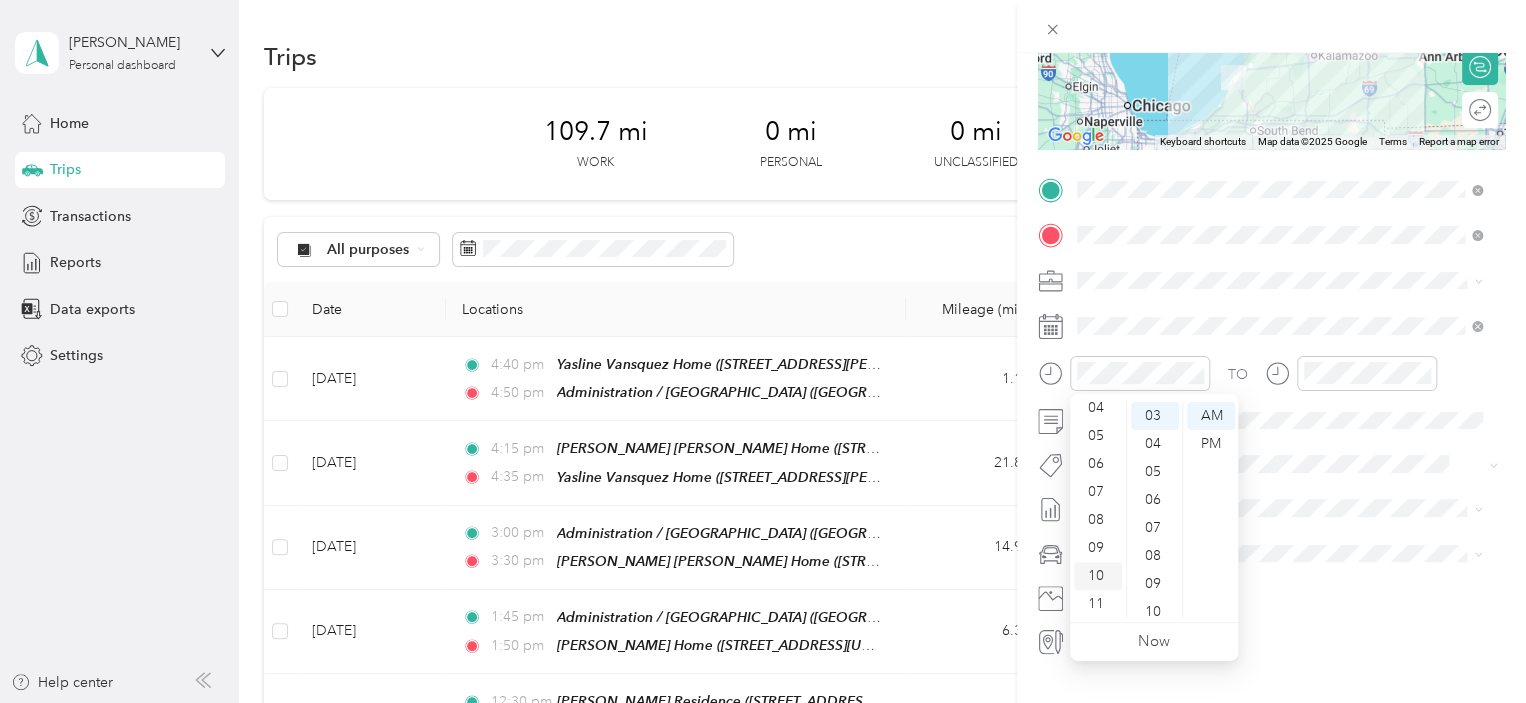 click on "10" at bounding box center [1098, 576] 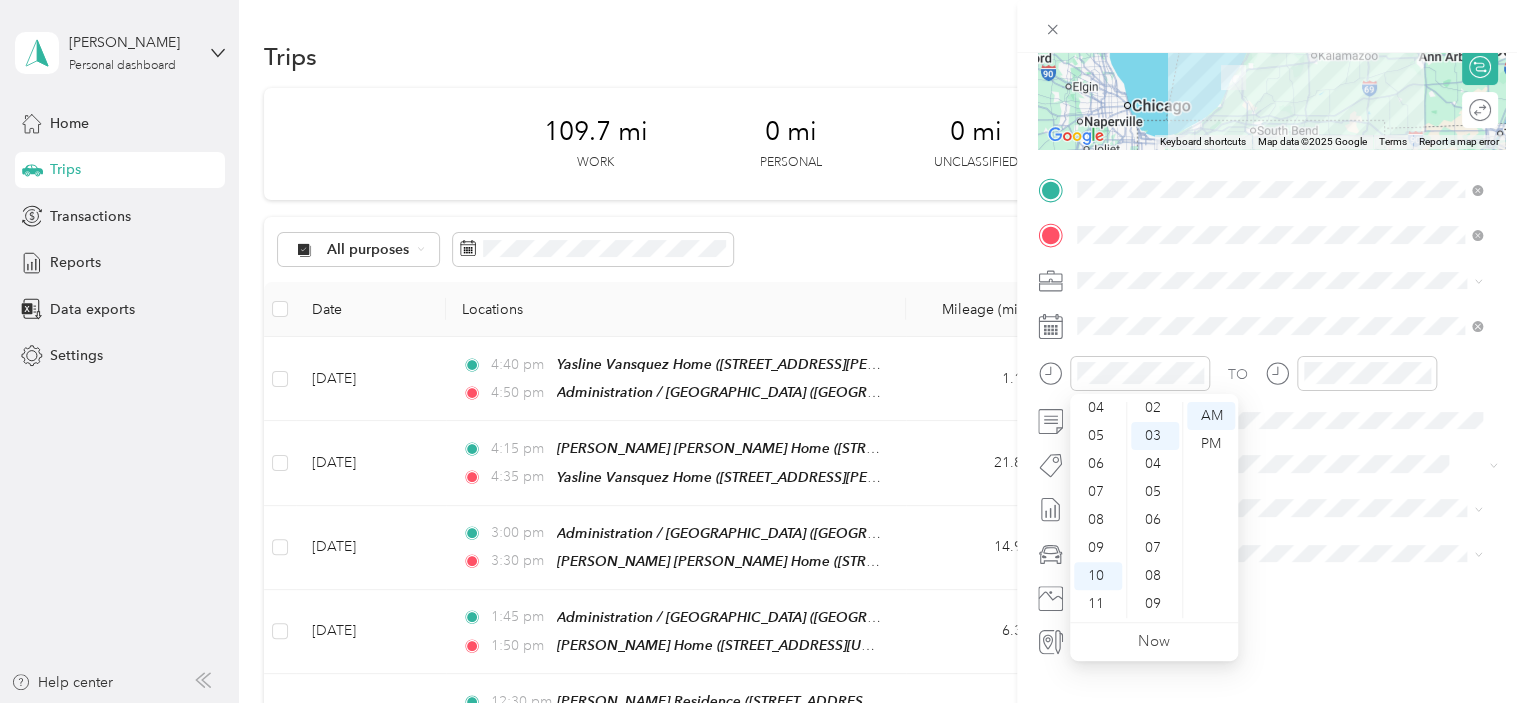scroll, scrollTop: 0, scrollLeft: 0, axis: both 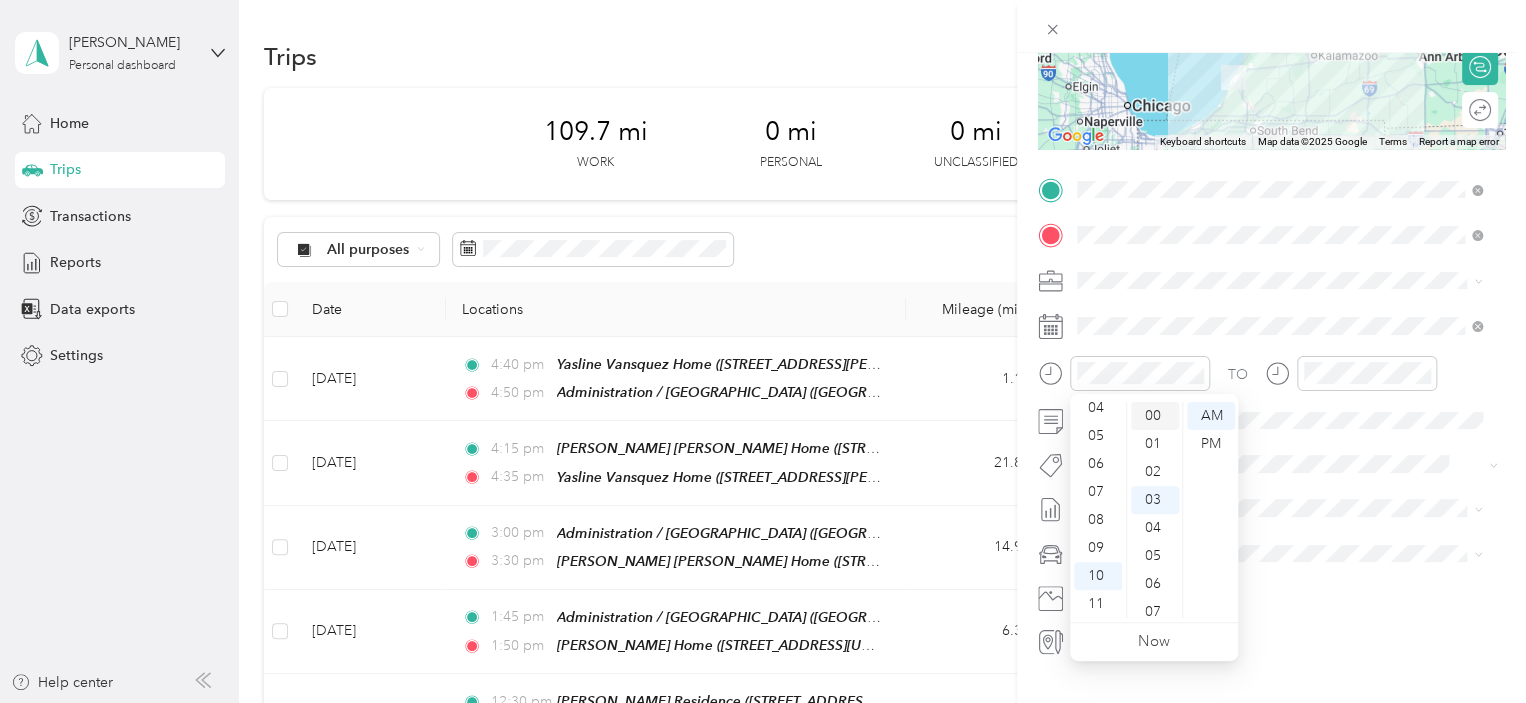 click on "00" at bounding box center [1155, 416] 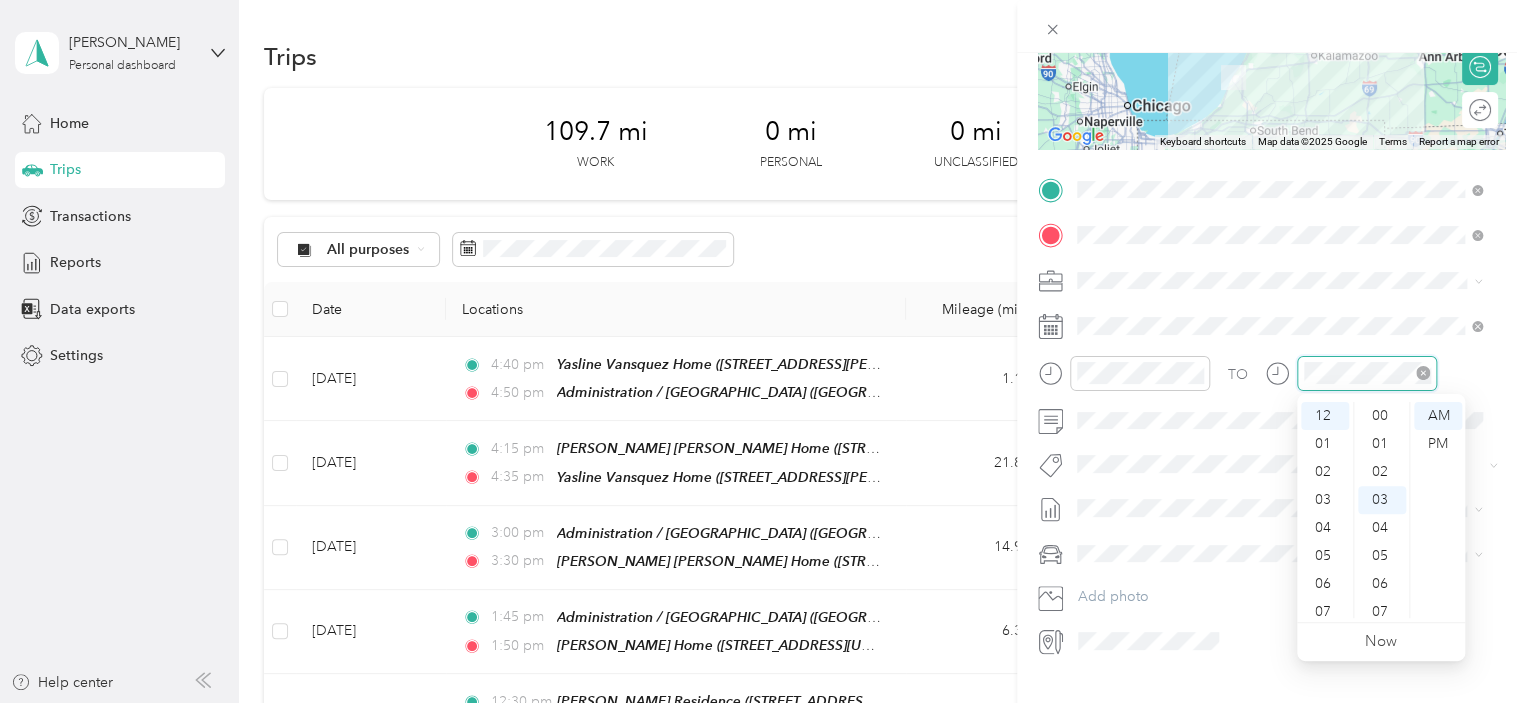 scroll, scrollTop: 84, scrollLeft: 0, axis: vertical 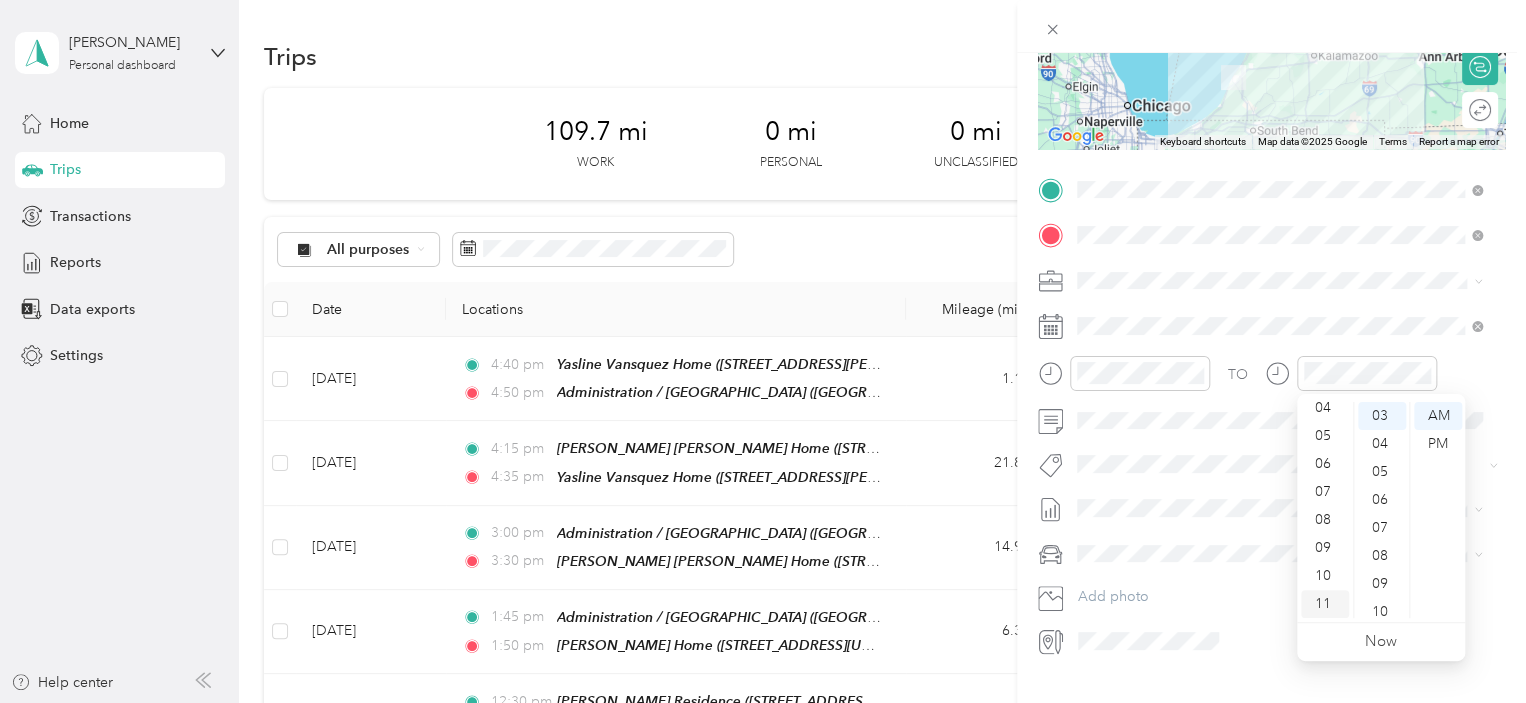 click on "11" at bounding box center [1325, 604] 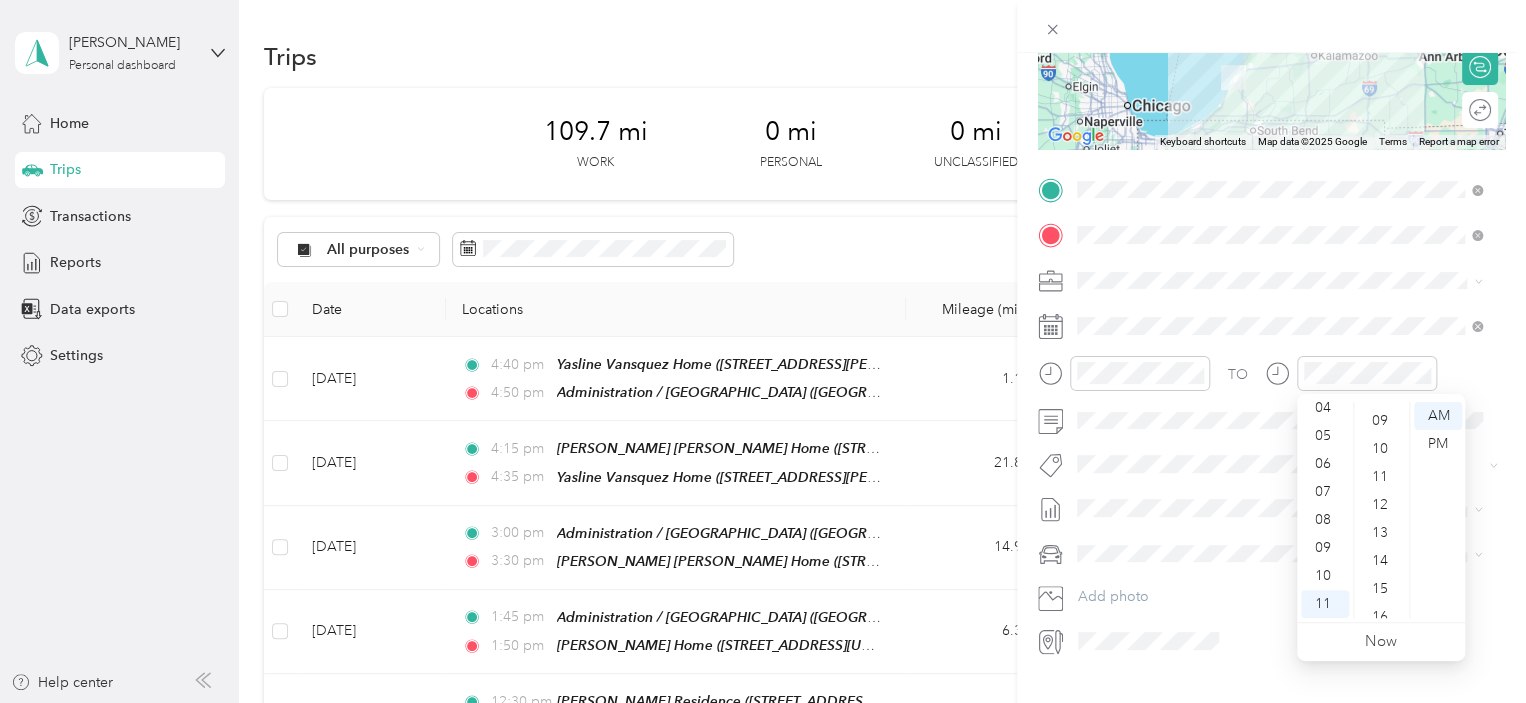 scroll, scrollTop: 309, scrollLeft: 0, axis: vertical 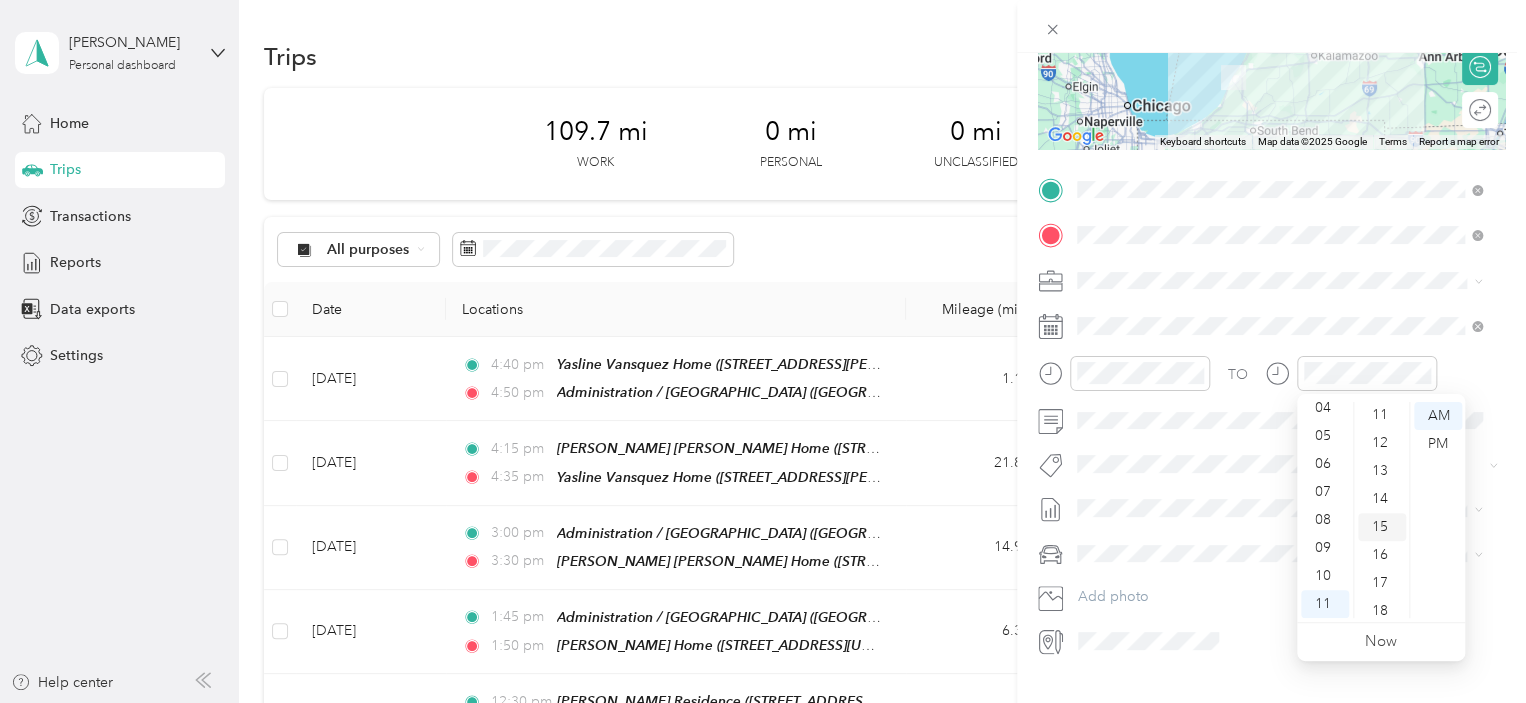 click on "15" at bounding box center (1382, 527) 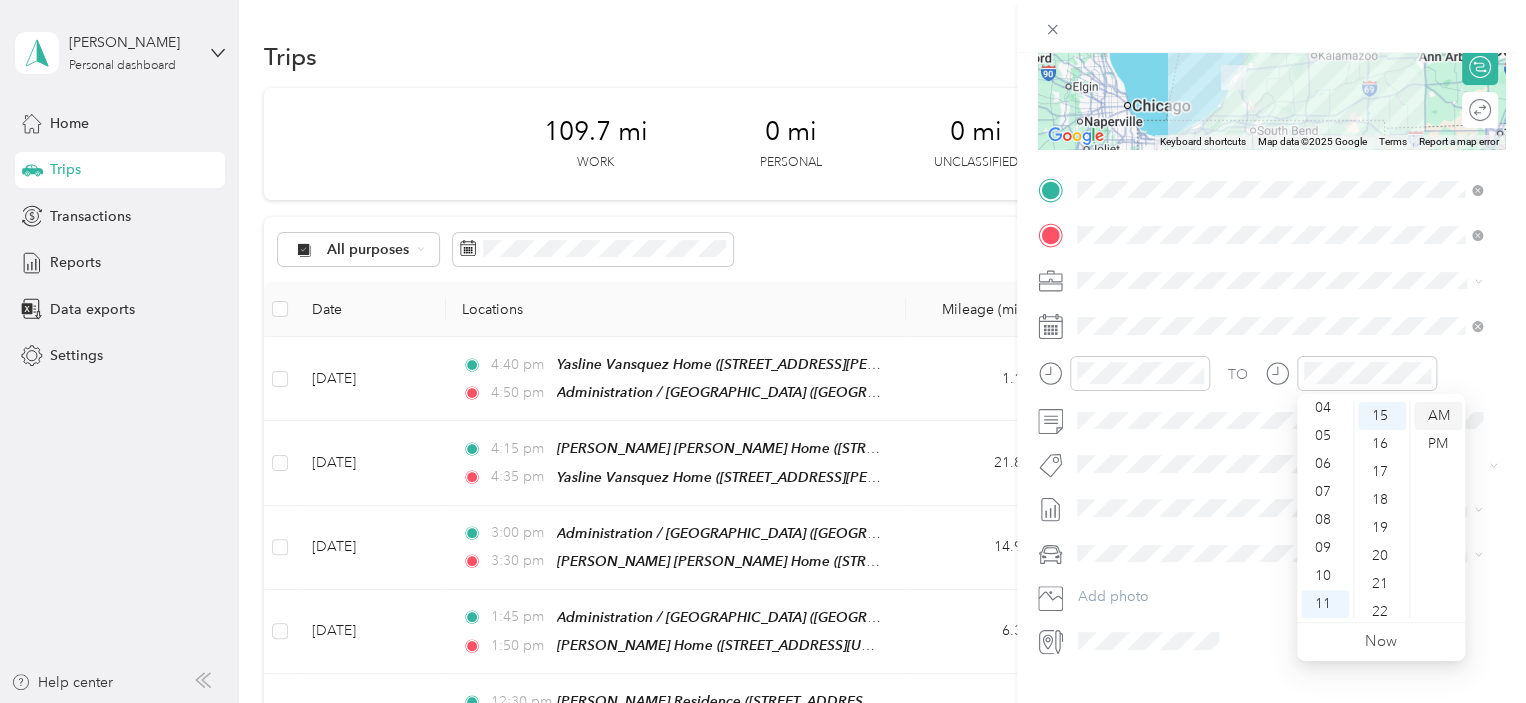 click on "AM" at bounding box center (1438, 416) 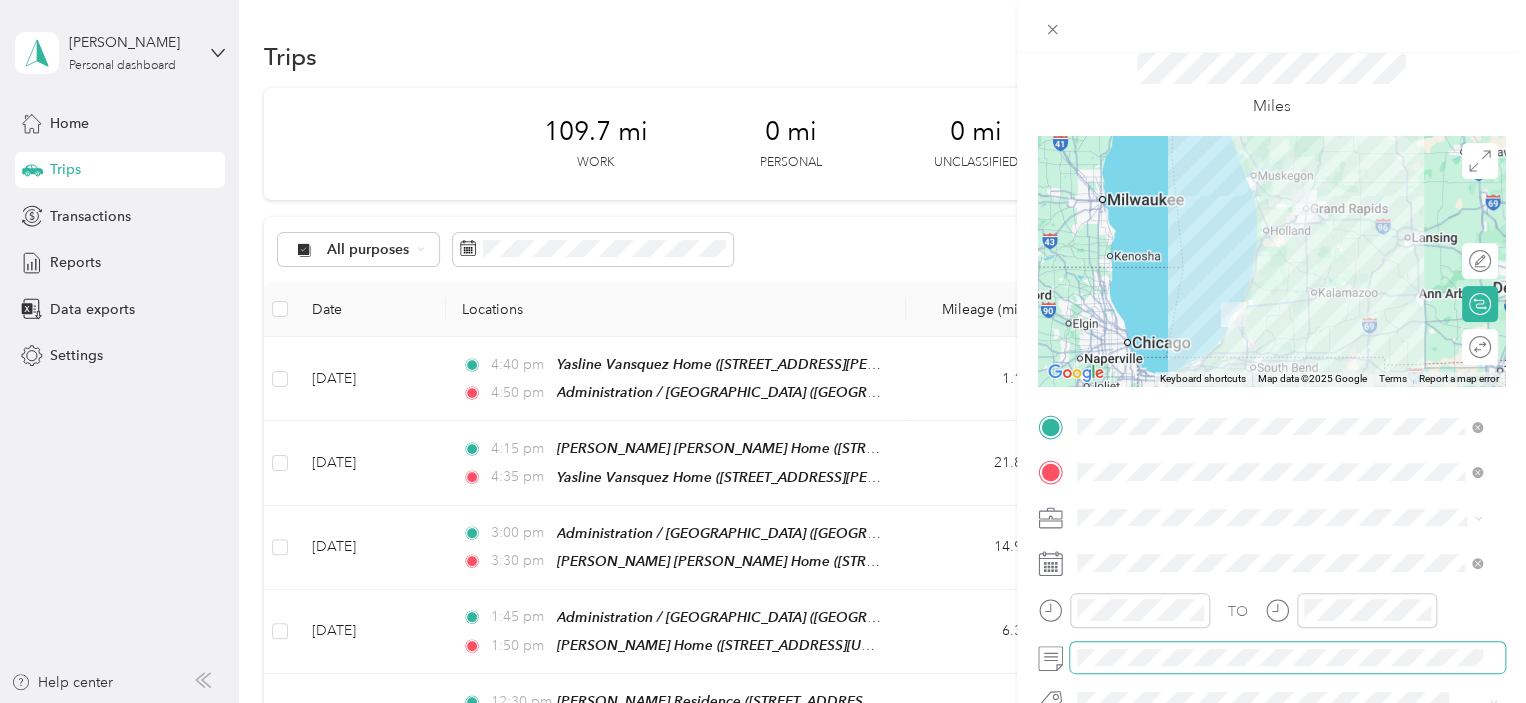 scroll, scrollTop: 0, scrollLeft: 0, axis: both 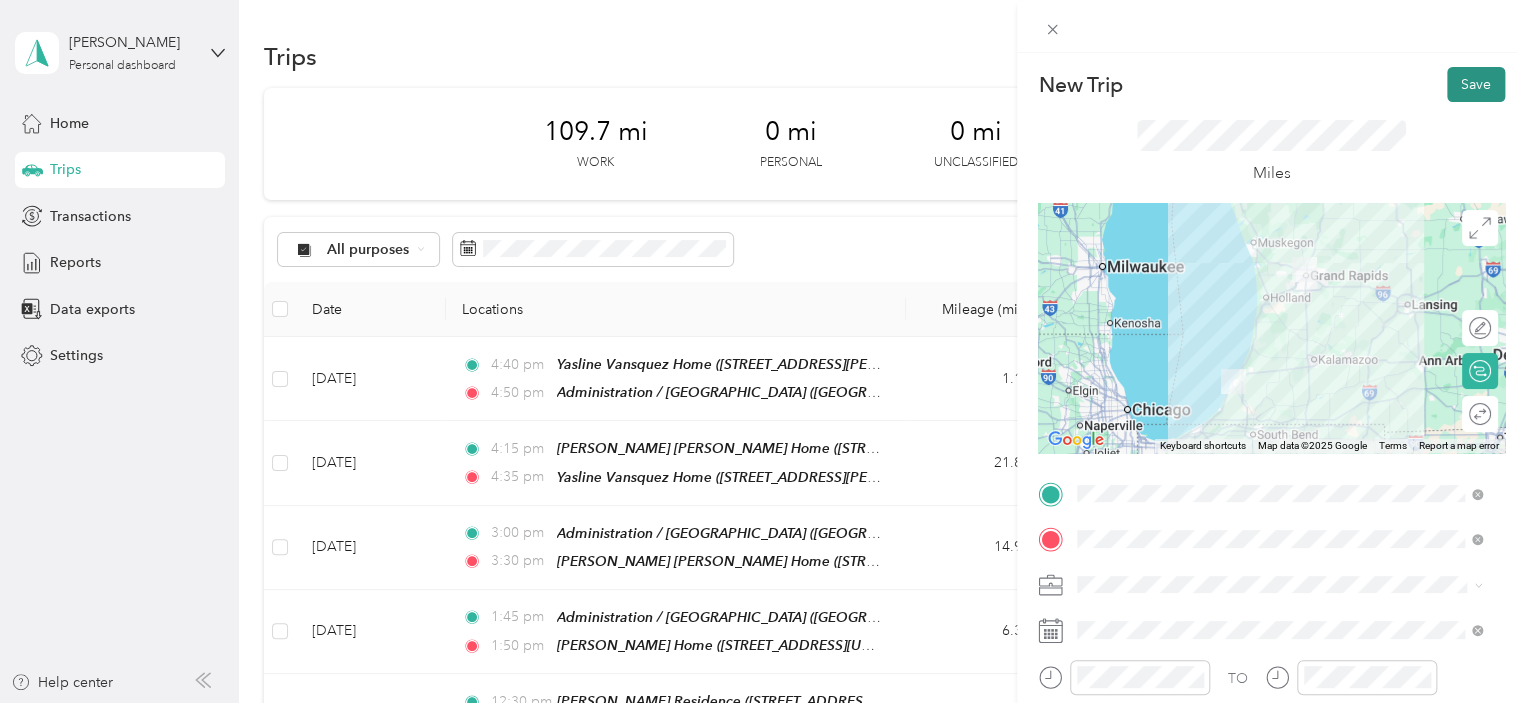 click on "Save" at bounding box center (1476, 84) 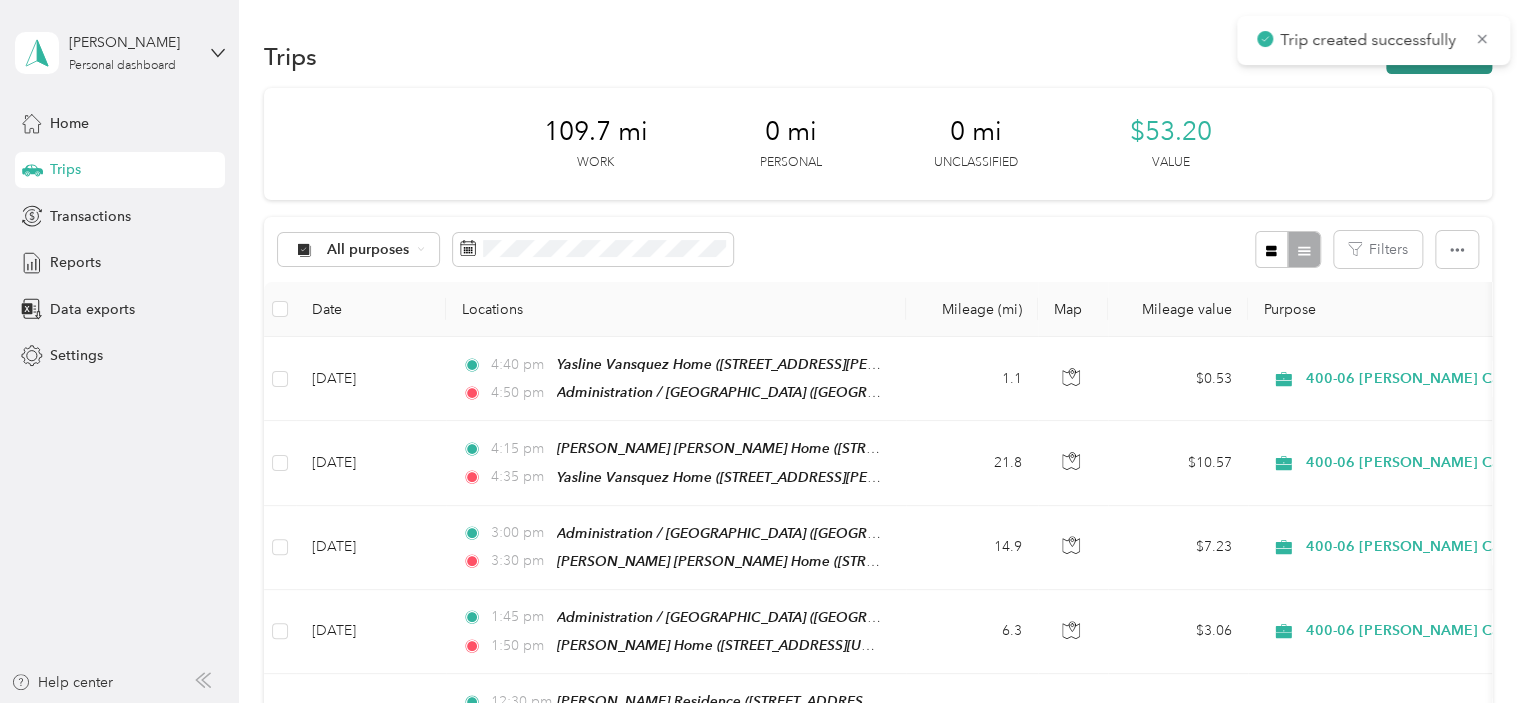 click on "New trip" at bounding box center (1439, 56) 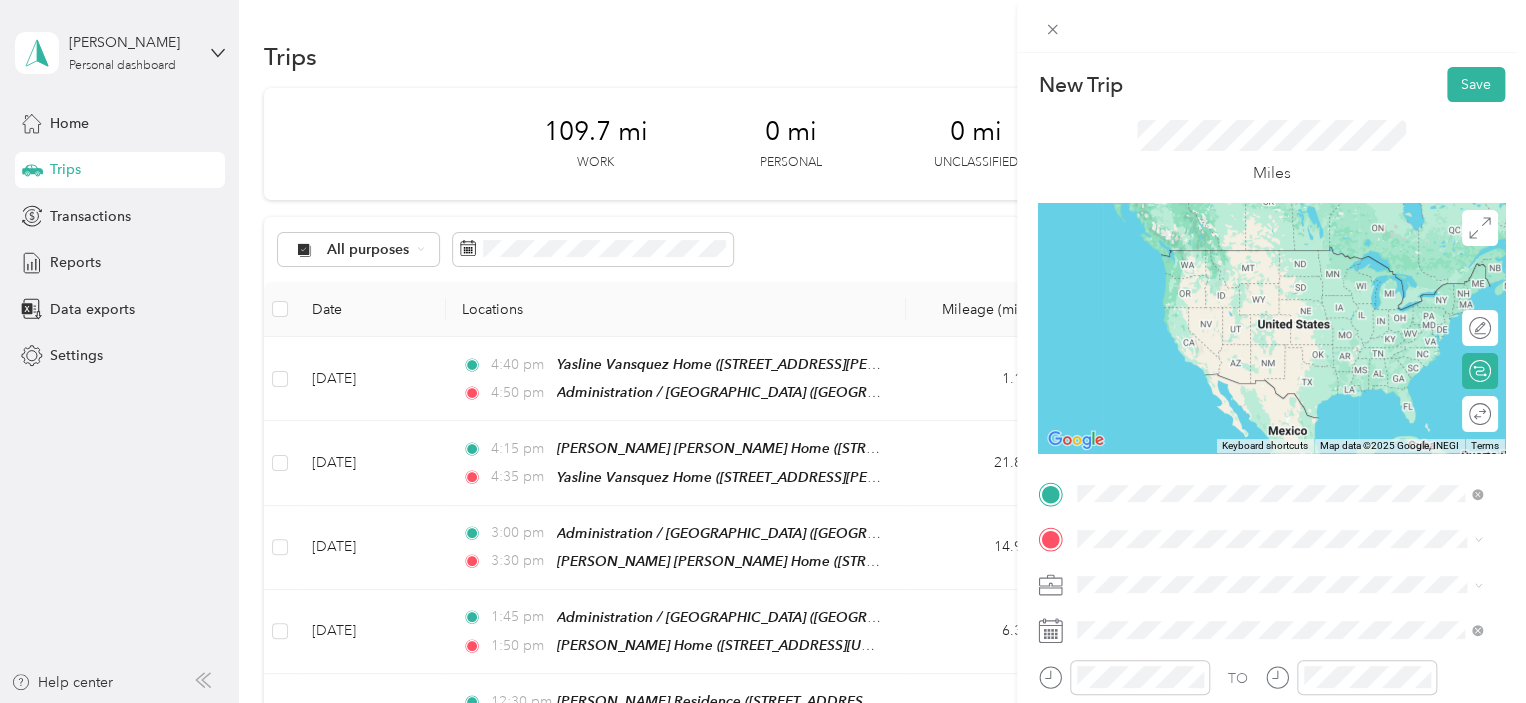 click on "[PERSON_NAME] Resident [STREET_ADDRESS][PERSON_NAME][PERSON_NAME][US_STATE]" at bounding box center [1295, 279] 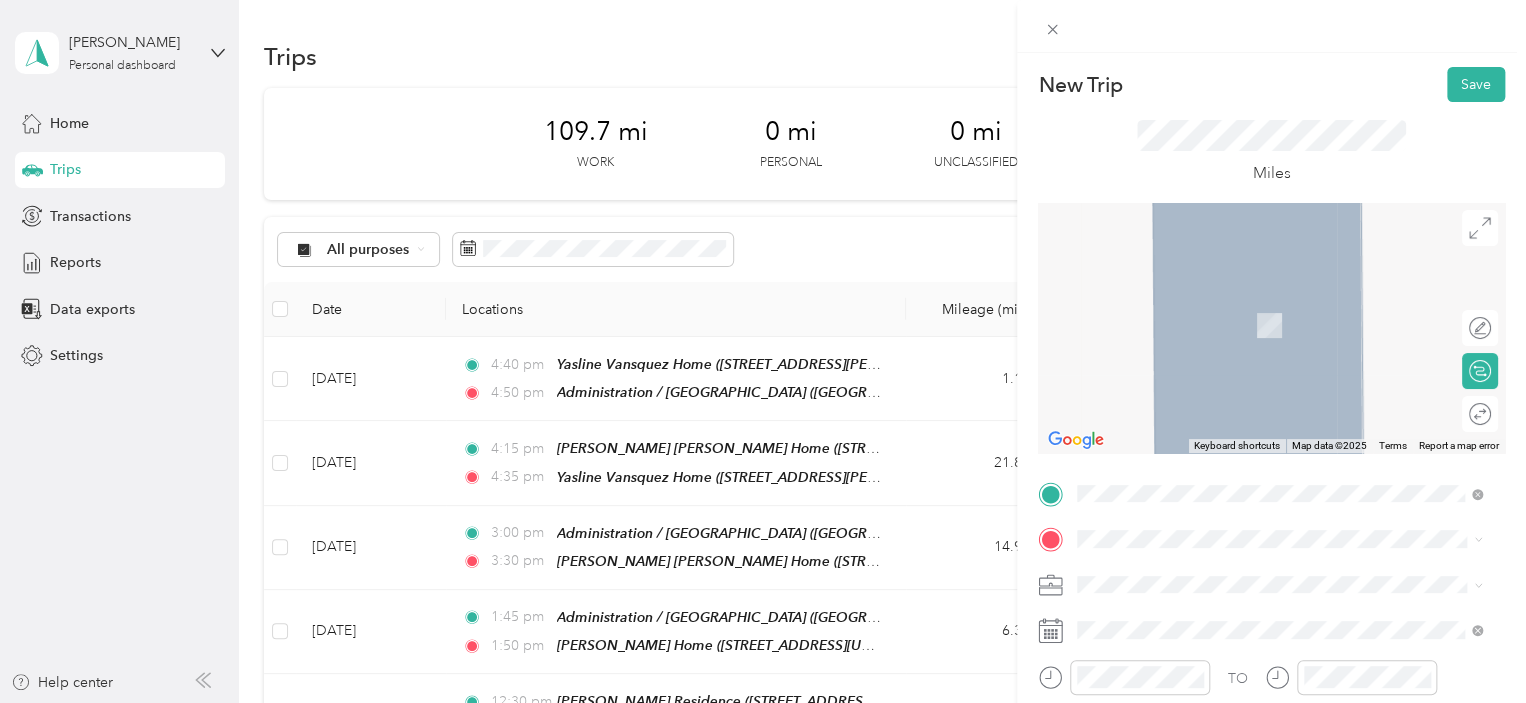 click on "TEAM Administration / [GEOGRAPHIC_DATA], [US_STATE], [GEOGRAPHIC_DATA]" at bounding box center [1295, 333] 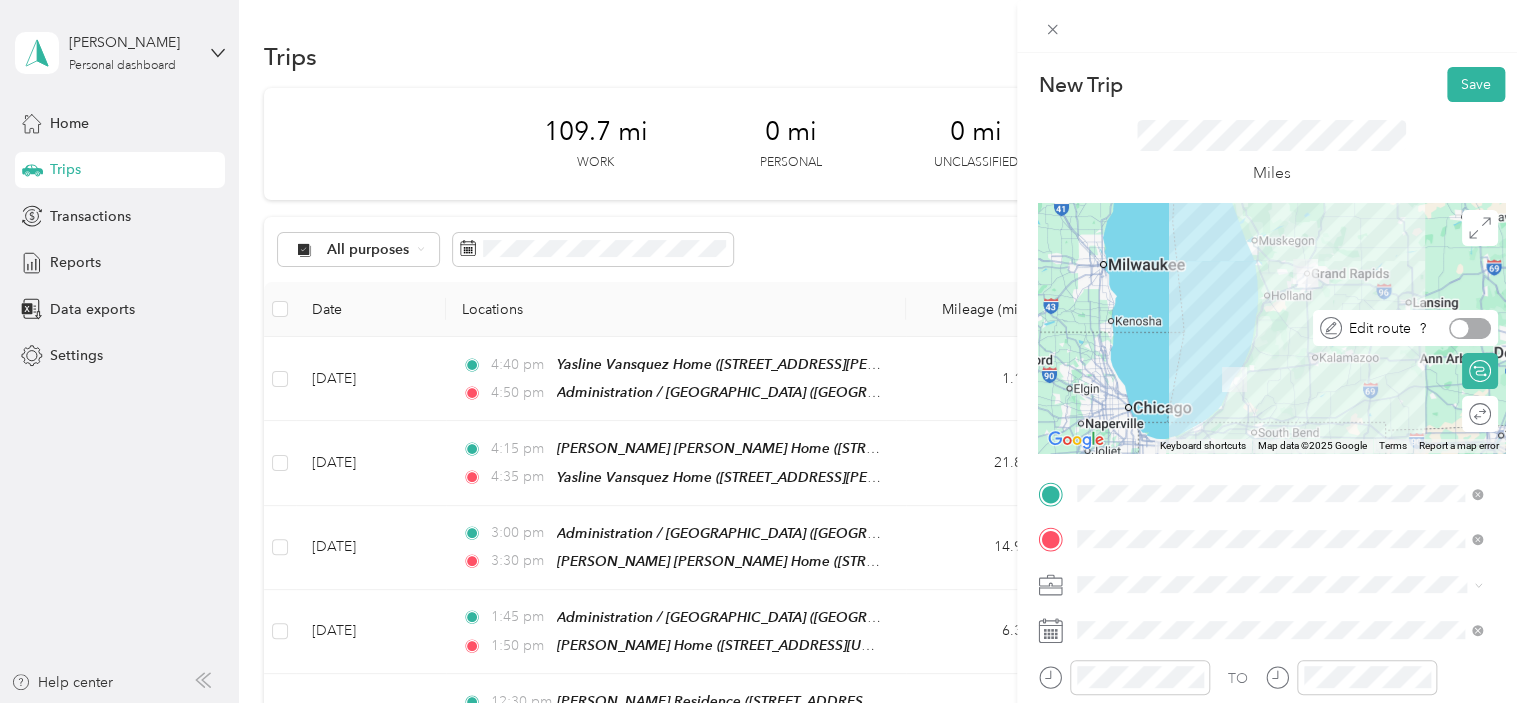 click at bounding box center [1470, 328] 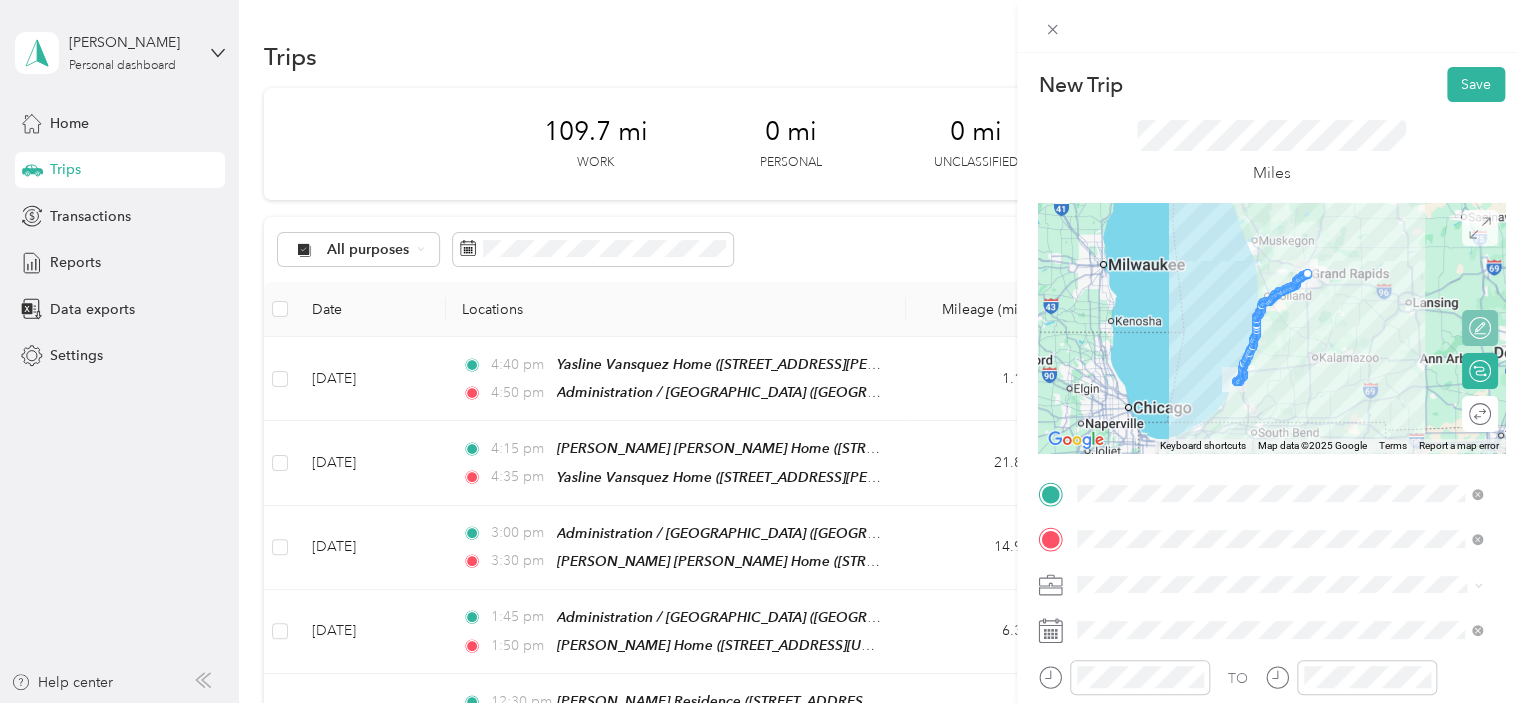 click 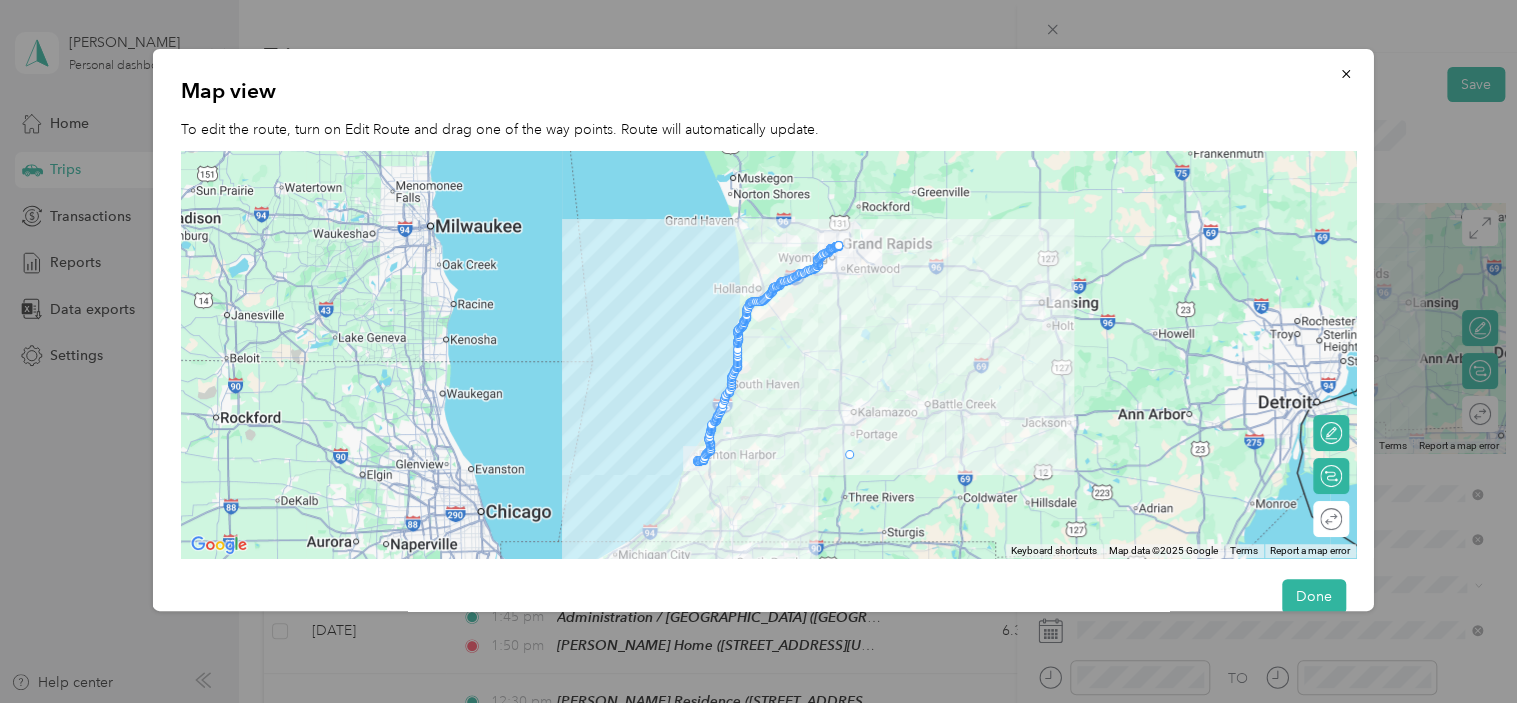 drag, startPoint x: 708, startPoint y: 461, endPoint x: 855, endPoint y: 460, distance: 147.0034 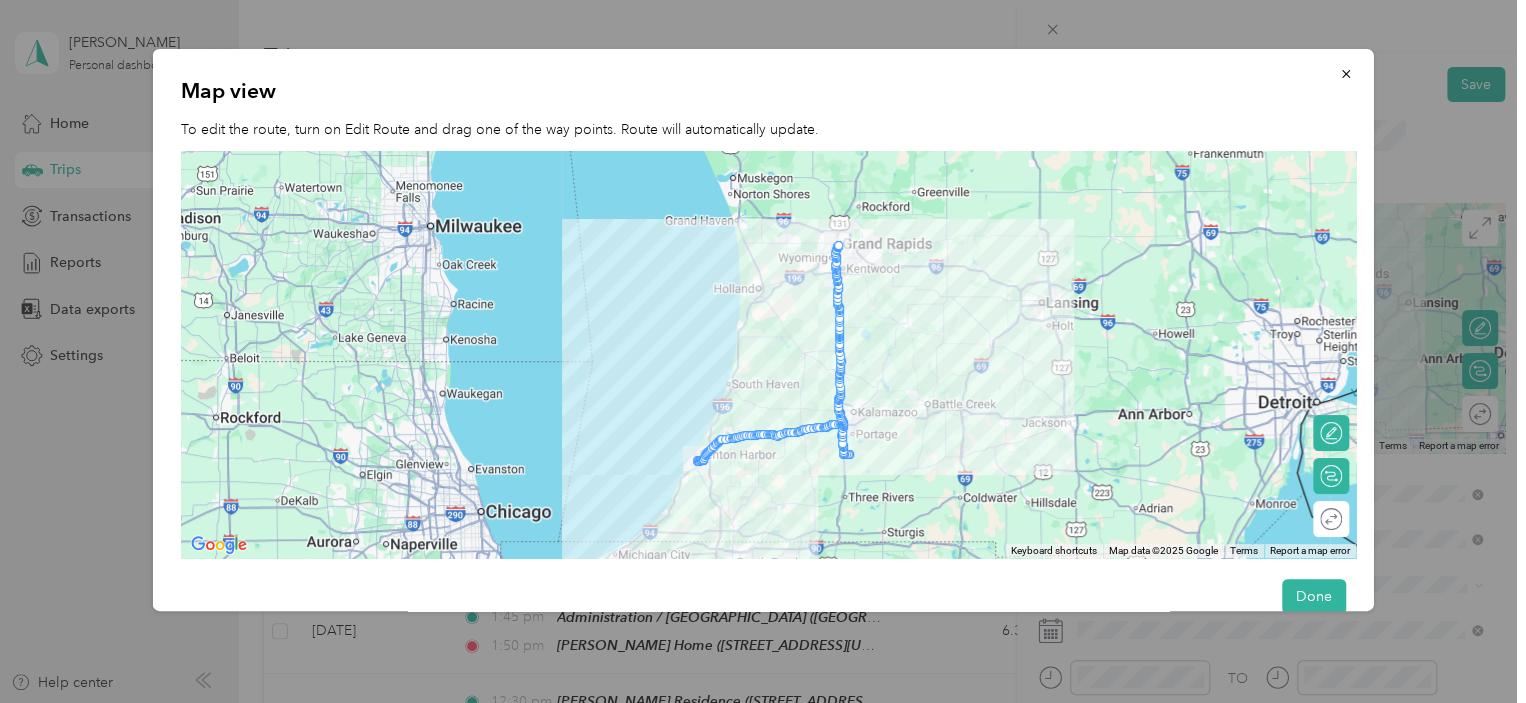 click on "Map view To edit the route, turn on Edit Route and drag one of the way points. Route will automatically update. ← Move left → Move right ↑ Move up ↓ Move down + Zoom in - Zoom out Home Jump left by 75% End Jump right by 75% Page Up Jump up by 75% Page Down Jump down by 75% To navigate, press the arrow keys. Keyboard shortcuts Map Data Map data ©2025 Google Map data ©2025 Google 20 km  Click to toggle between metric and imperial units Terms Report a map error Edit route Calculate route Round trip Done" at bounding box center (763, 330) 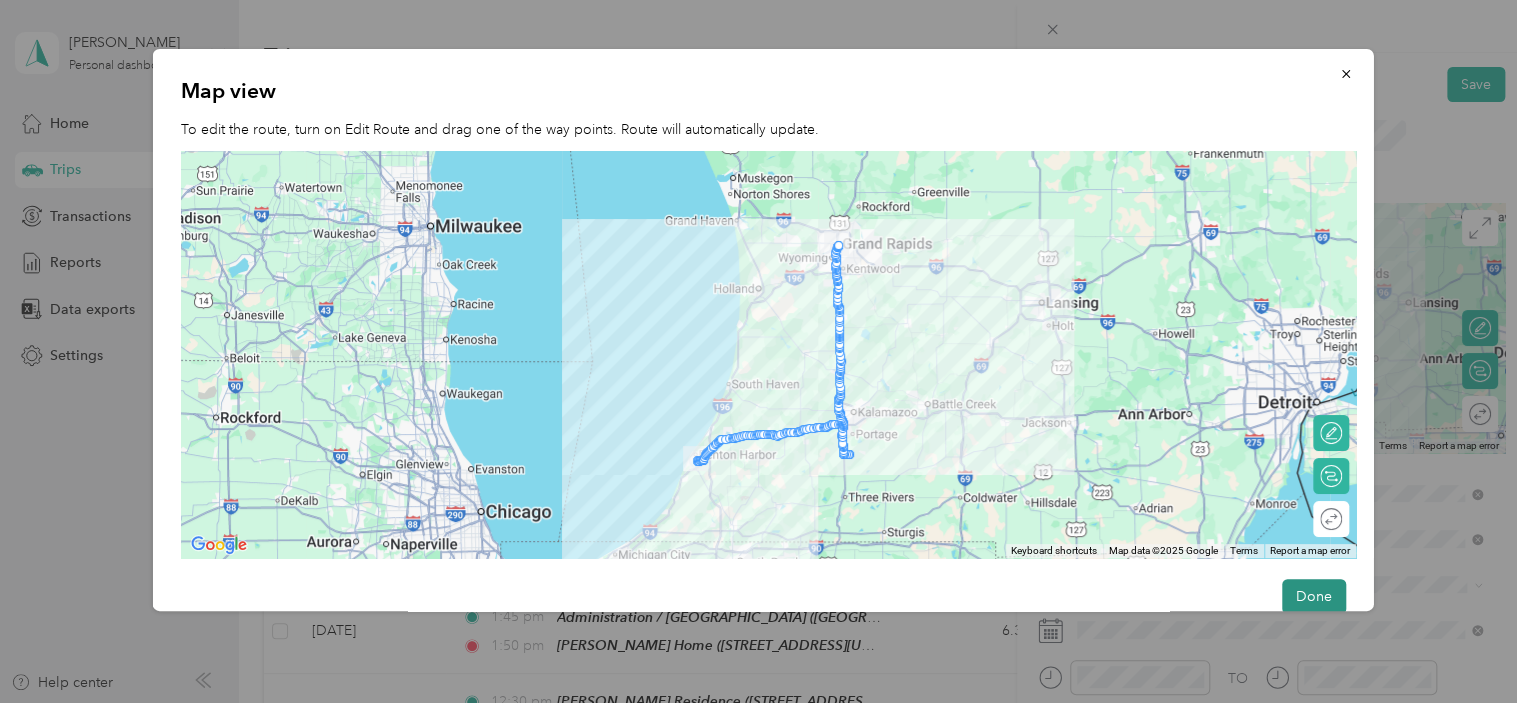 click on "Done" at bounding box center (1313, 596) 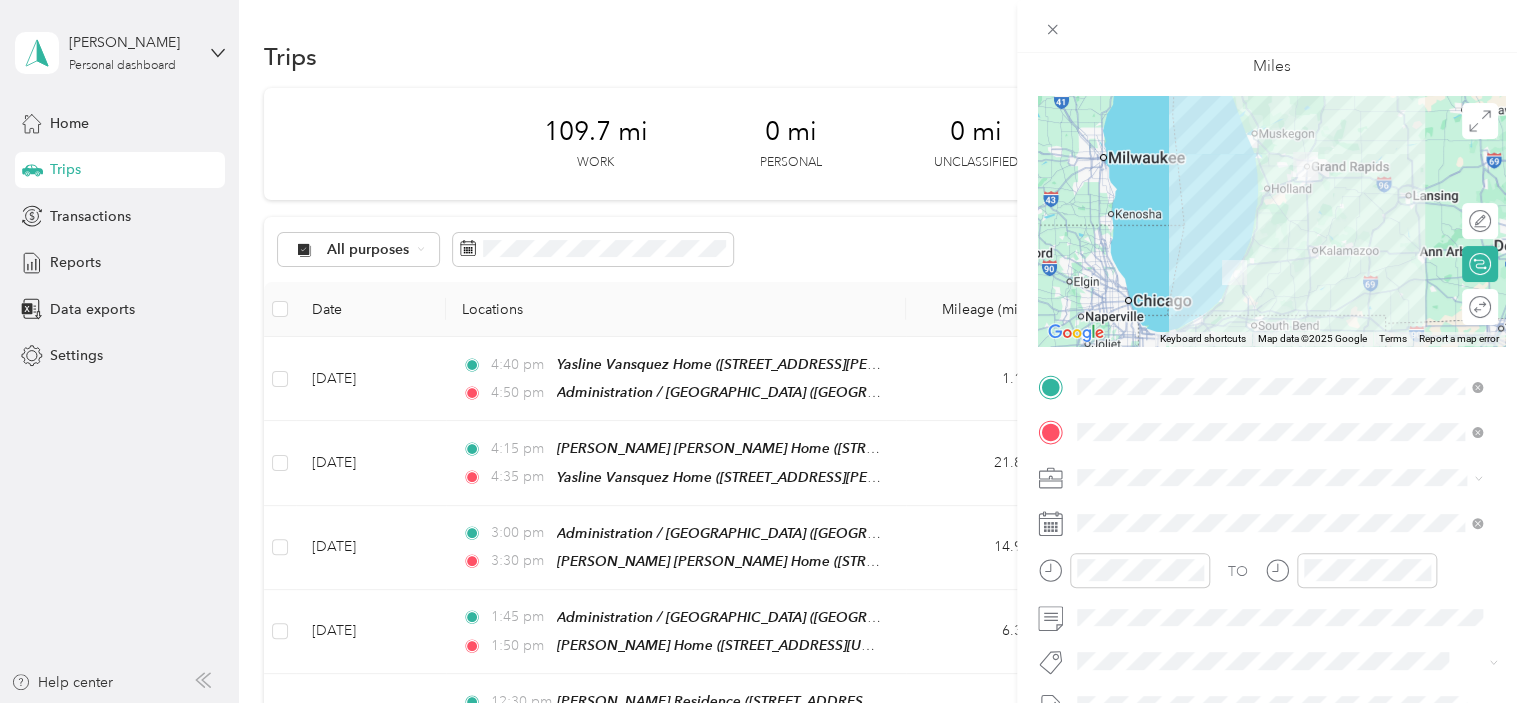 scroll, scrollTop: 60, scrollLeft: 0, axis: vertical 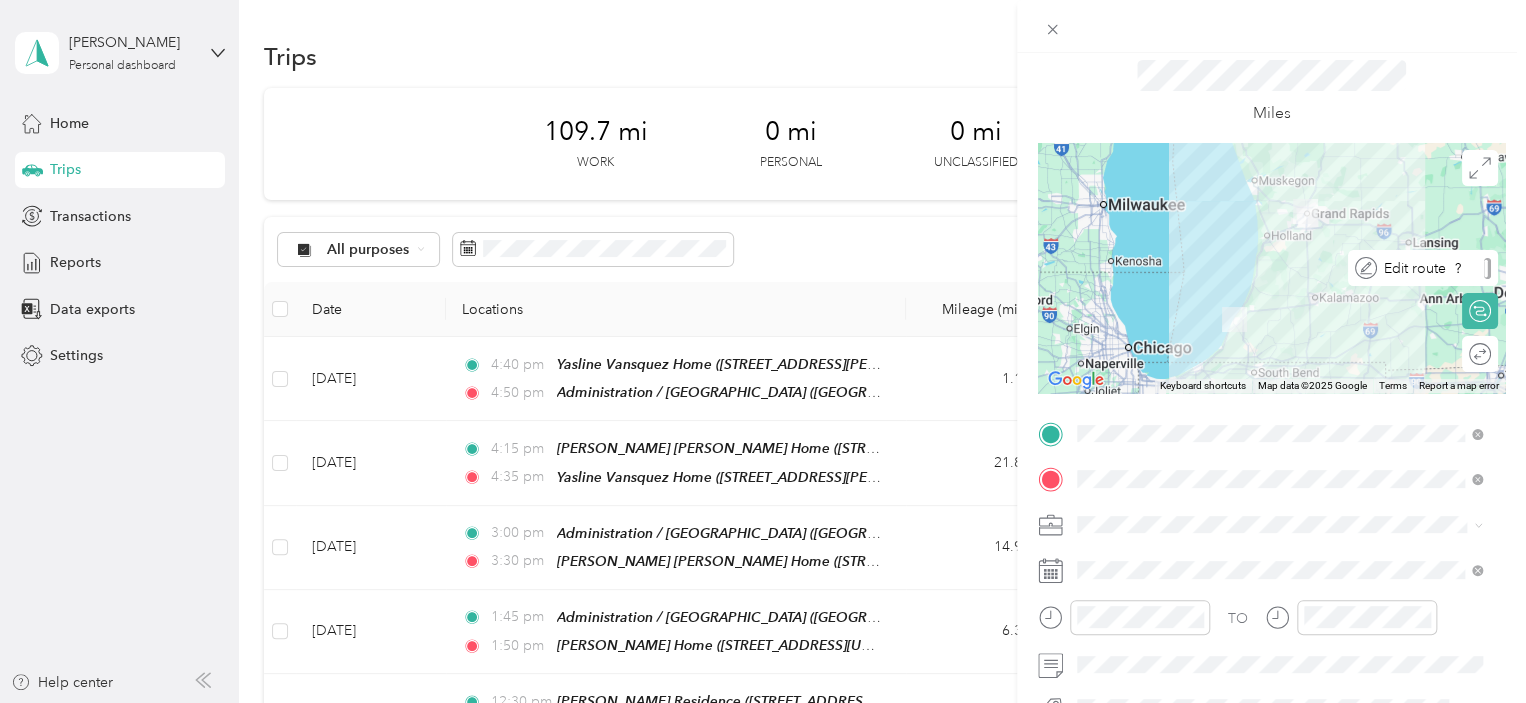 click at bounding box center [1487, 268] 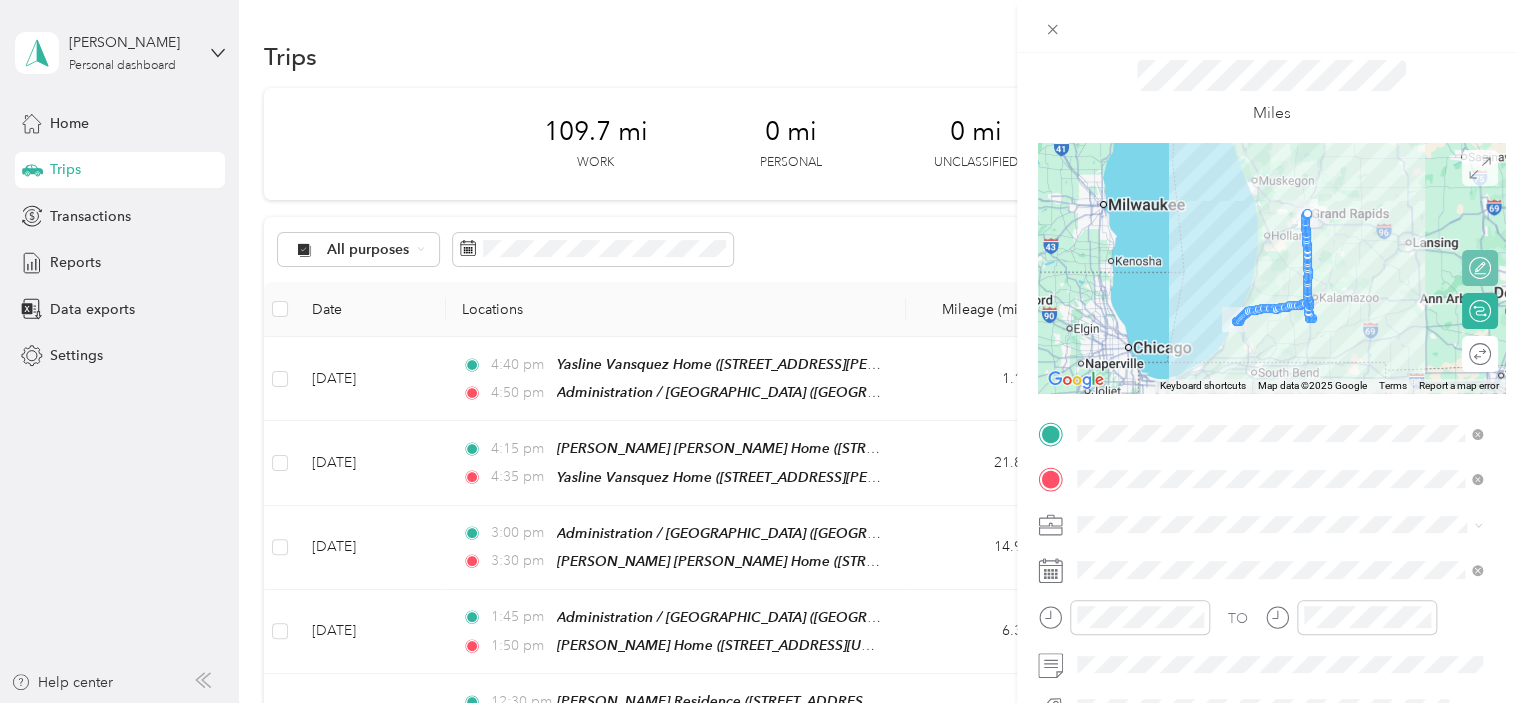 click 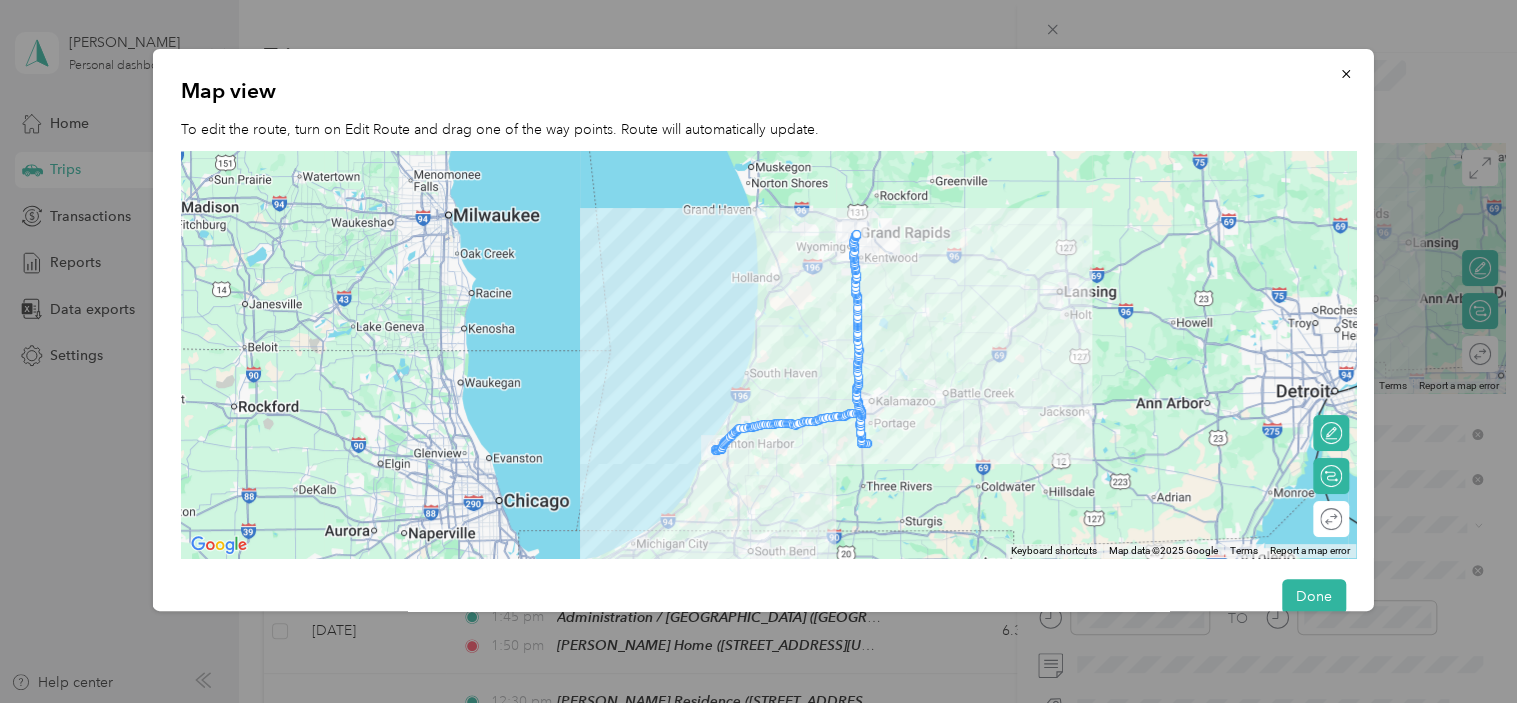 drag, startPoint x: 699, startPoint y: 461, endPoint x: 721, endPoint y: 448, distance: 25.553865 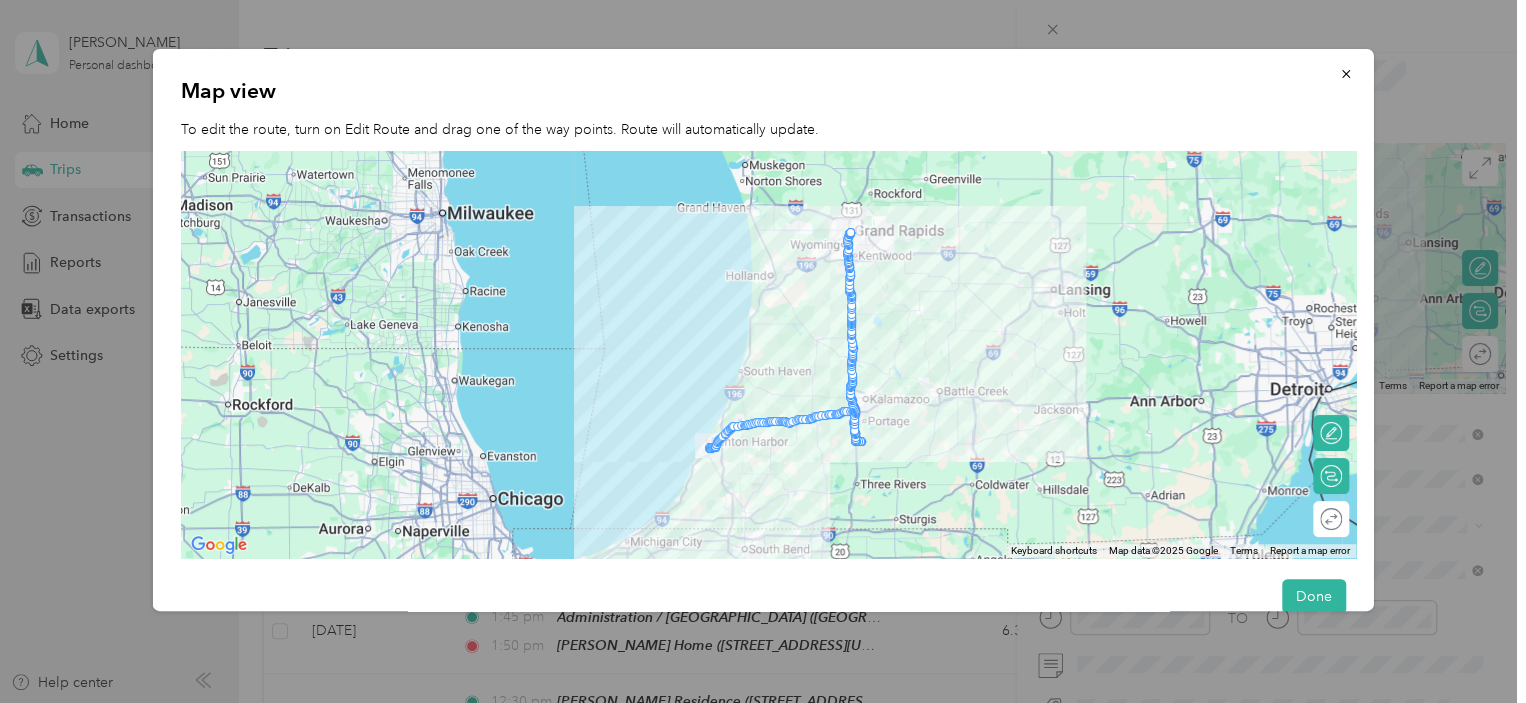 drag, startPoint x: 719, startPoint y: 439, endPoint x: 859, endPoint y: 443, distance: 140.05713 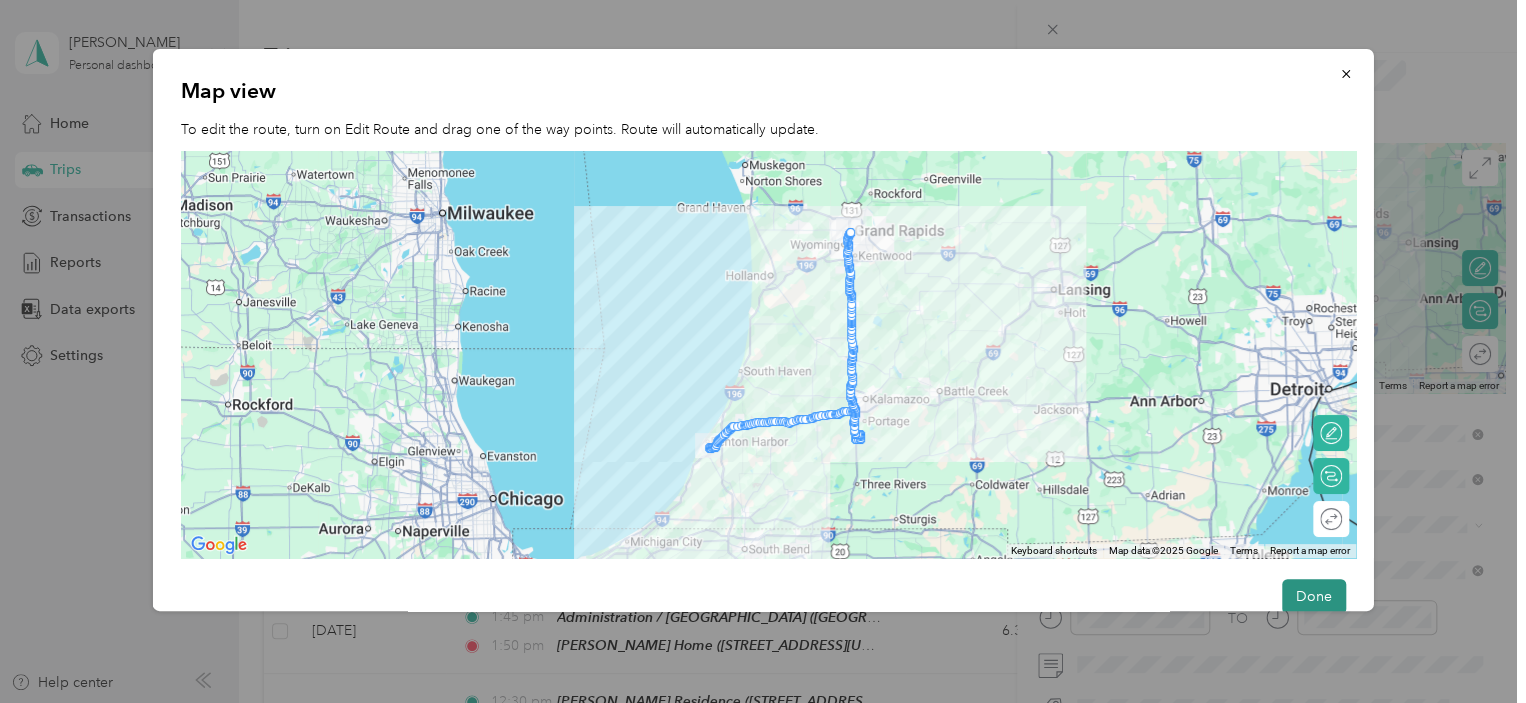 click on "Done" at bounding box center (1313, 596) 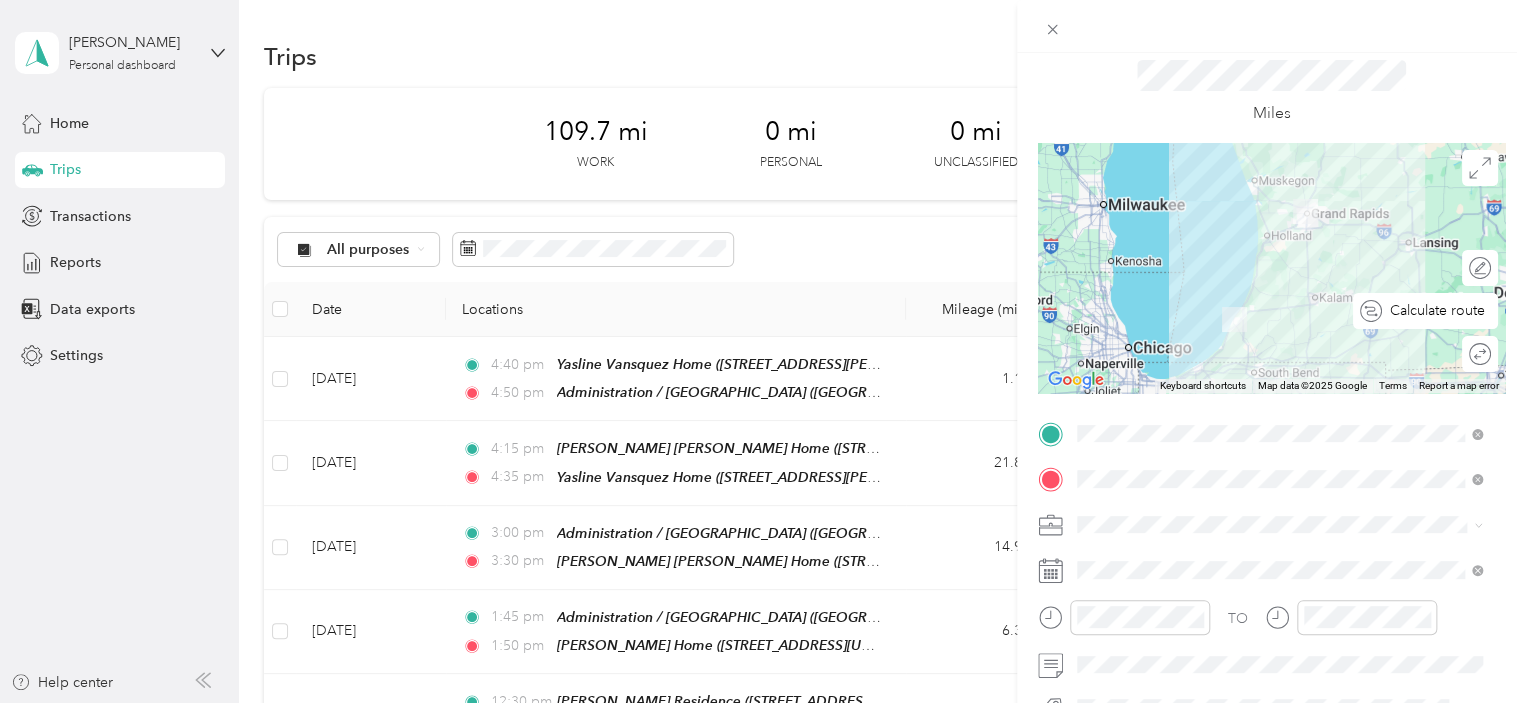 click on "Calculate route" at bounding box center (1425, 311) 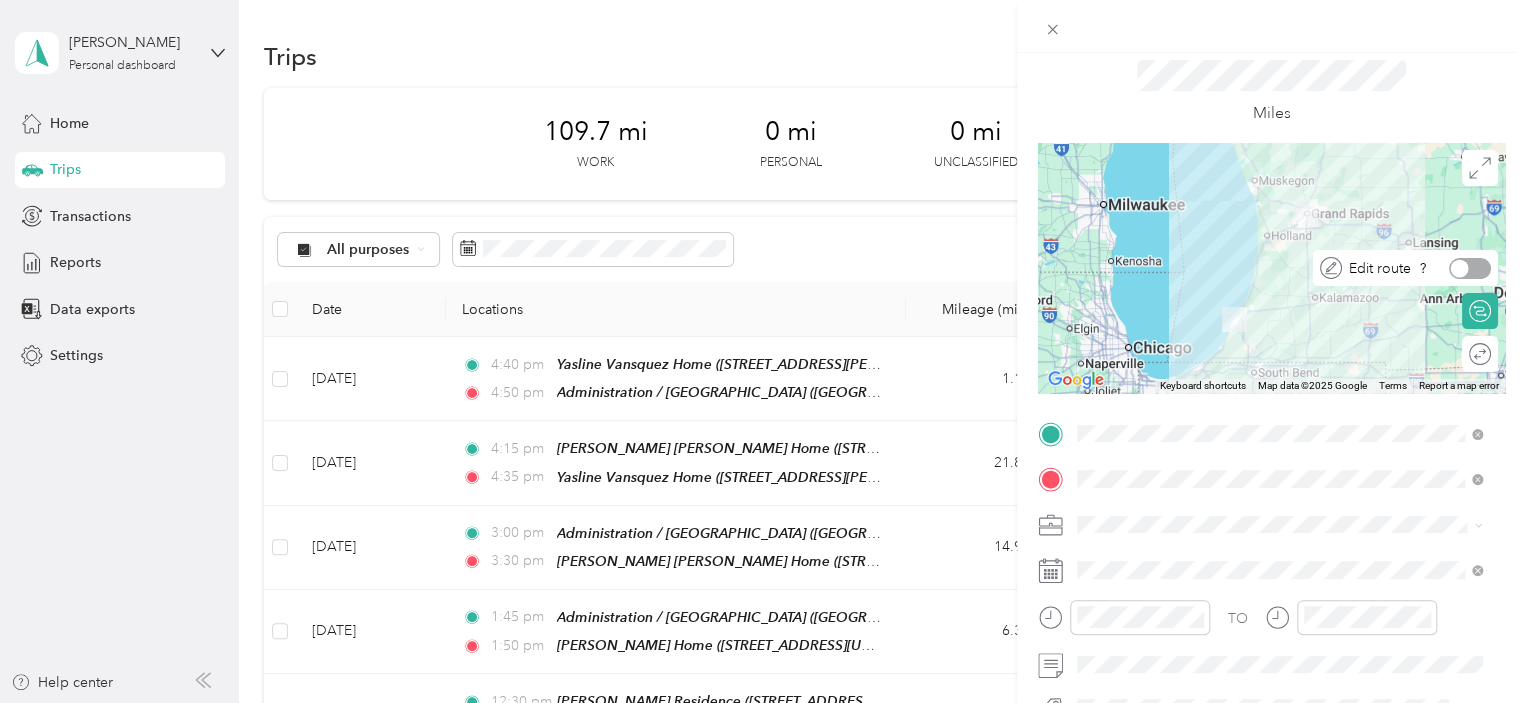click at bounding box center (1470, 268) 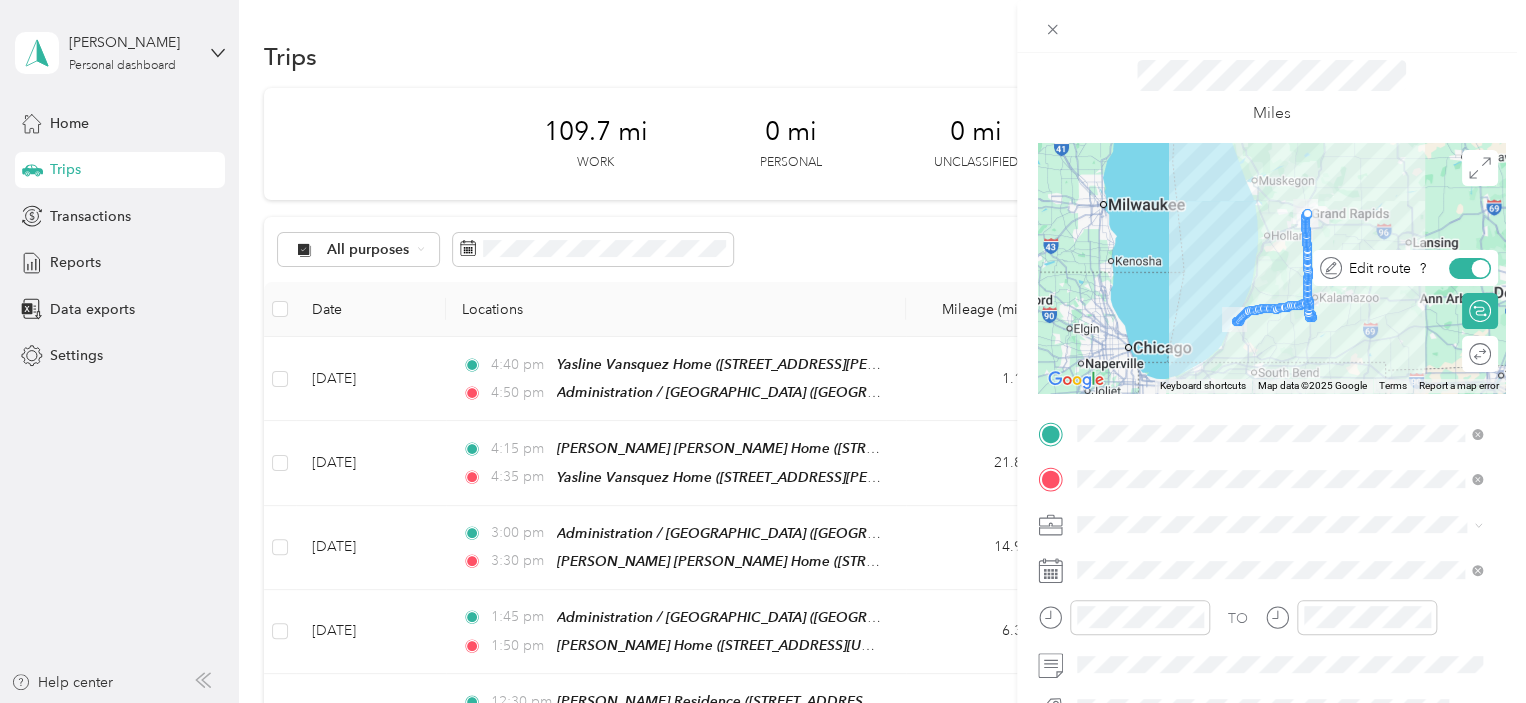 click at bounding box center [1481, 268] 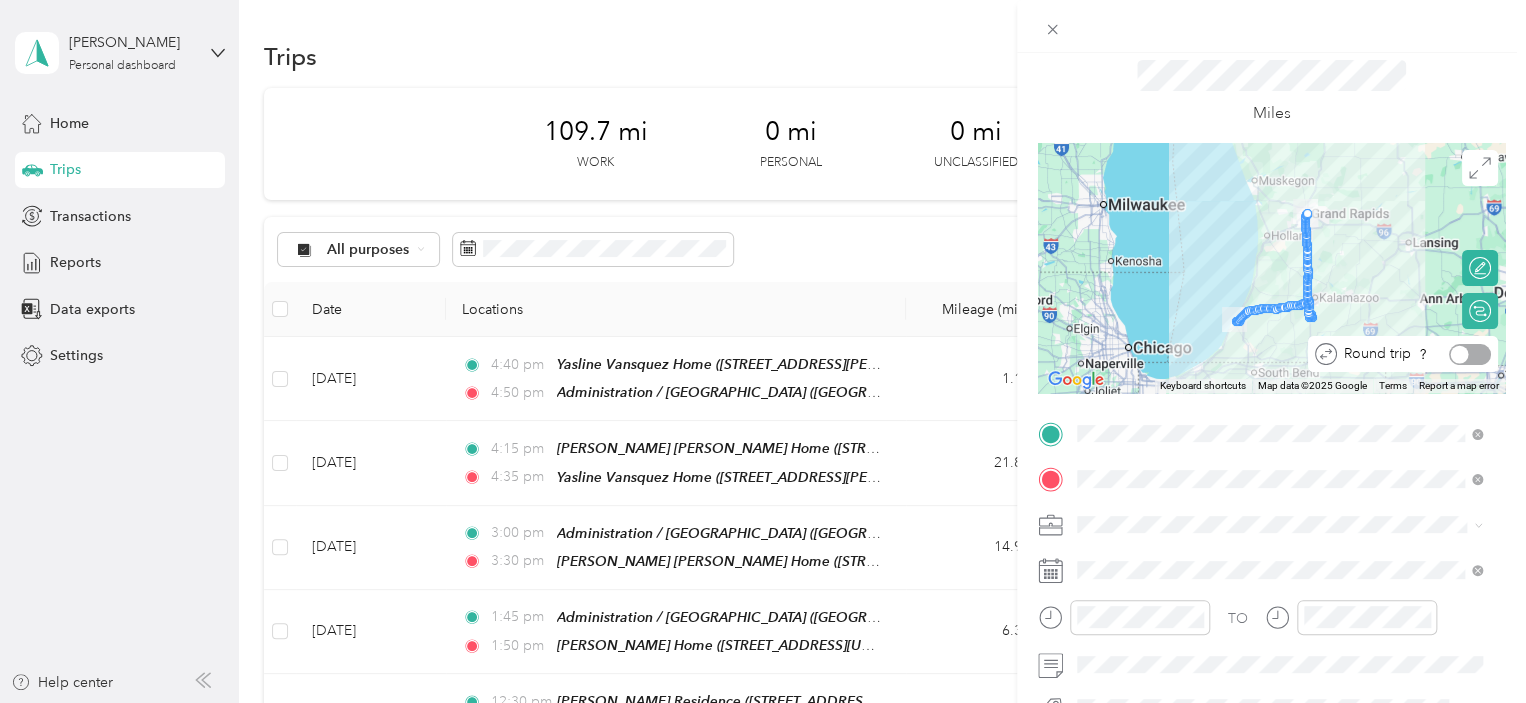 click at bounding box center (1470, 354) 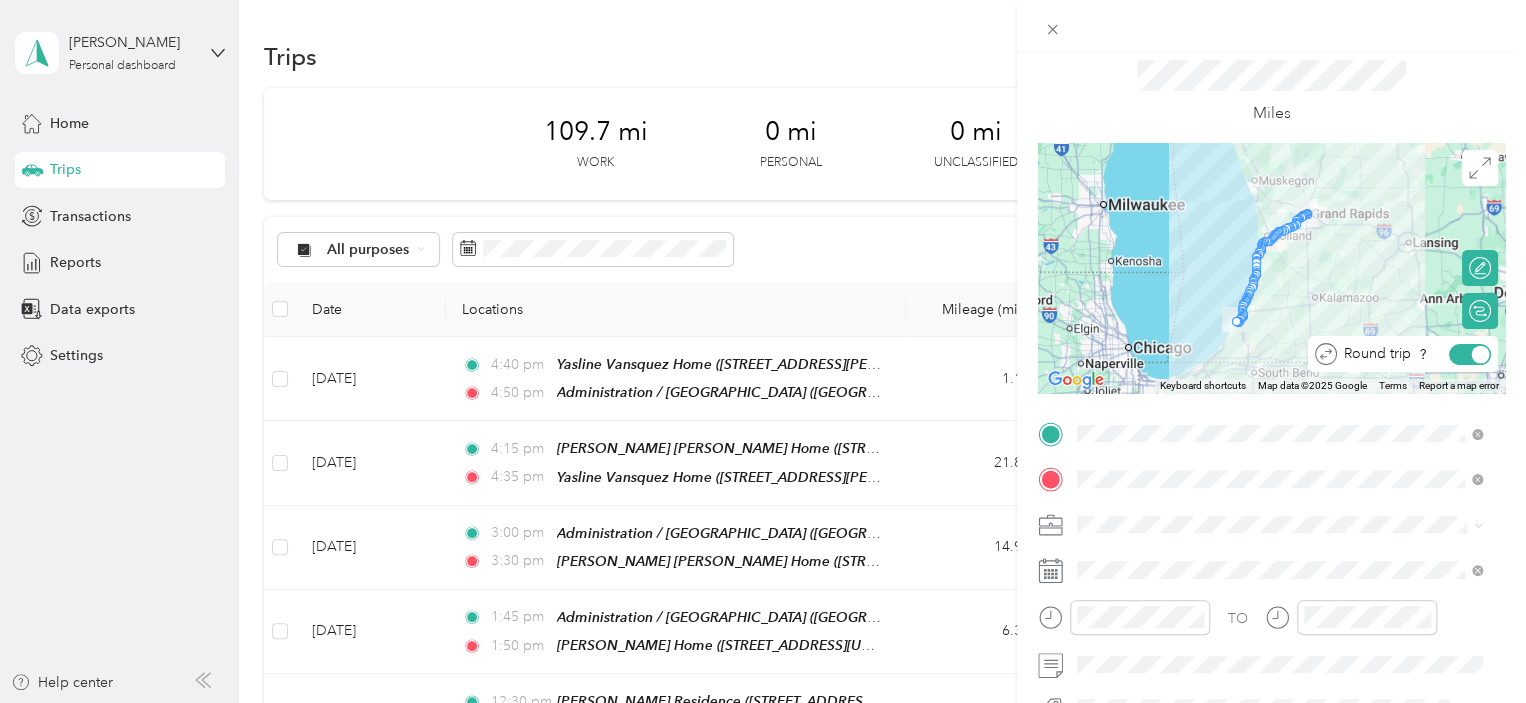 click at bounding box center (1481, 354) 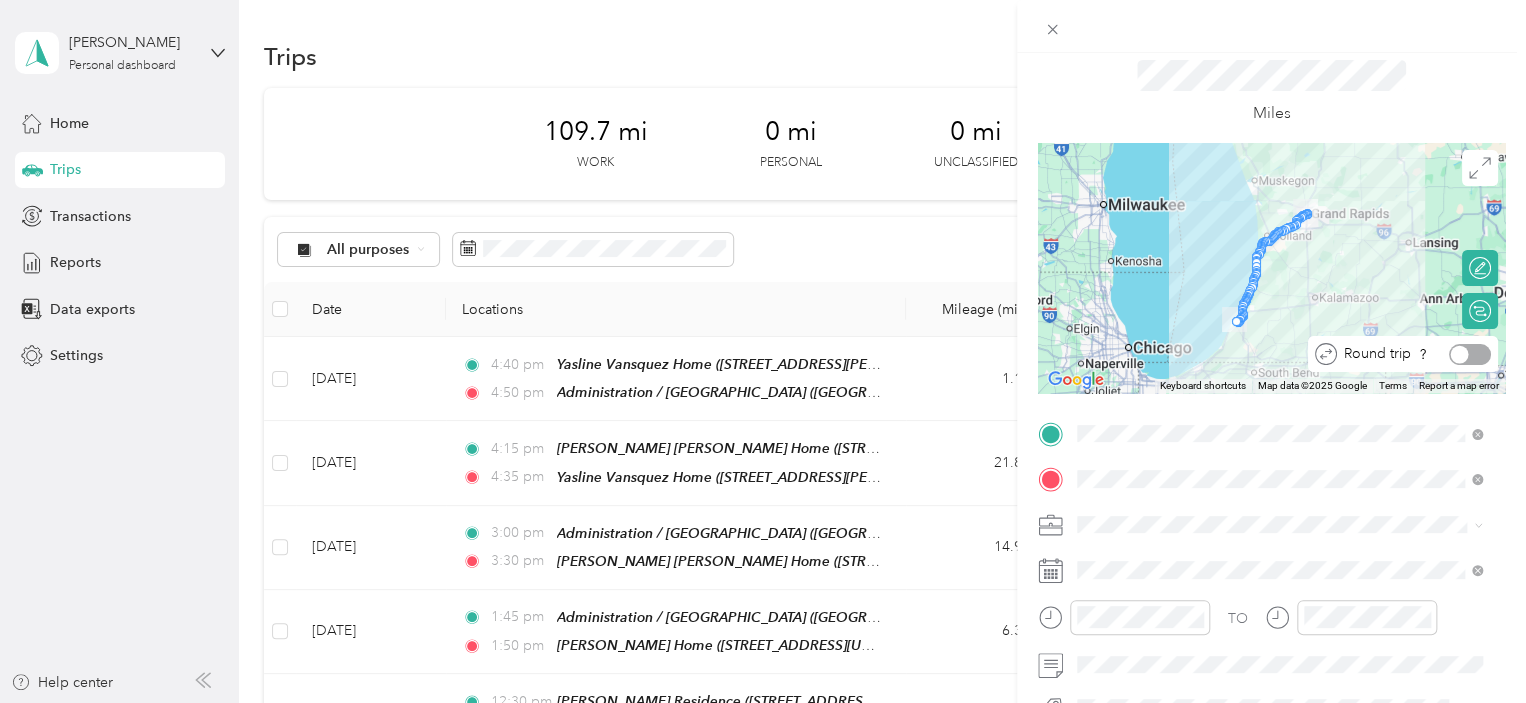 click at bounding box center [1470, 354] 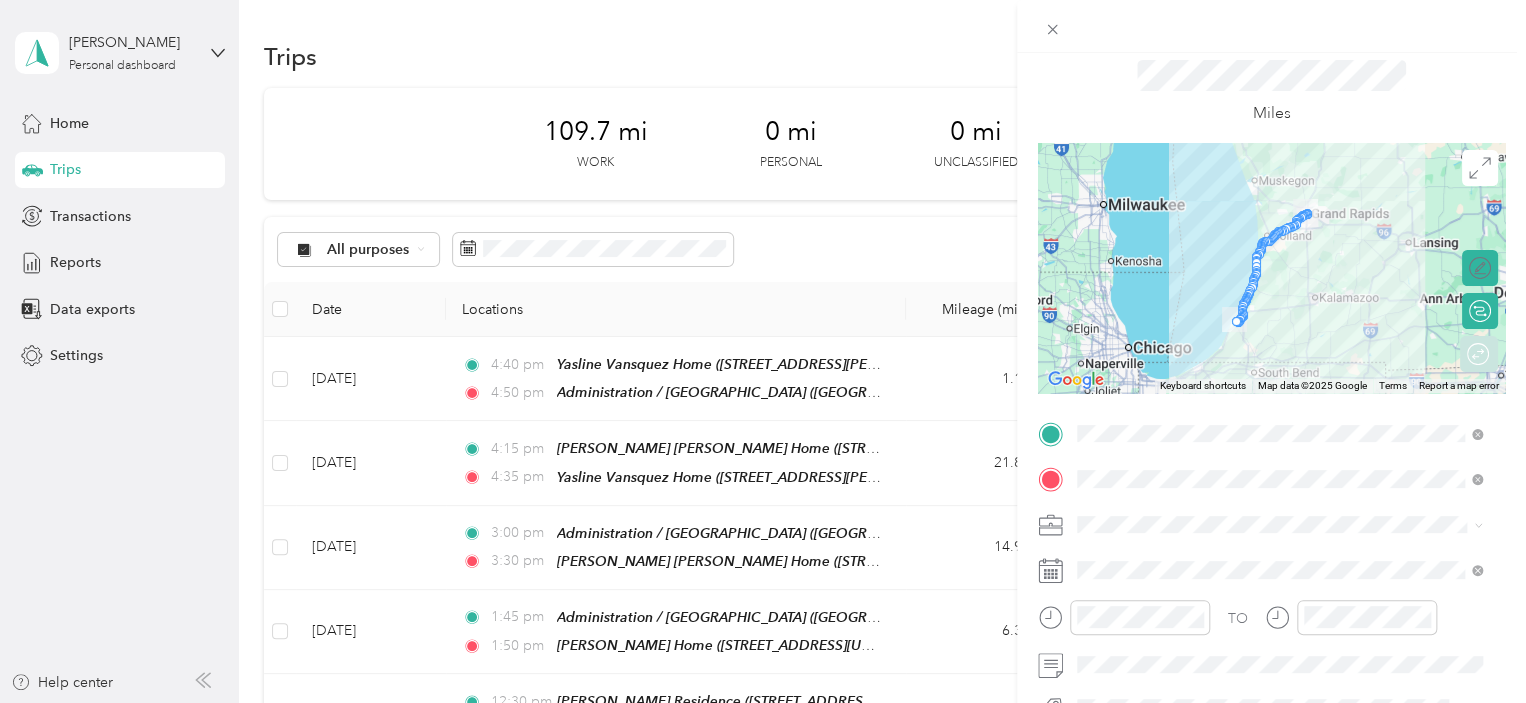 click 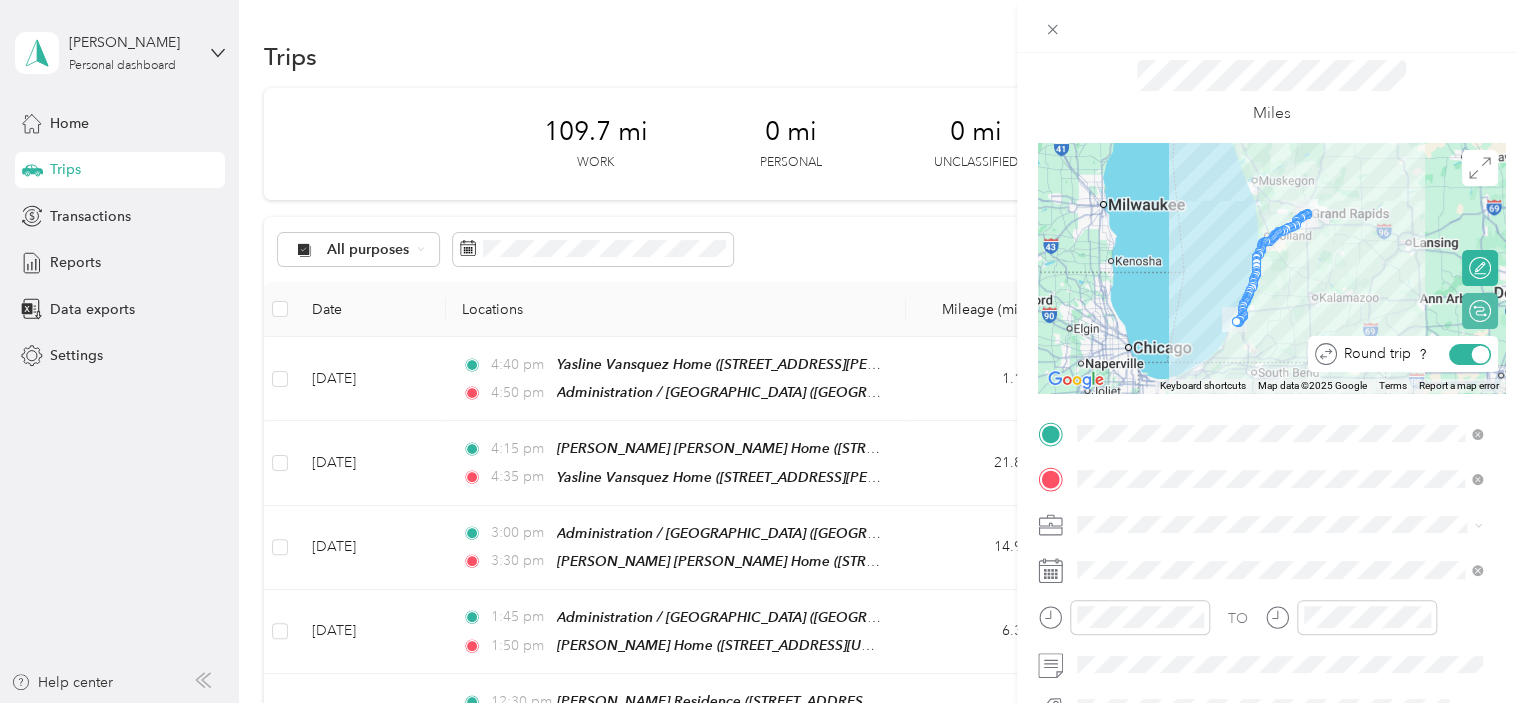 click at bounding box center (1481, 354) 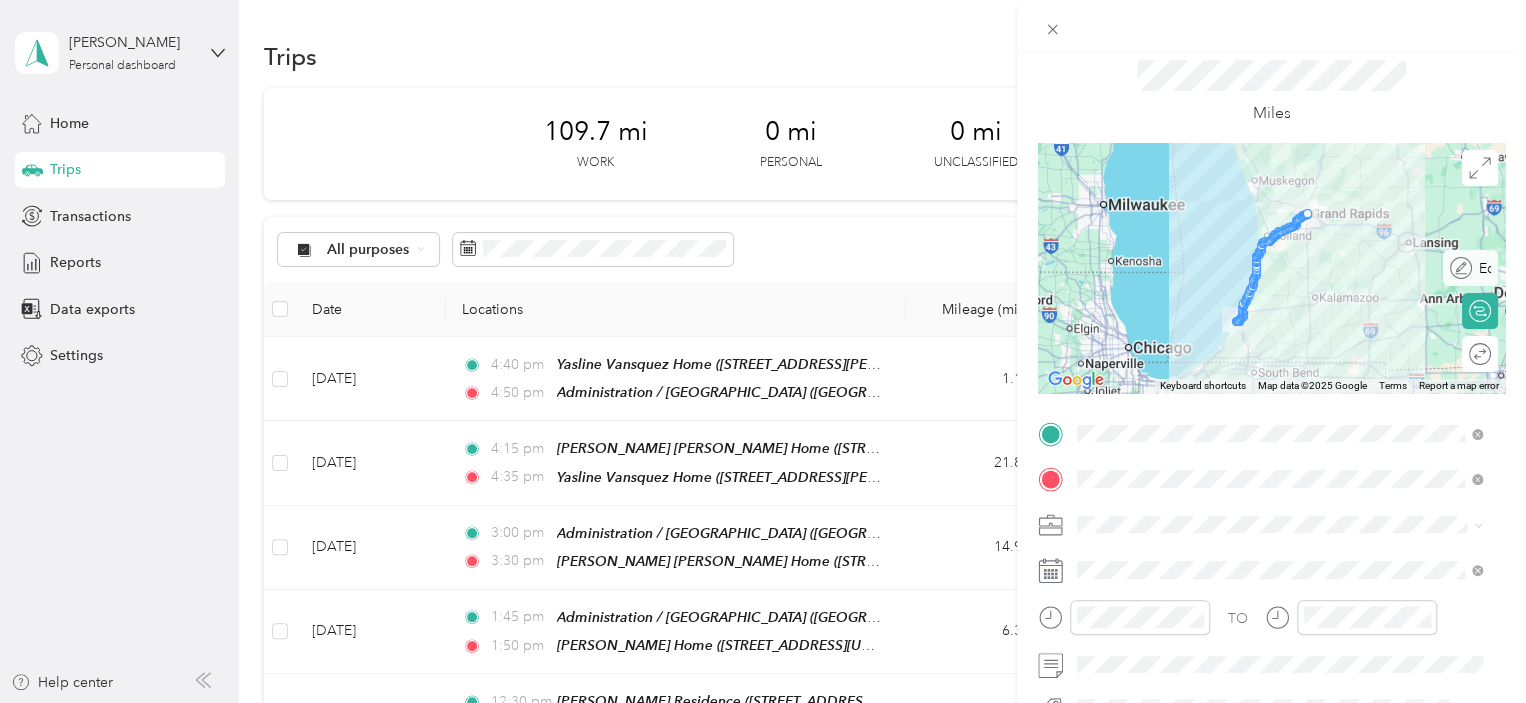 click on "Edit route" at bounding box center (1481, 268) 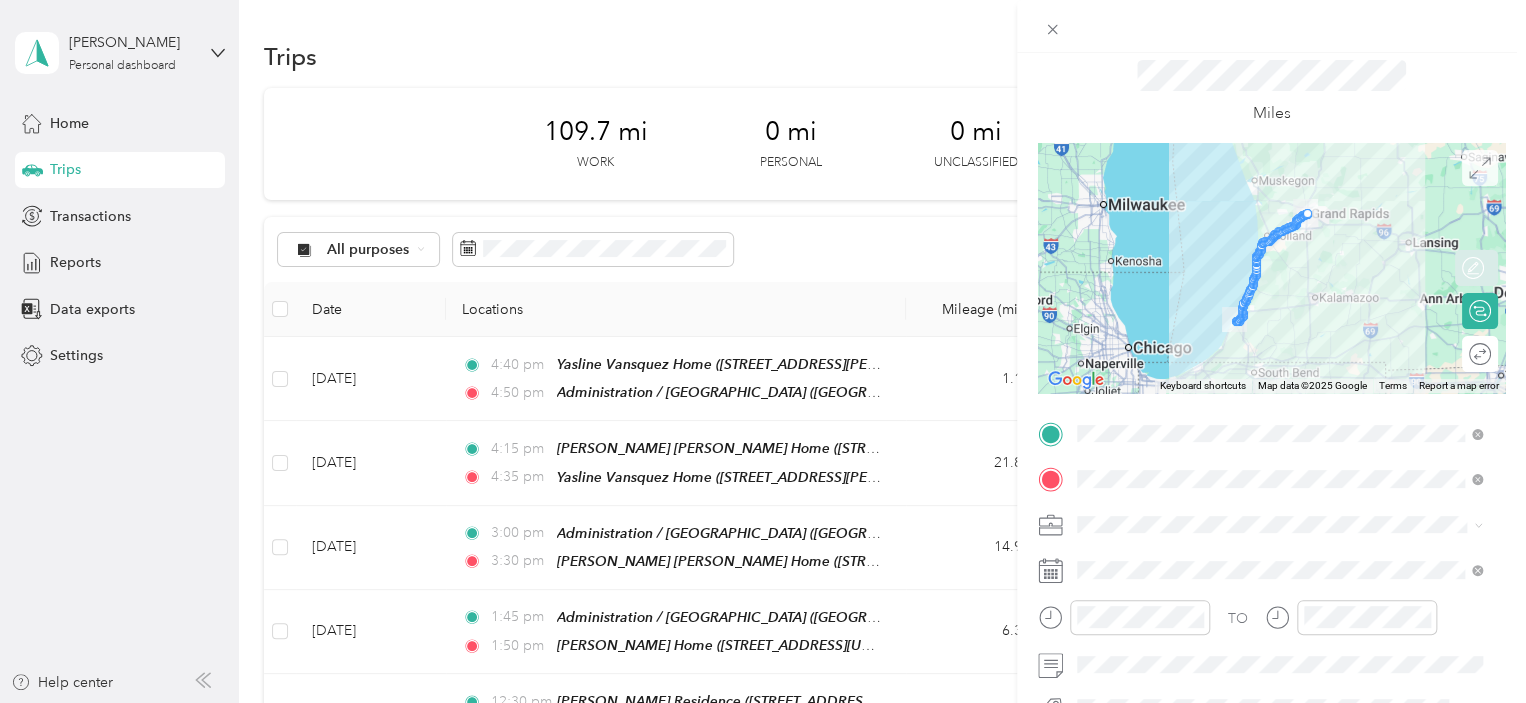 click 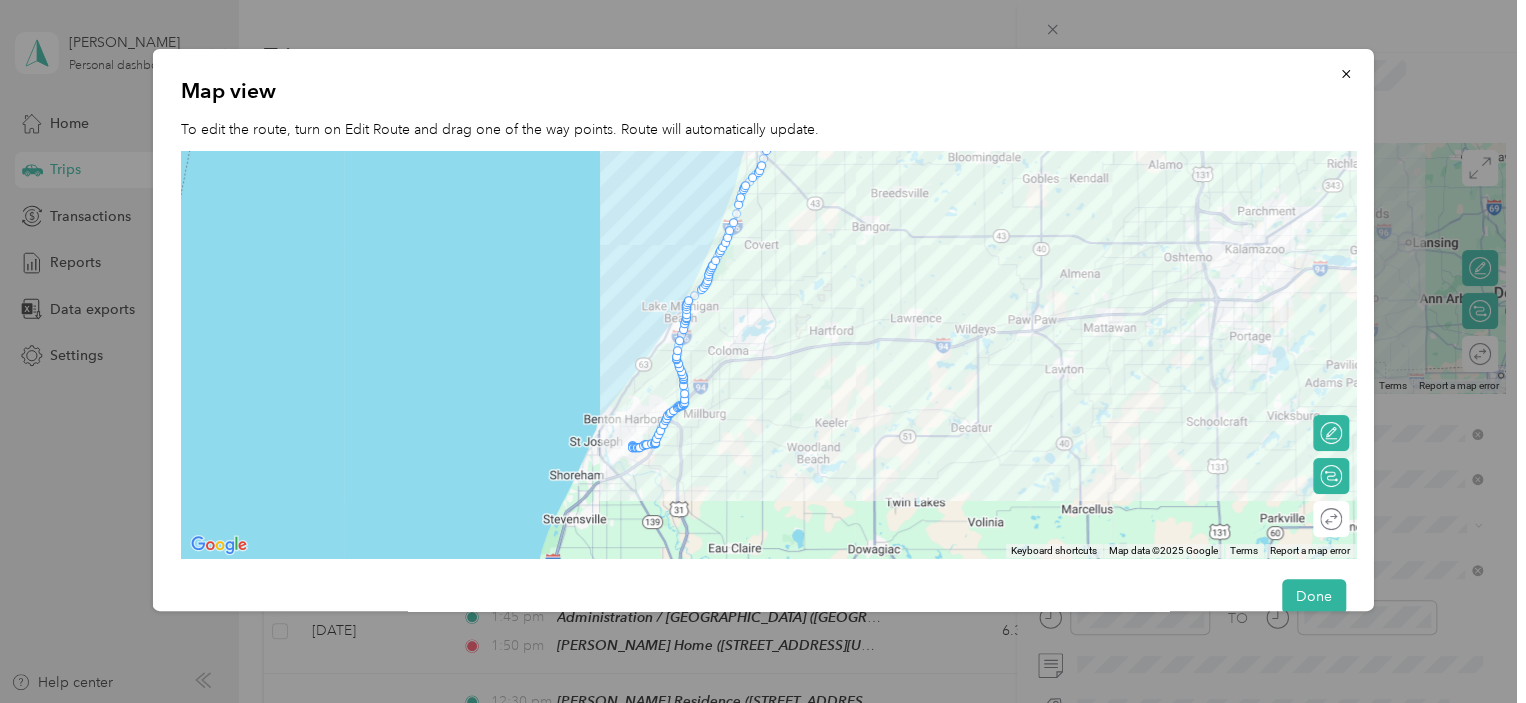 click at bounding box center [629, 443] 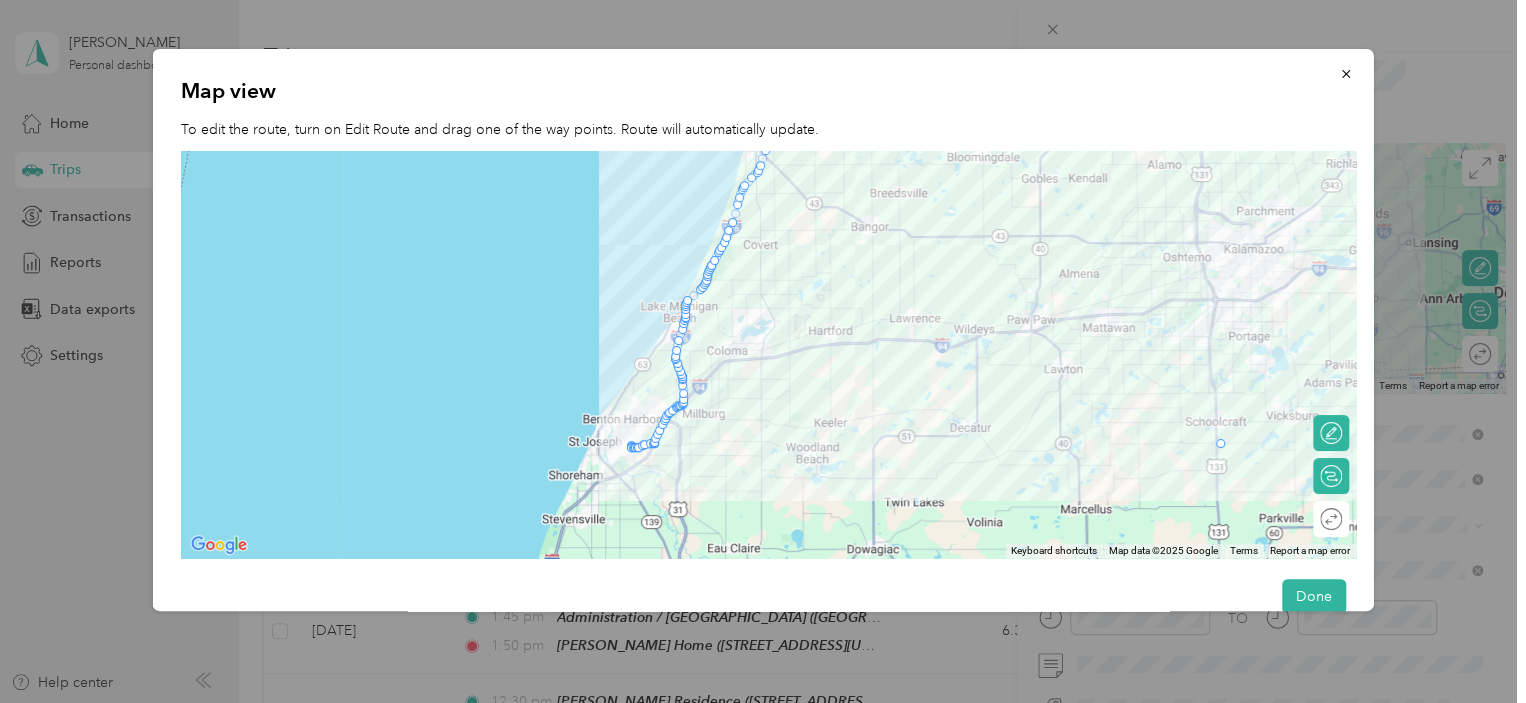 drag, startPoint x: 641, startPoint y: 446, endPoint x: 1221, endPoint y: 446, distance: 580 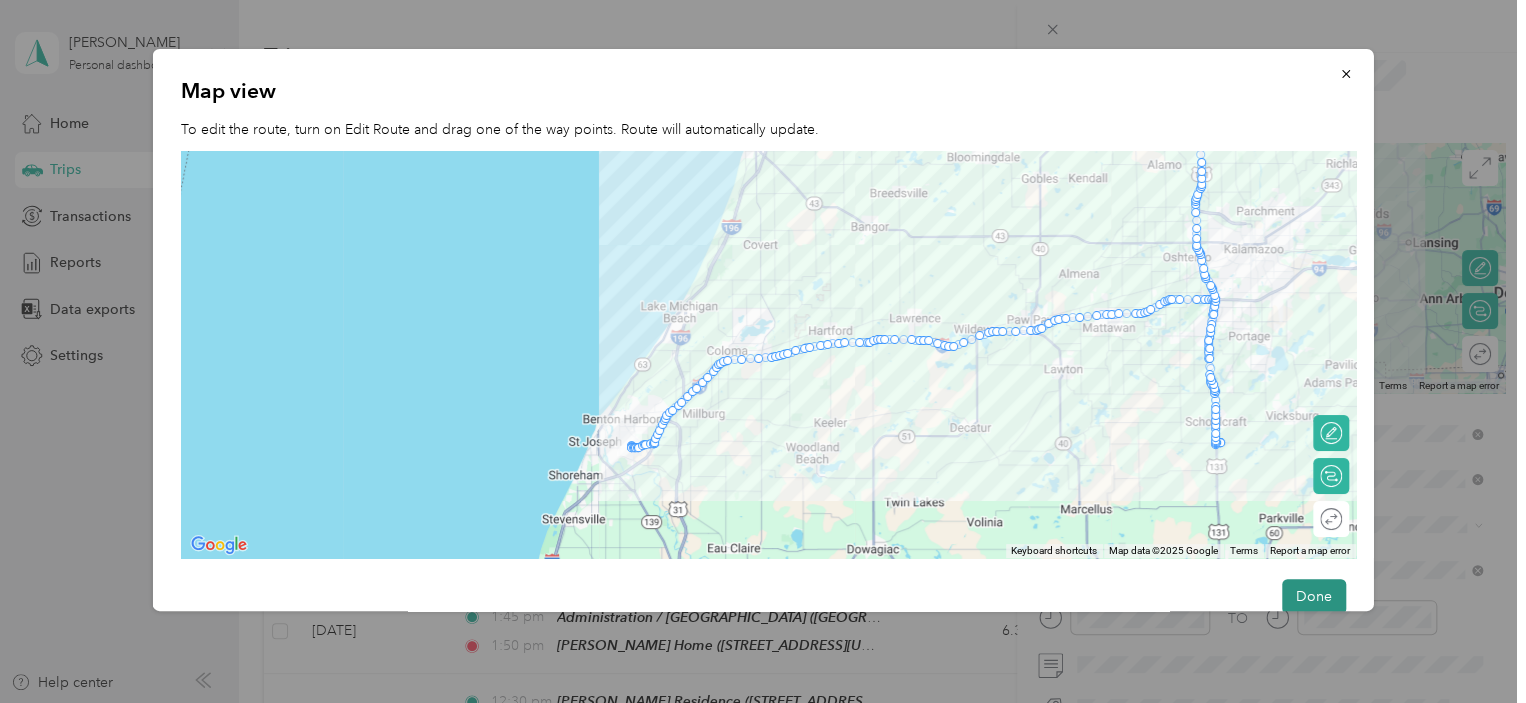 click on "Done" at bounding box center (1313, 596) 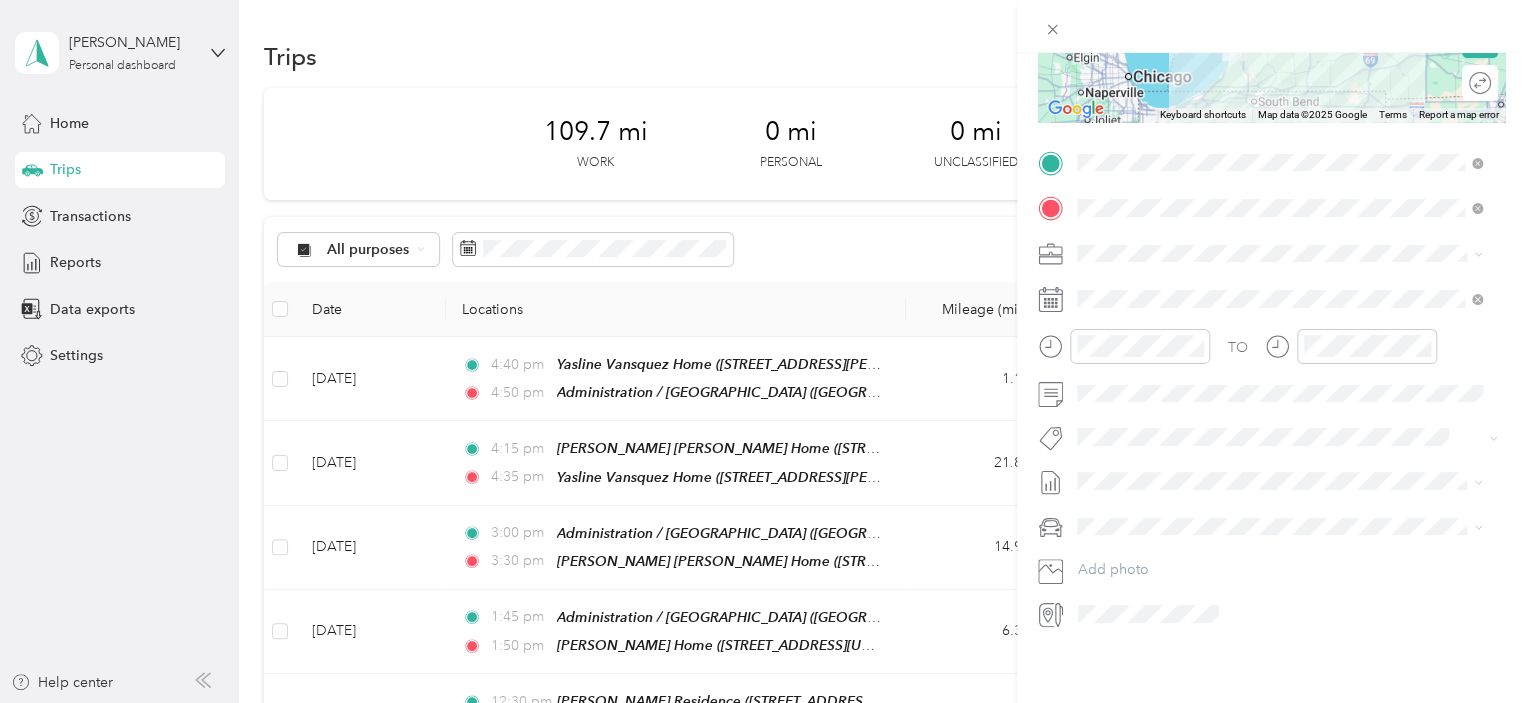 scroll, scrollTop: 345, scrollLeft: 0, axis: vertical 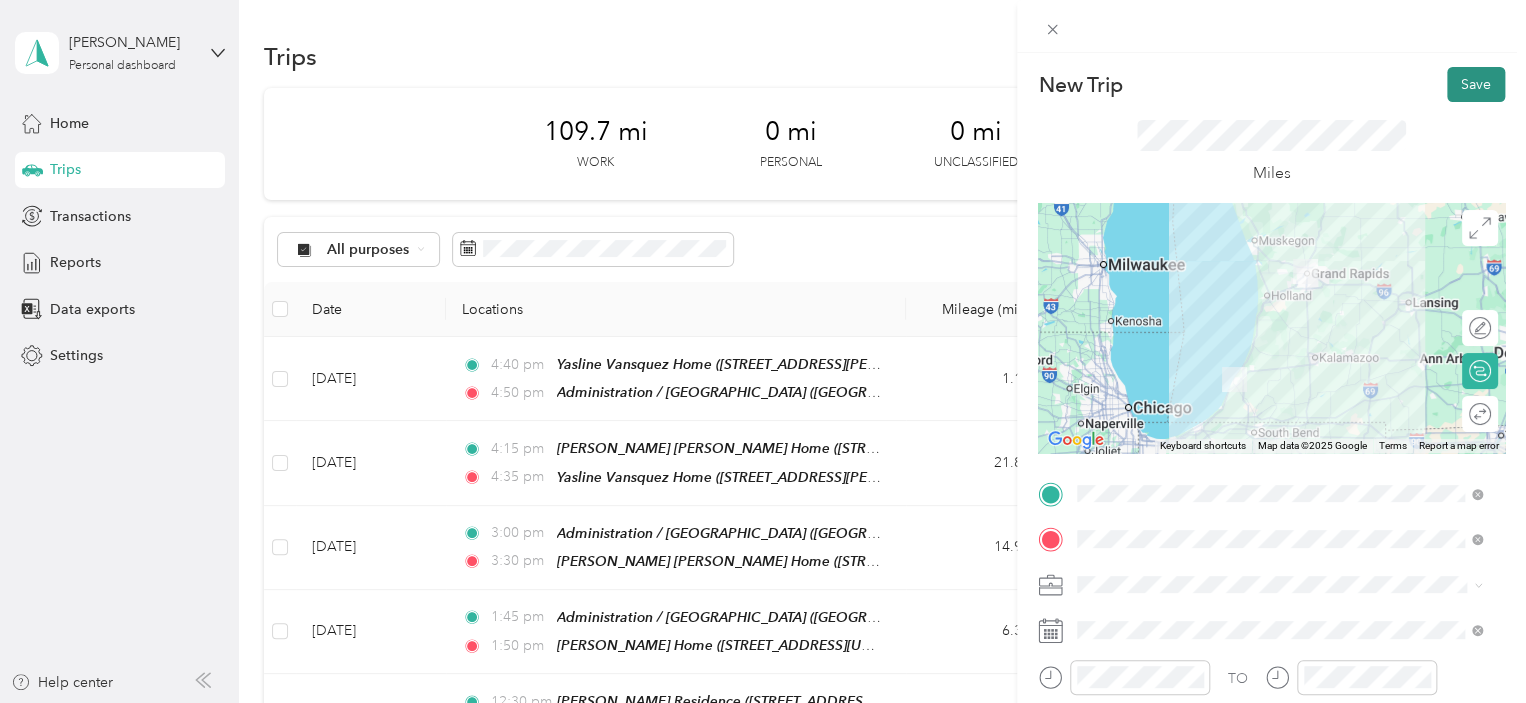 click on "Save" at bounding box center [1476, 84] 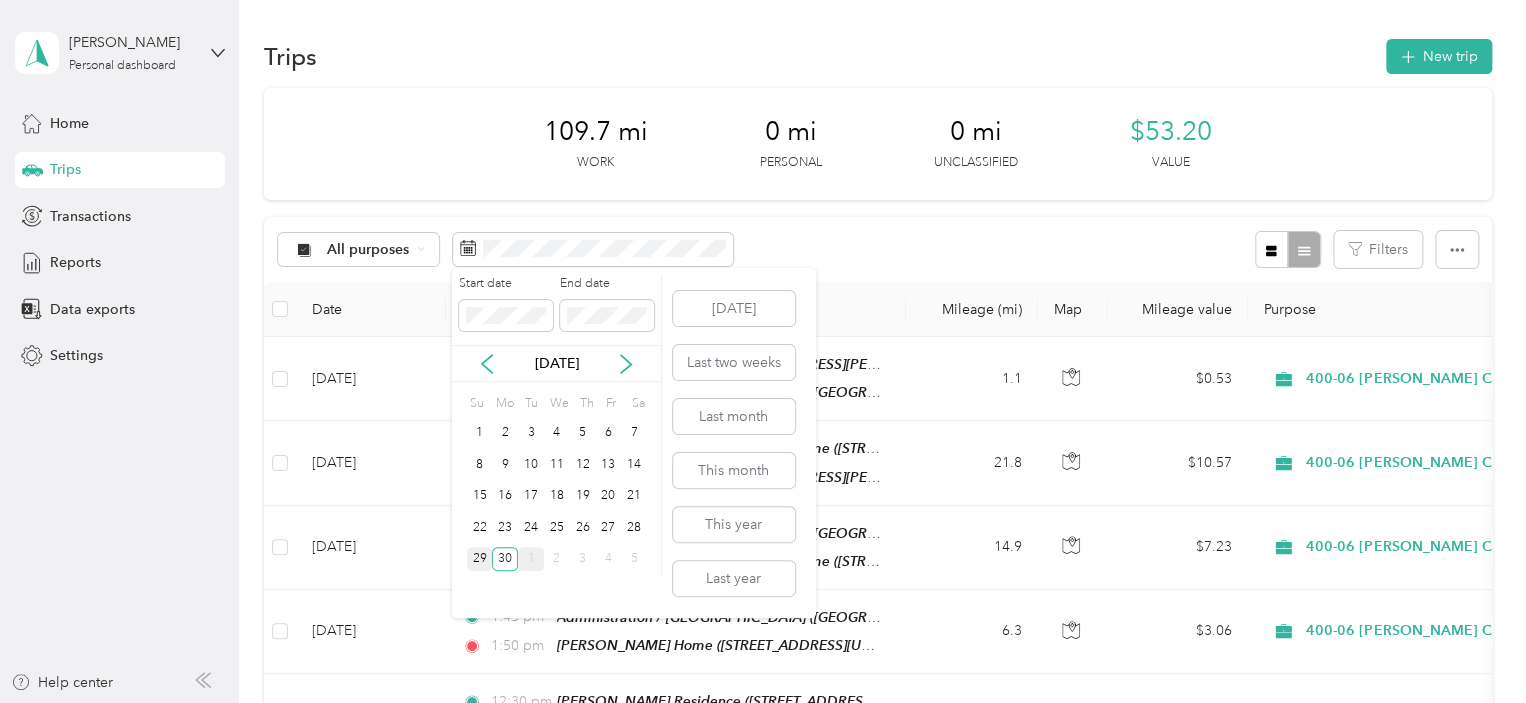 click on "29" at bounding box center (480, 559) 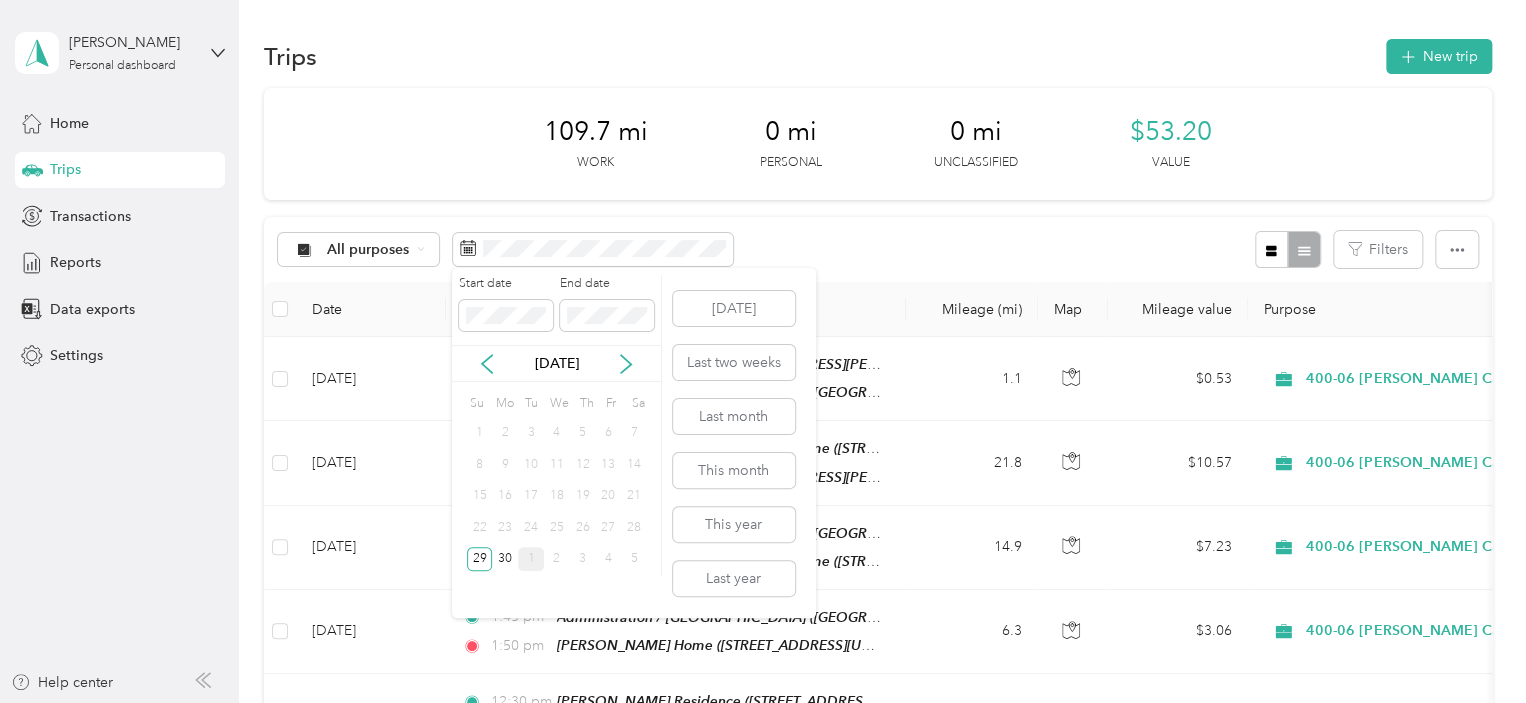click on "1" at bounding box center (531, 559) 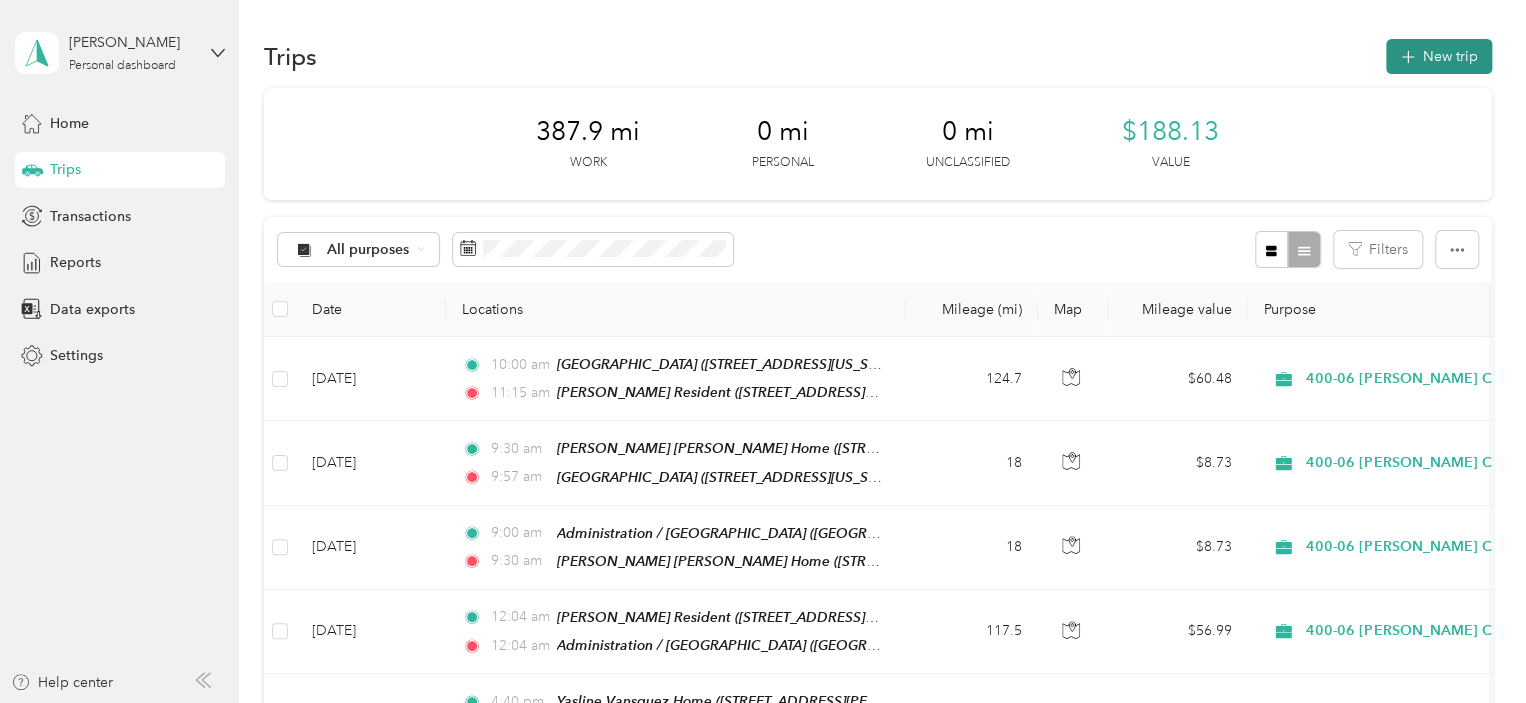 click 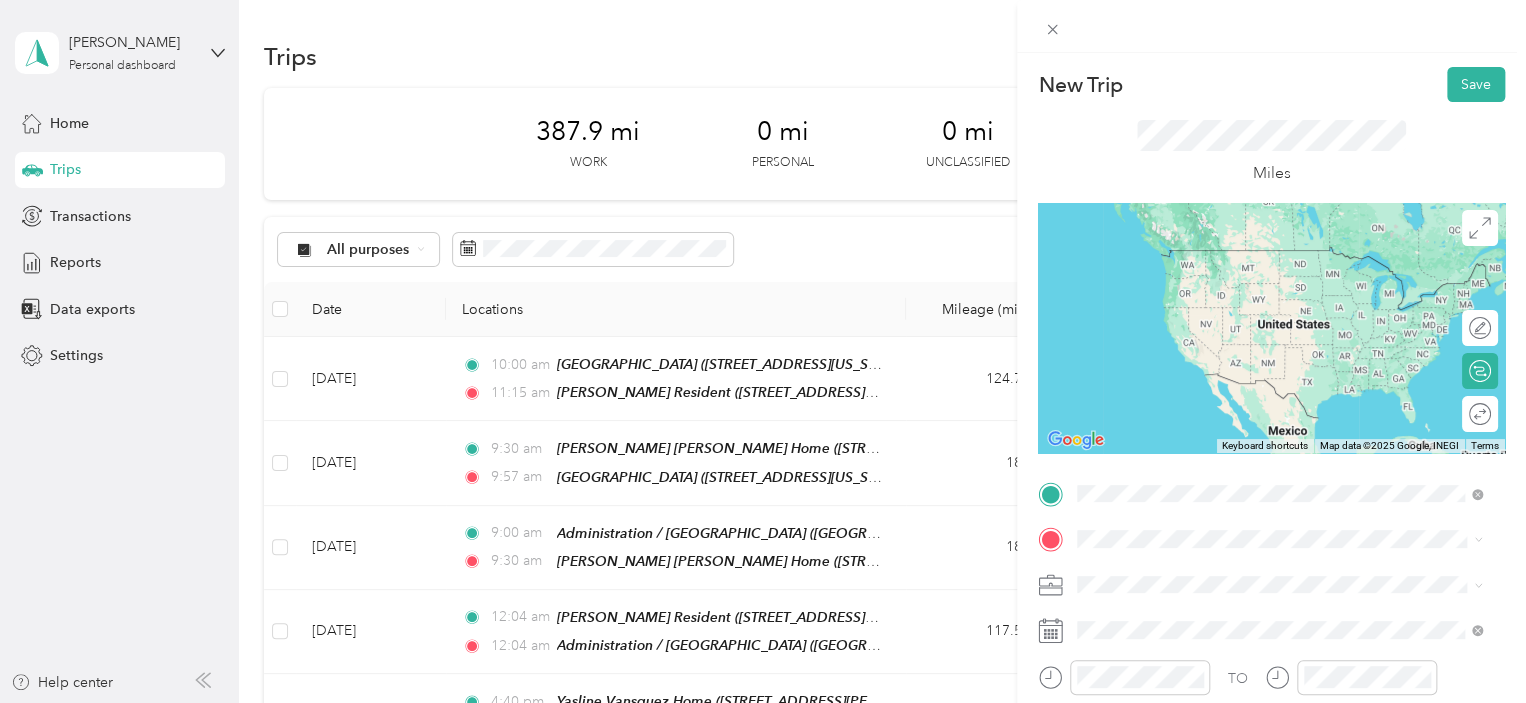 click on "TEAM Administration / Grand Rapids Office" at bounding box center [1295, 265] 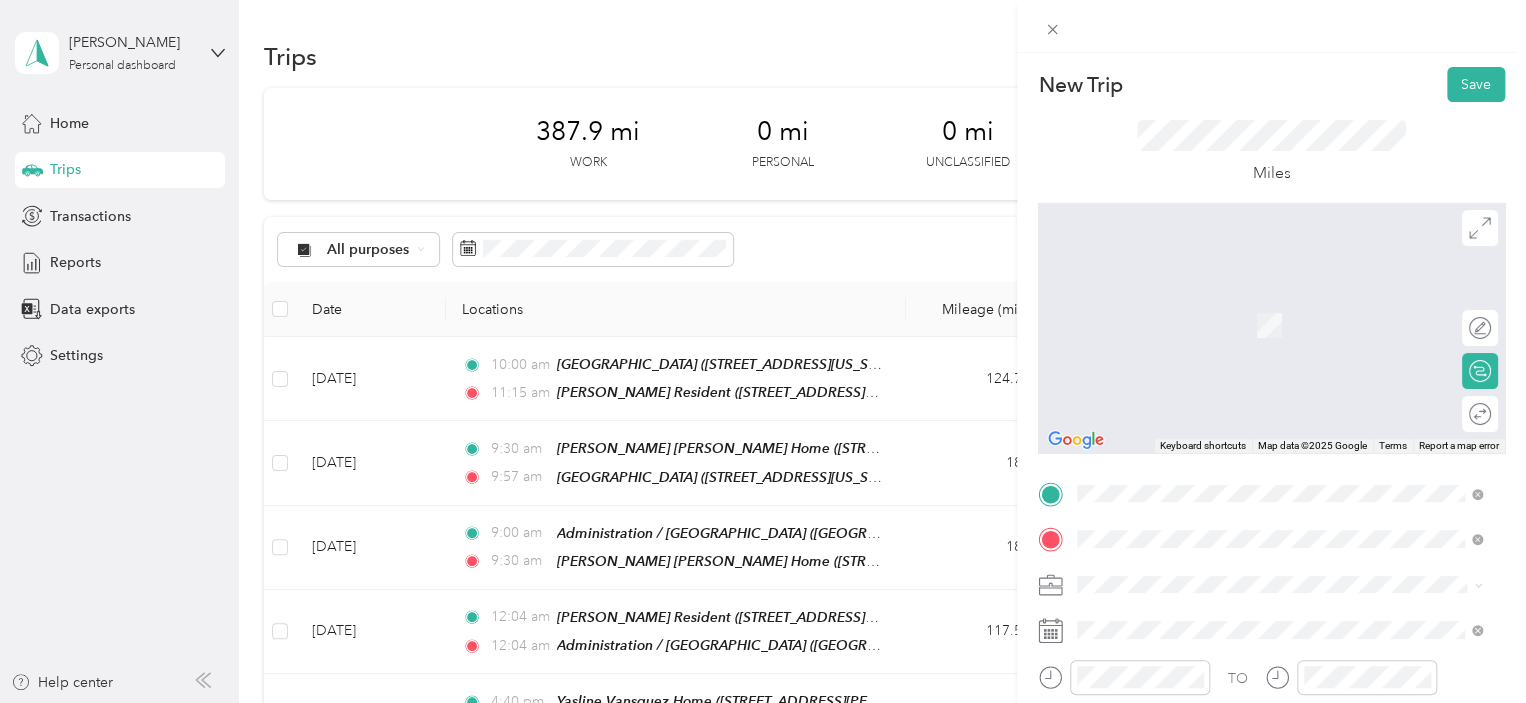 click on "[PERSON_NAME][GEOGRAPHIC_DATA][US_STATE], [GEOGRAPHIC_DATA]" at bounding box center (1295, 304) 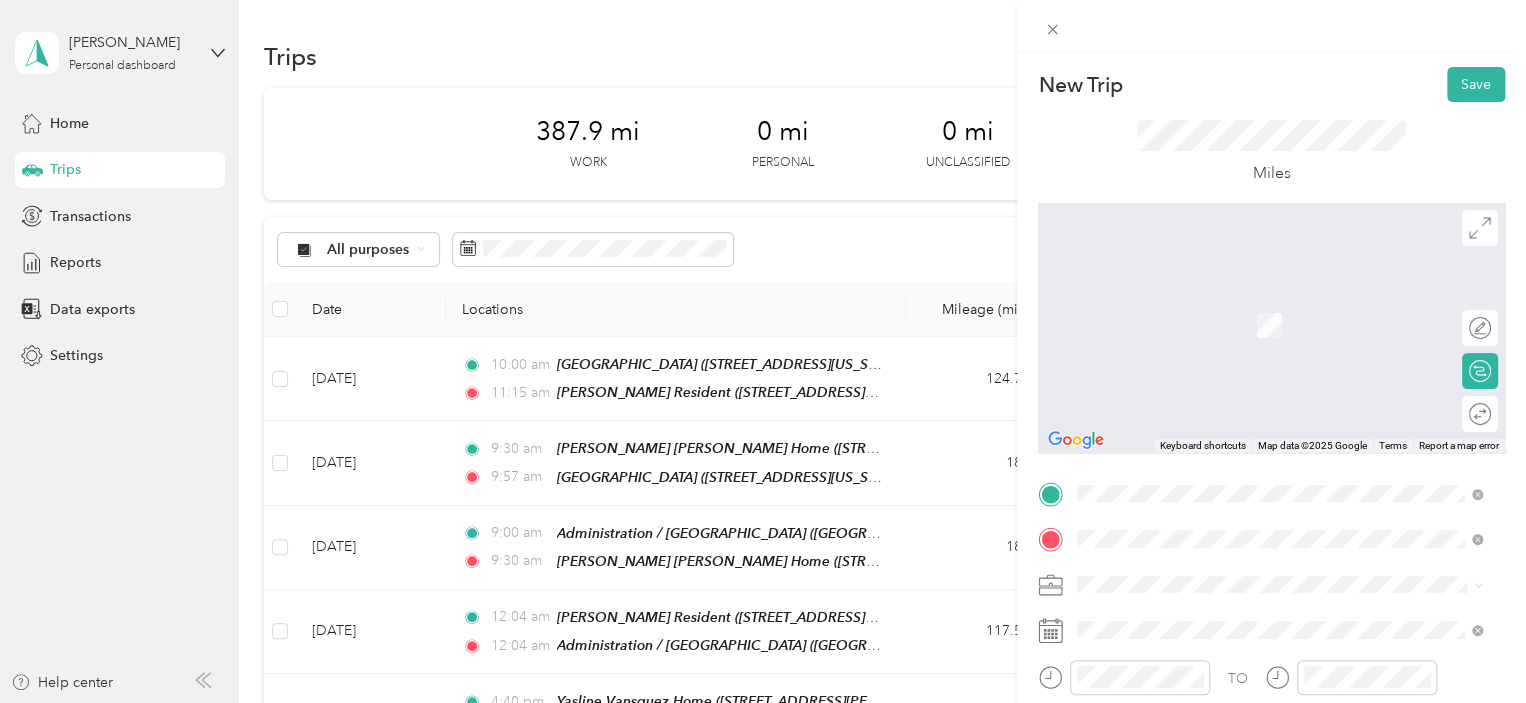 click on "[STREET_ADDRESS][PERSON_NAME][US_STATE]" at bounding box center (1270, 296) 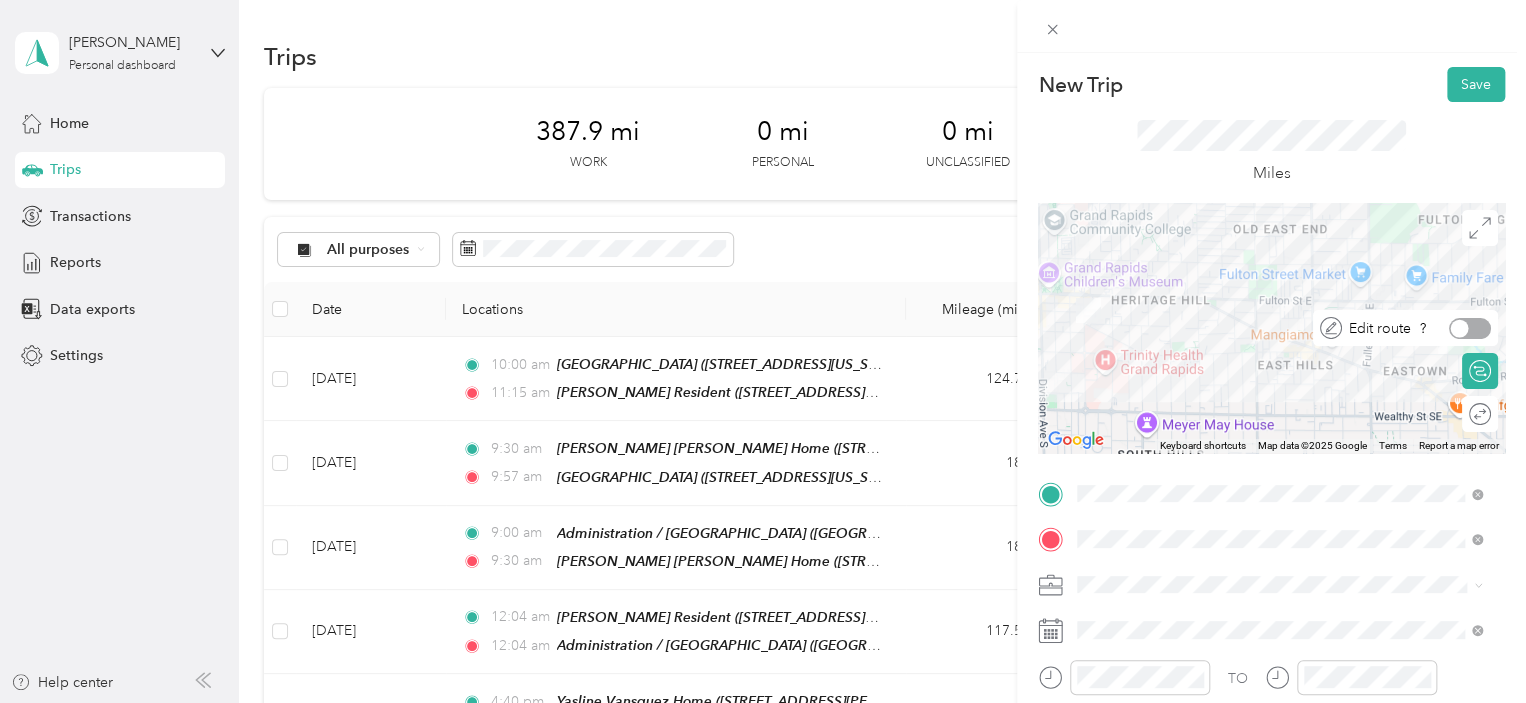 click at bounding box center [1460, 328] 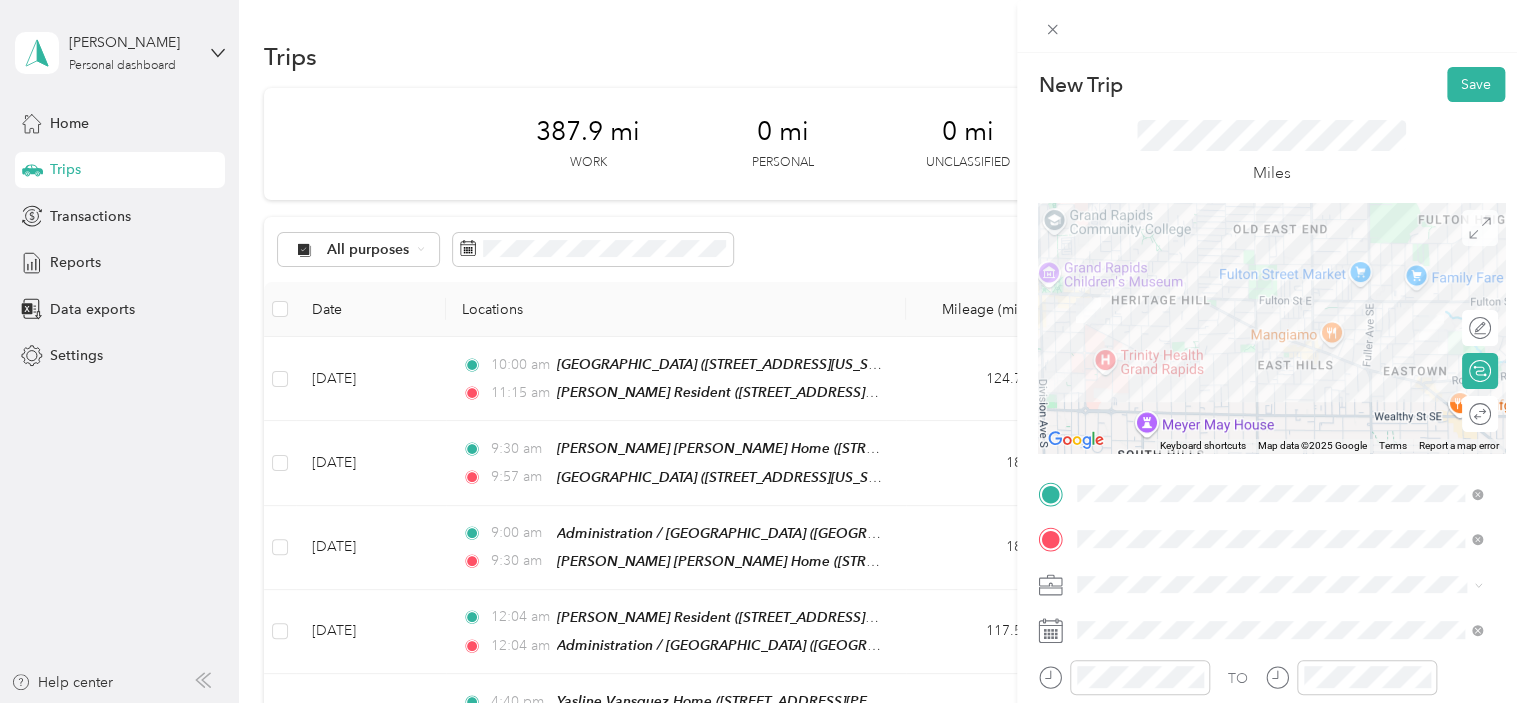 click 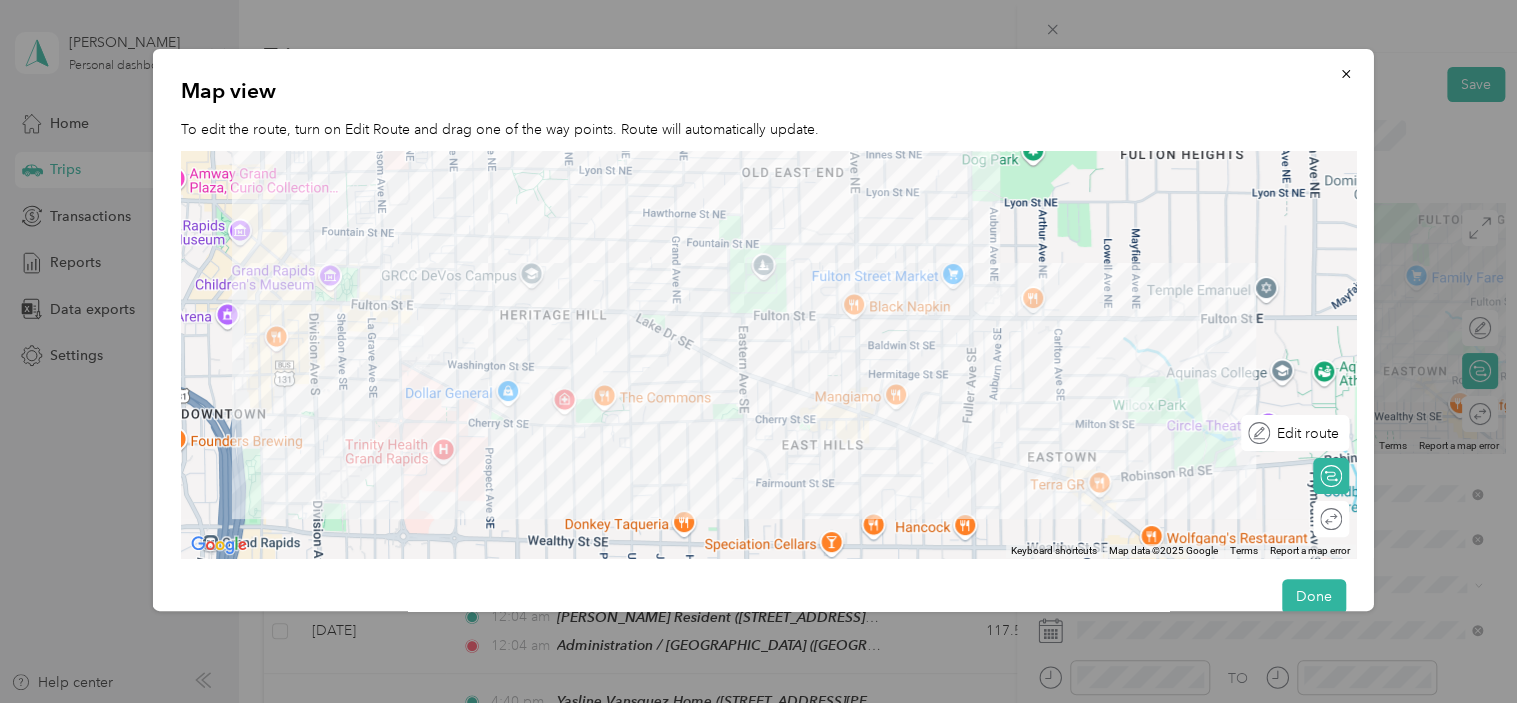 click at bounding box center [1376, 433] 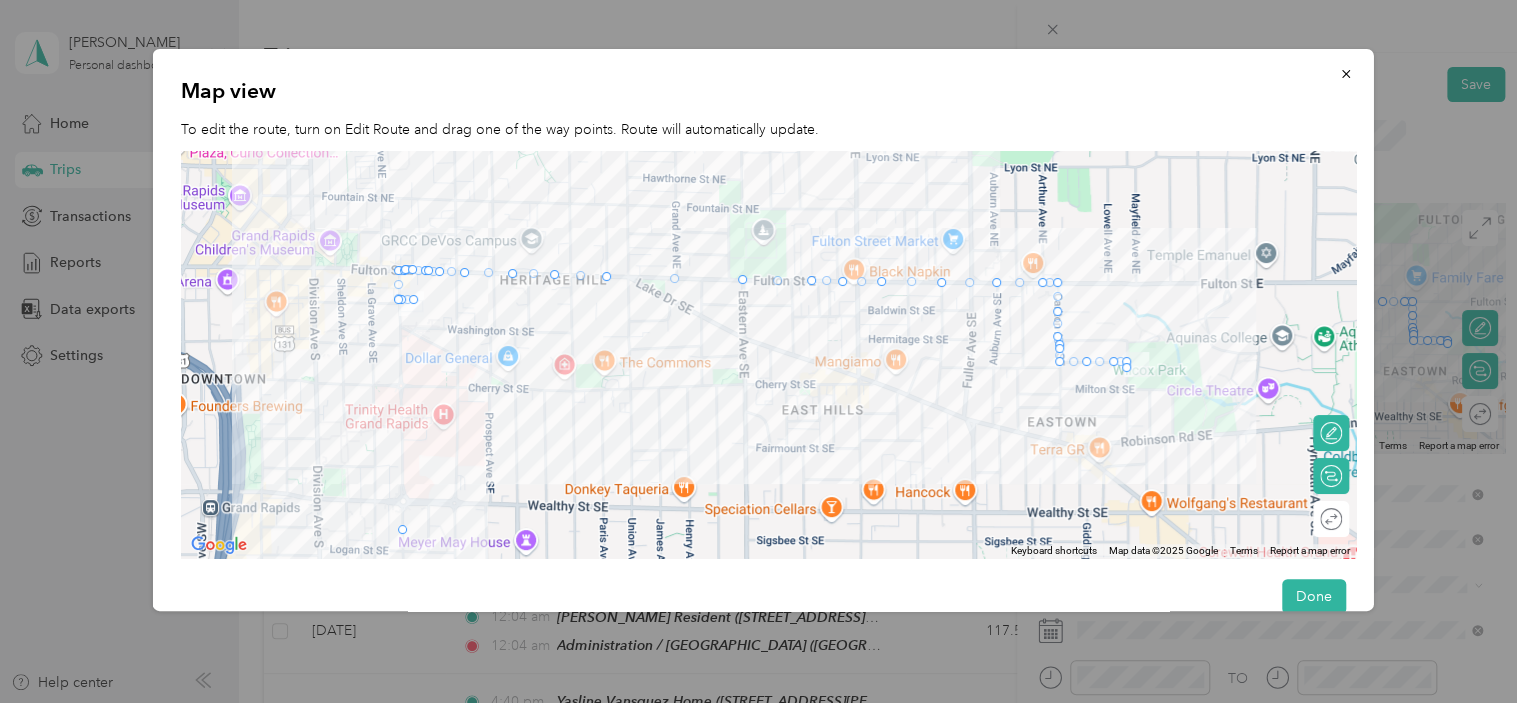 drag, startPoint x: 397, startPoint y: 335, endPoint x: 401, endPoint y: 535, distance: 200.04 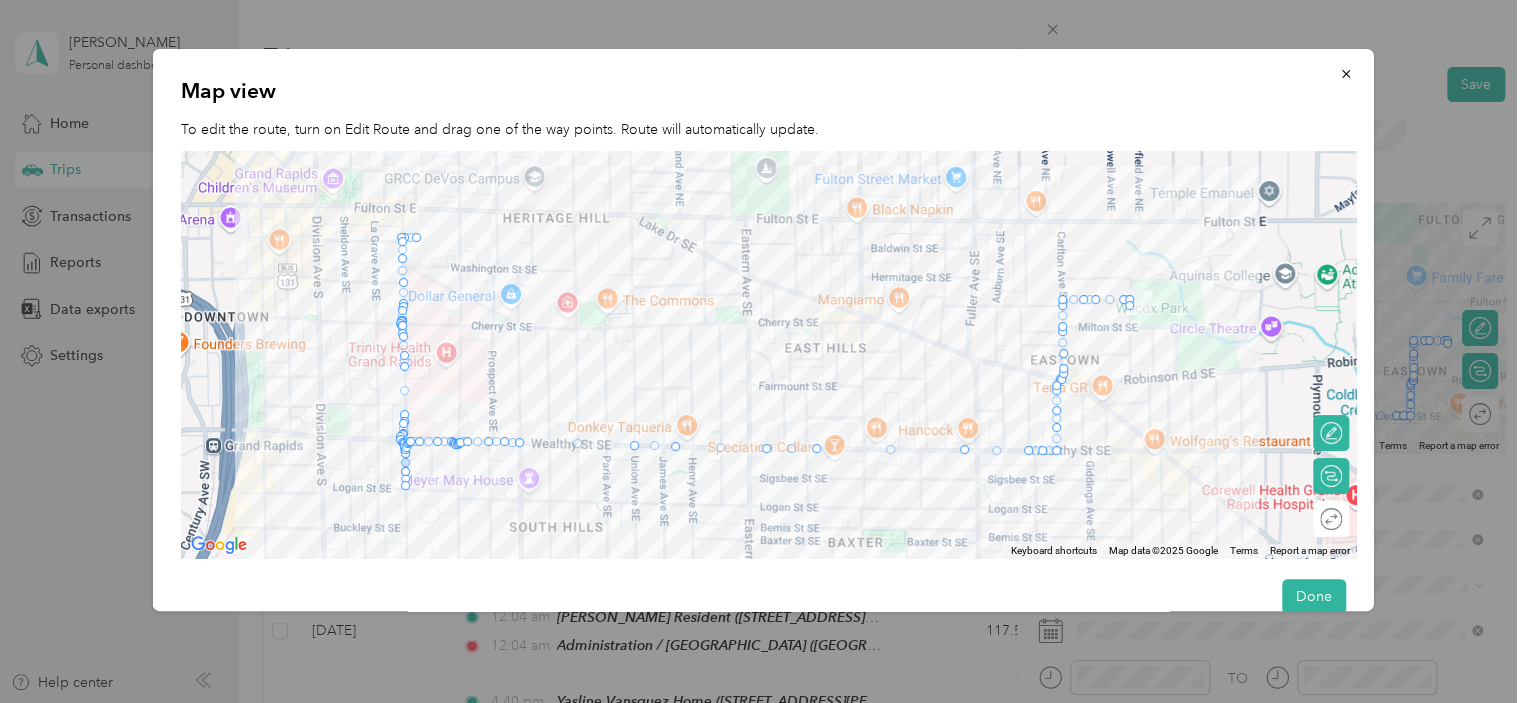 drag, startPoint x: 396, startPoint y: 502, endPoint x: 400, endPoint y: 462, distance: 40.1995 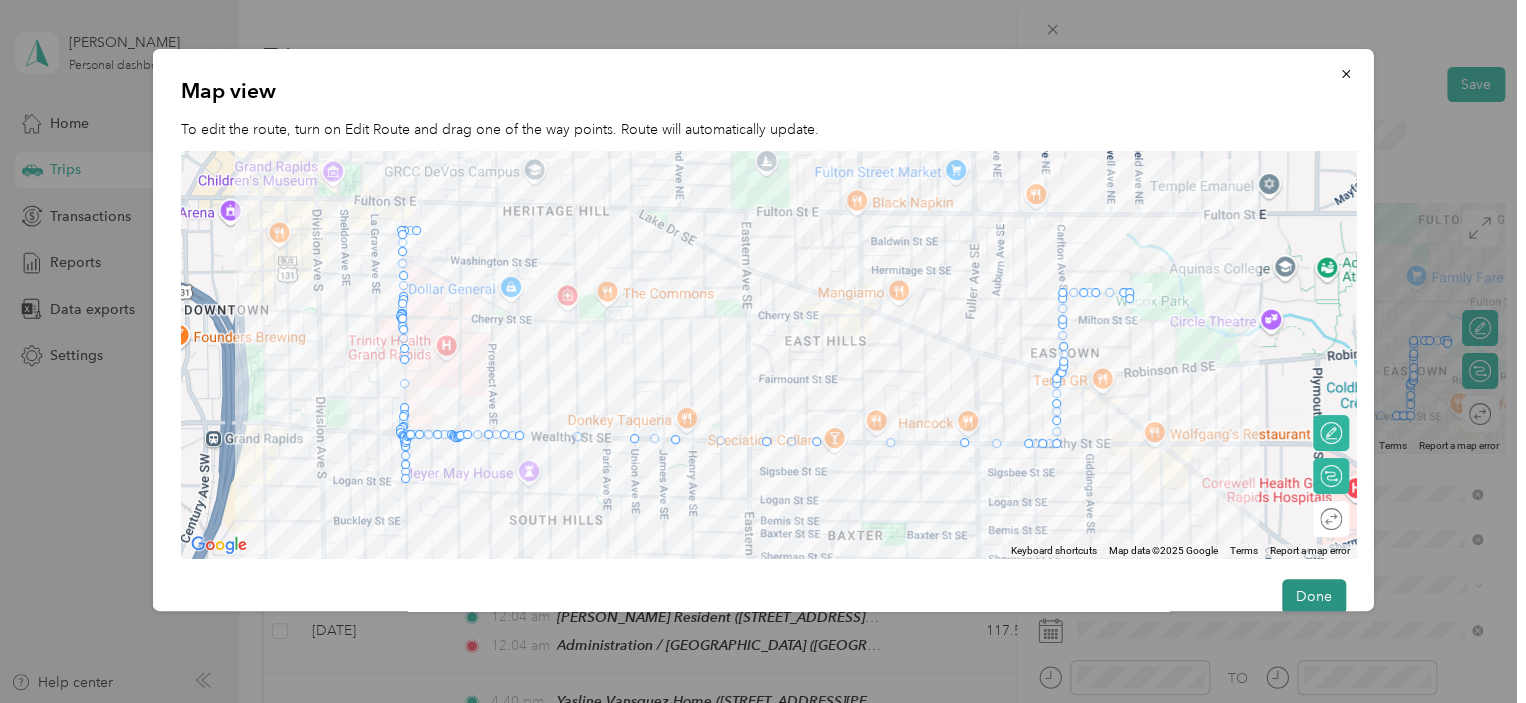 click on "Done" at bounding box center [1313, 596] 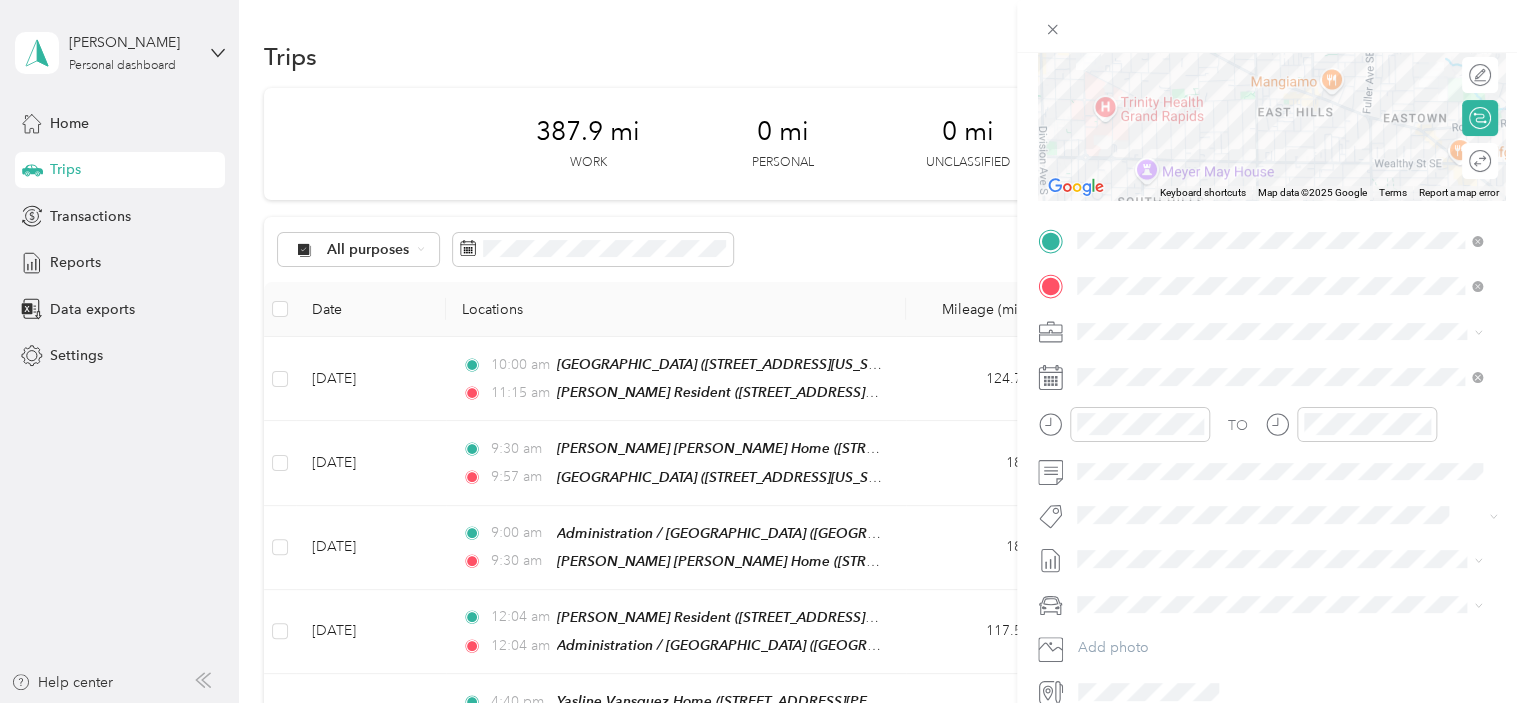 scroll, scrollTop: 345, scrollLeft: 0, axis: vertical 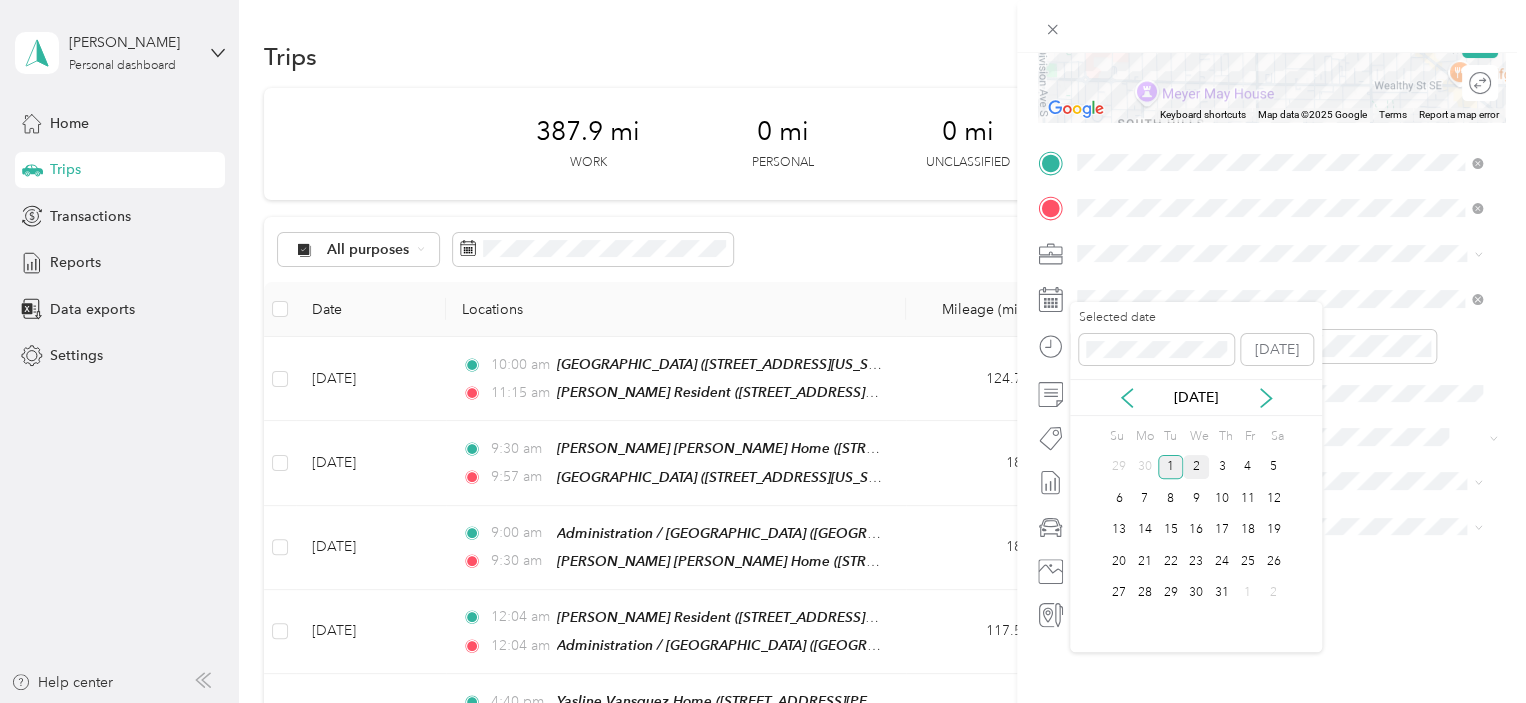 click on "2" at bounding box center [1196, 467] 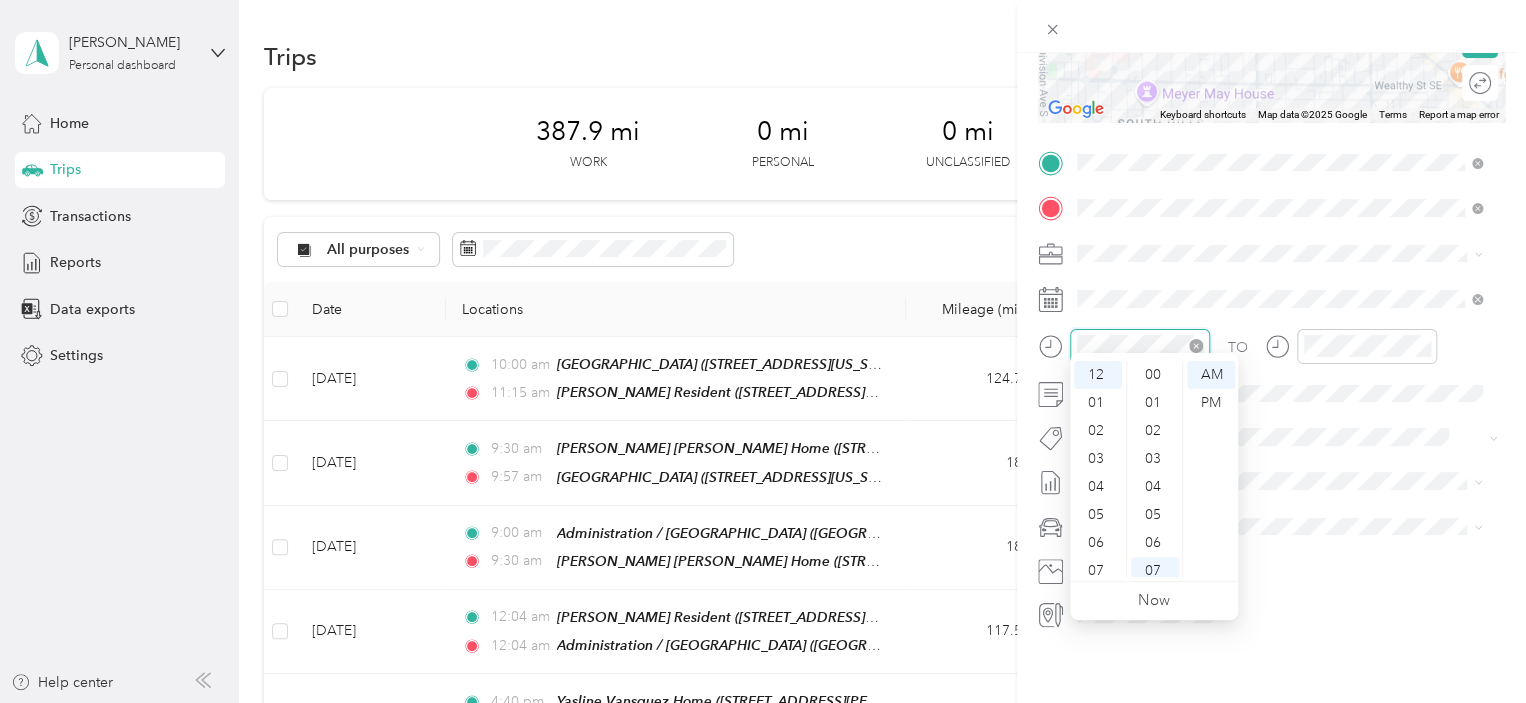 scroll, scrollTop: 196, scrollLeft: 0, axis: vertical 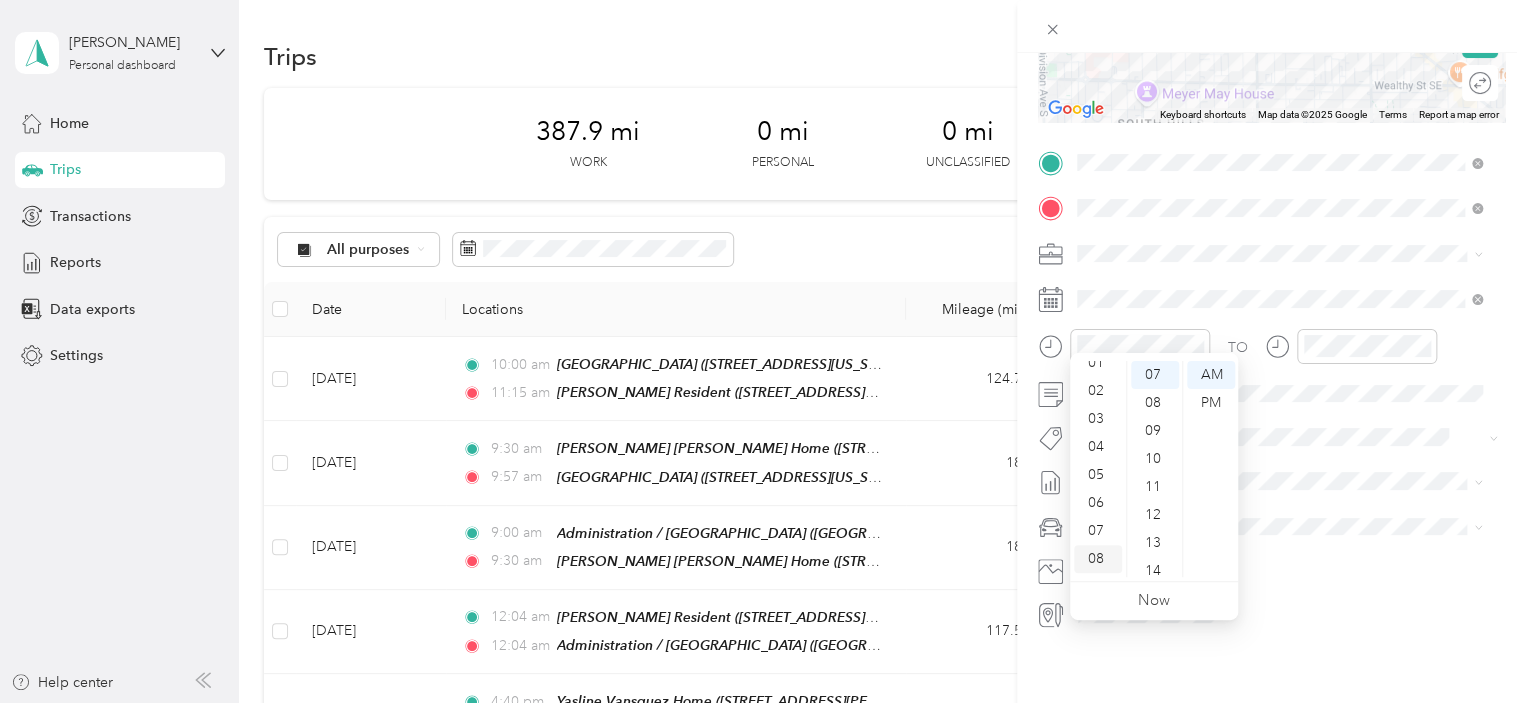 click on "08" at bounding box center [1098, 559] 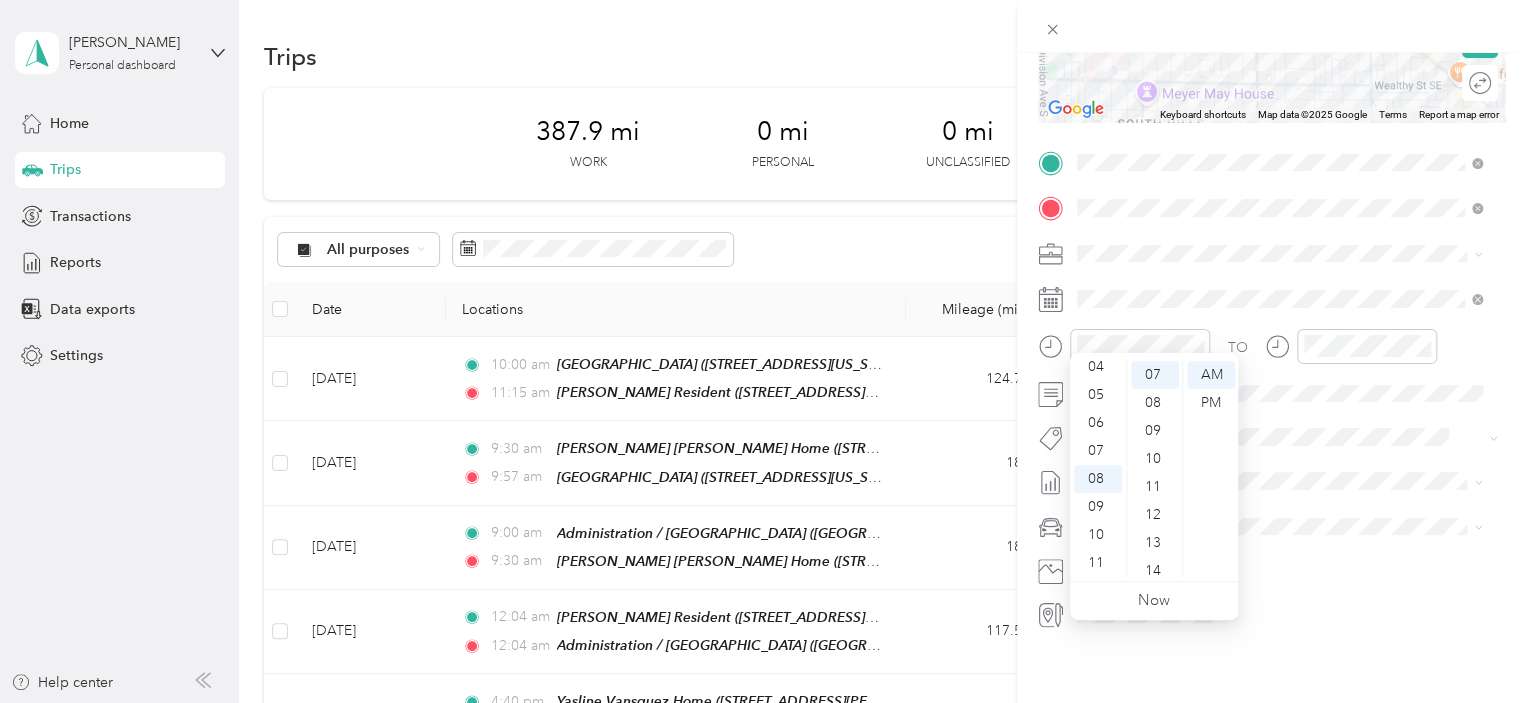 scroll, scrollTop: 0, scrollLeft: 0, axis: both 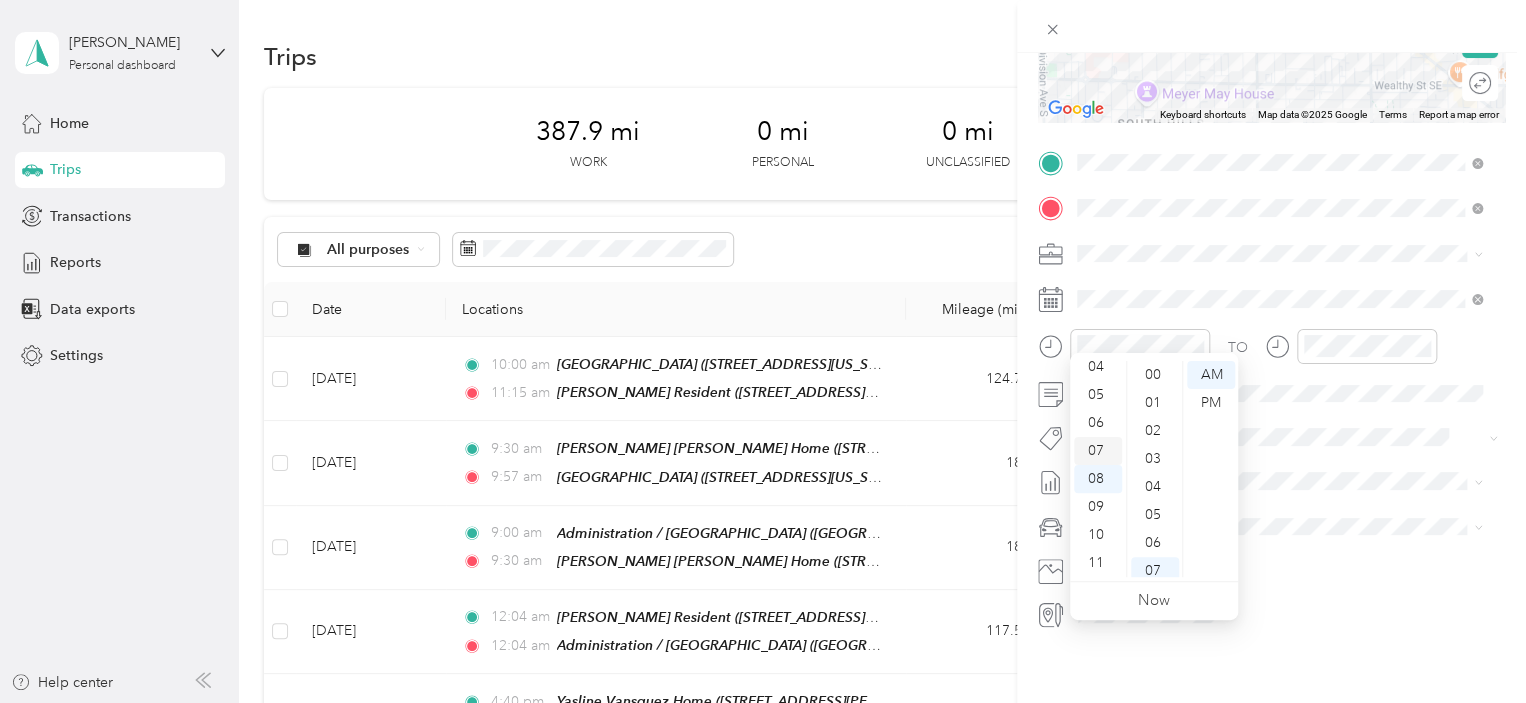 click on "07" at bounding box center (1098, 451) 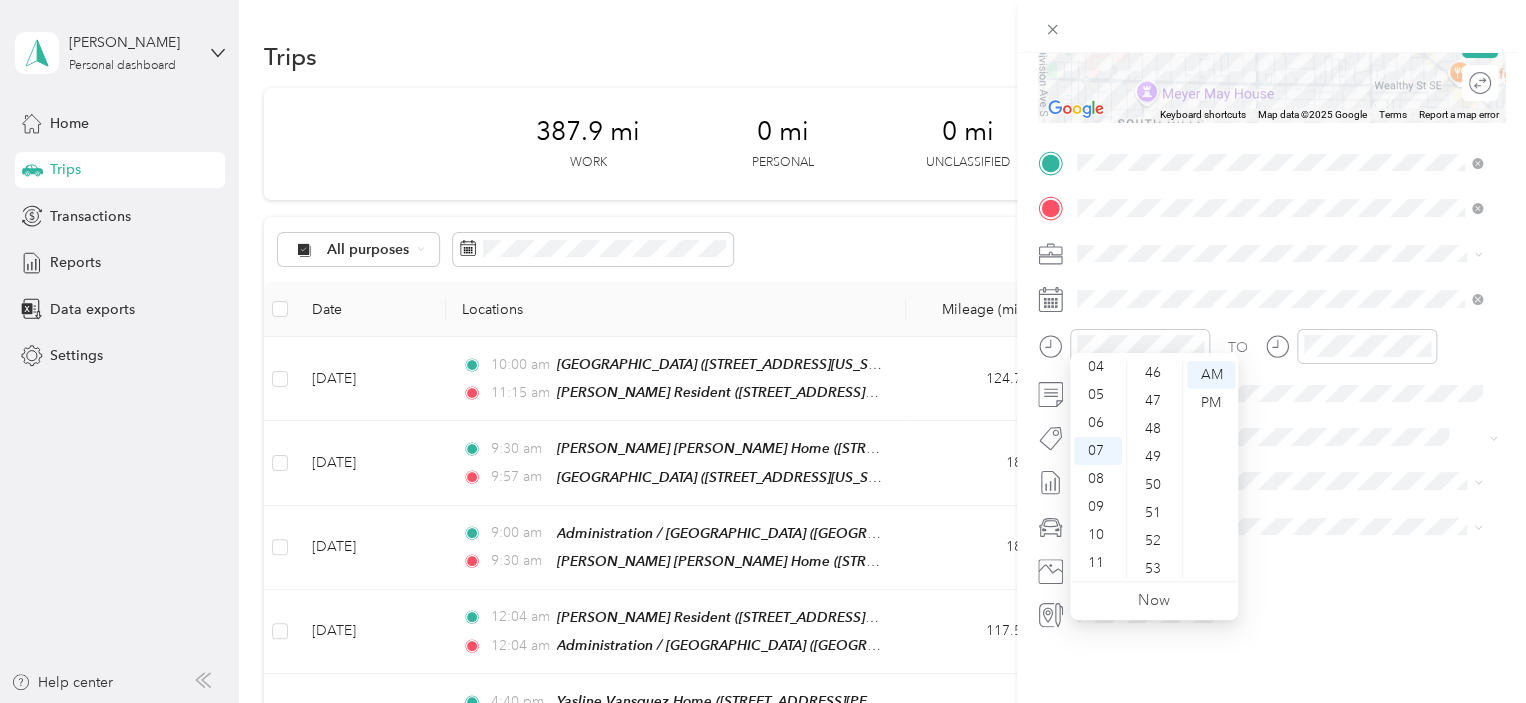 scroll, scrollTop: 1185, scrollLeft: 0, axis: vertical 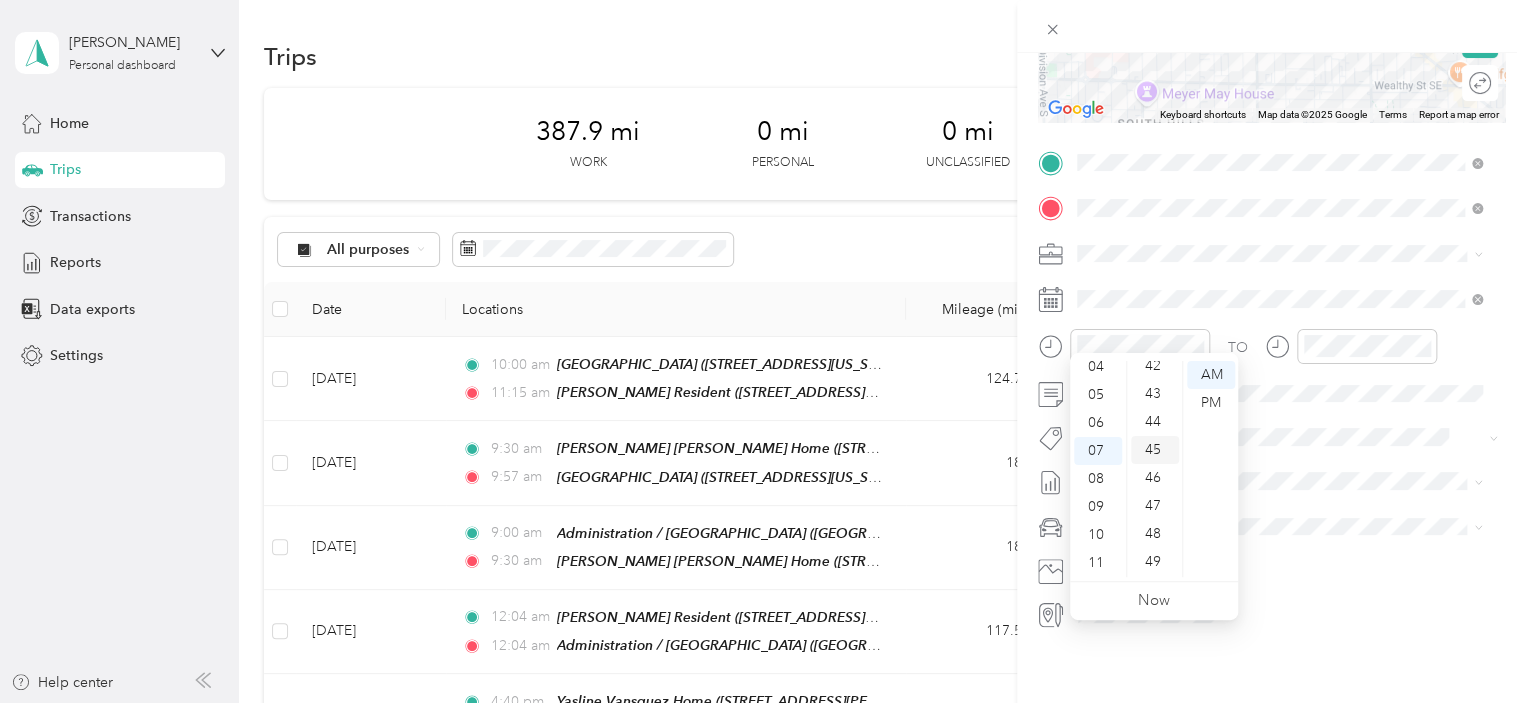 click on "45" at bounding box center (1155, 450) 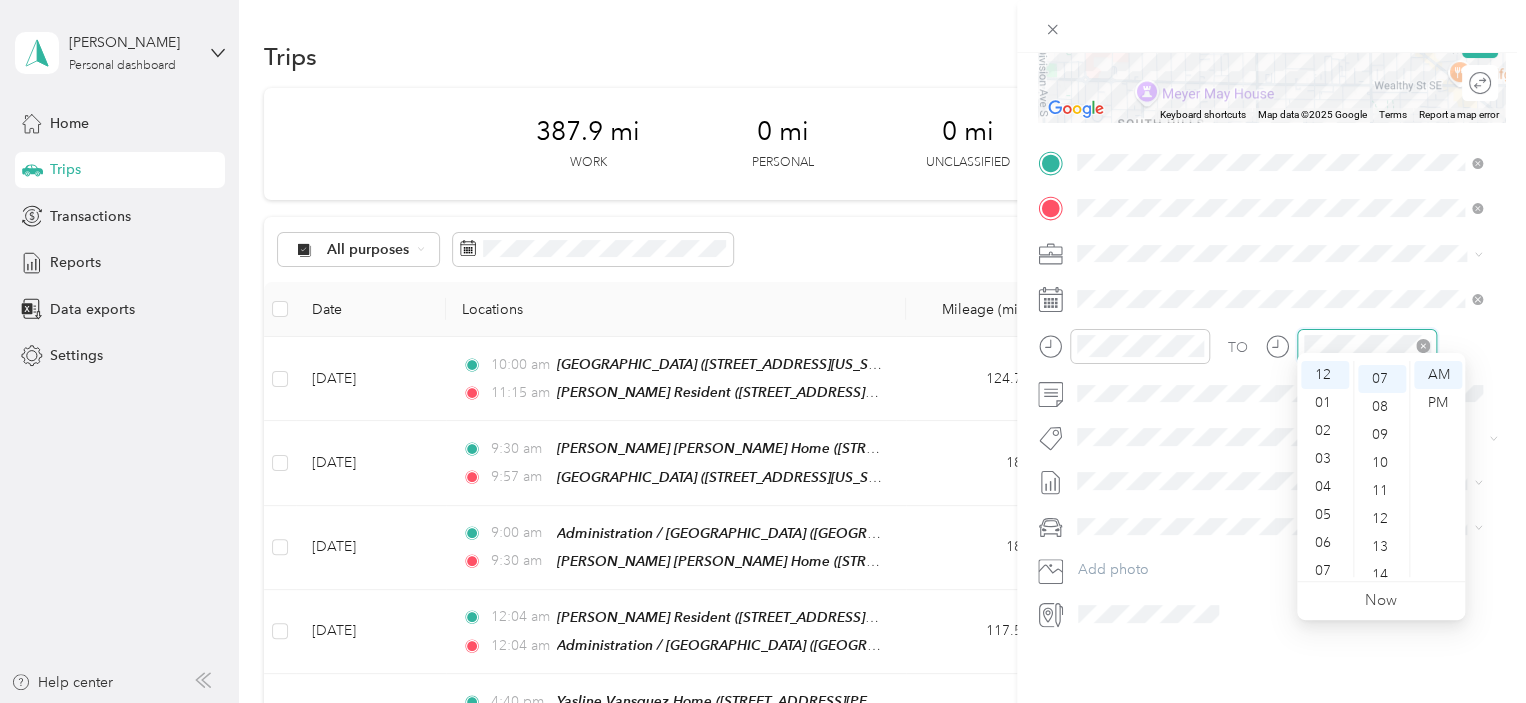 scroll, scrollTop: 196, scrollLeft: 0, axis: vertical 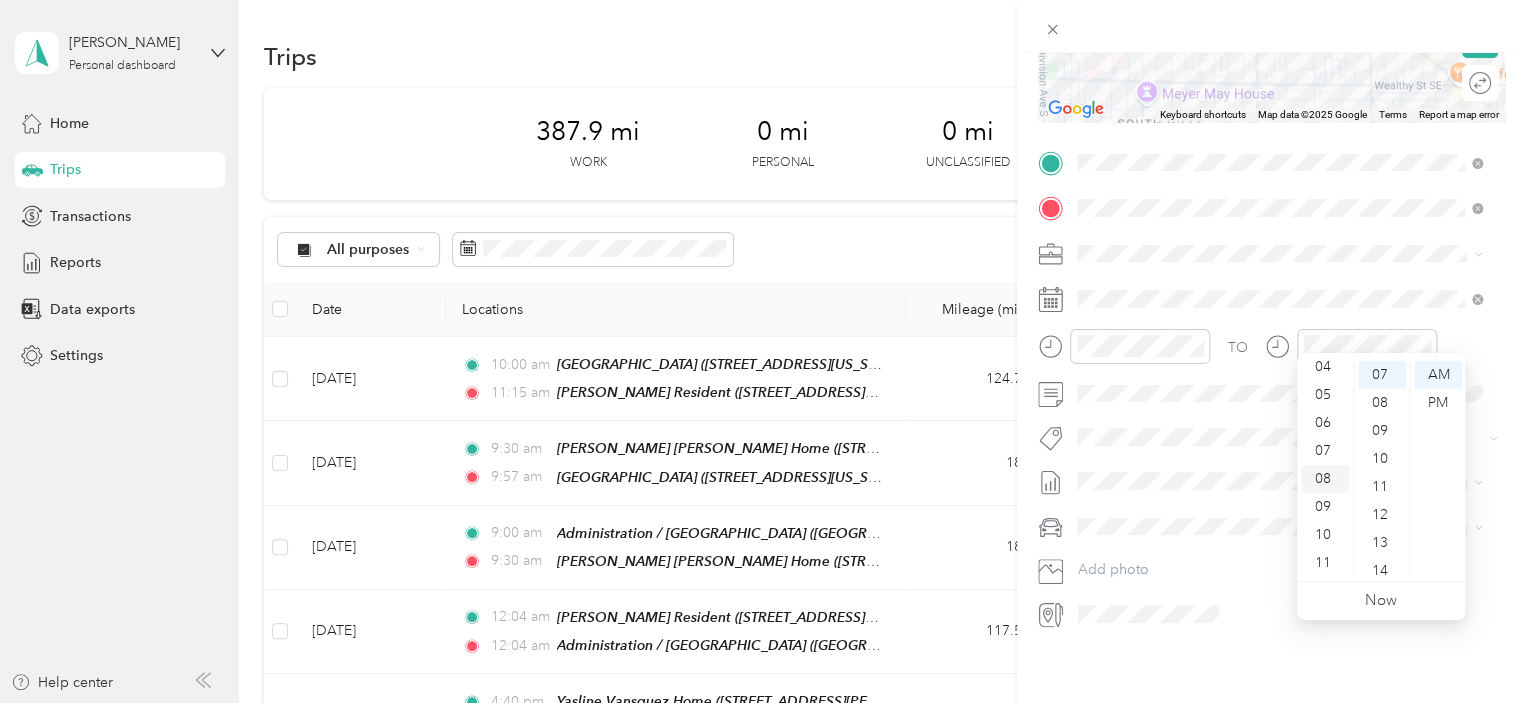click on "08" at bounding box center (1325, 479) 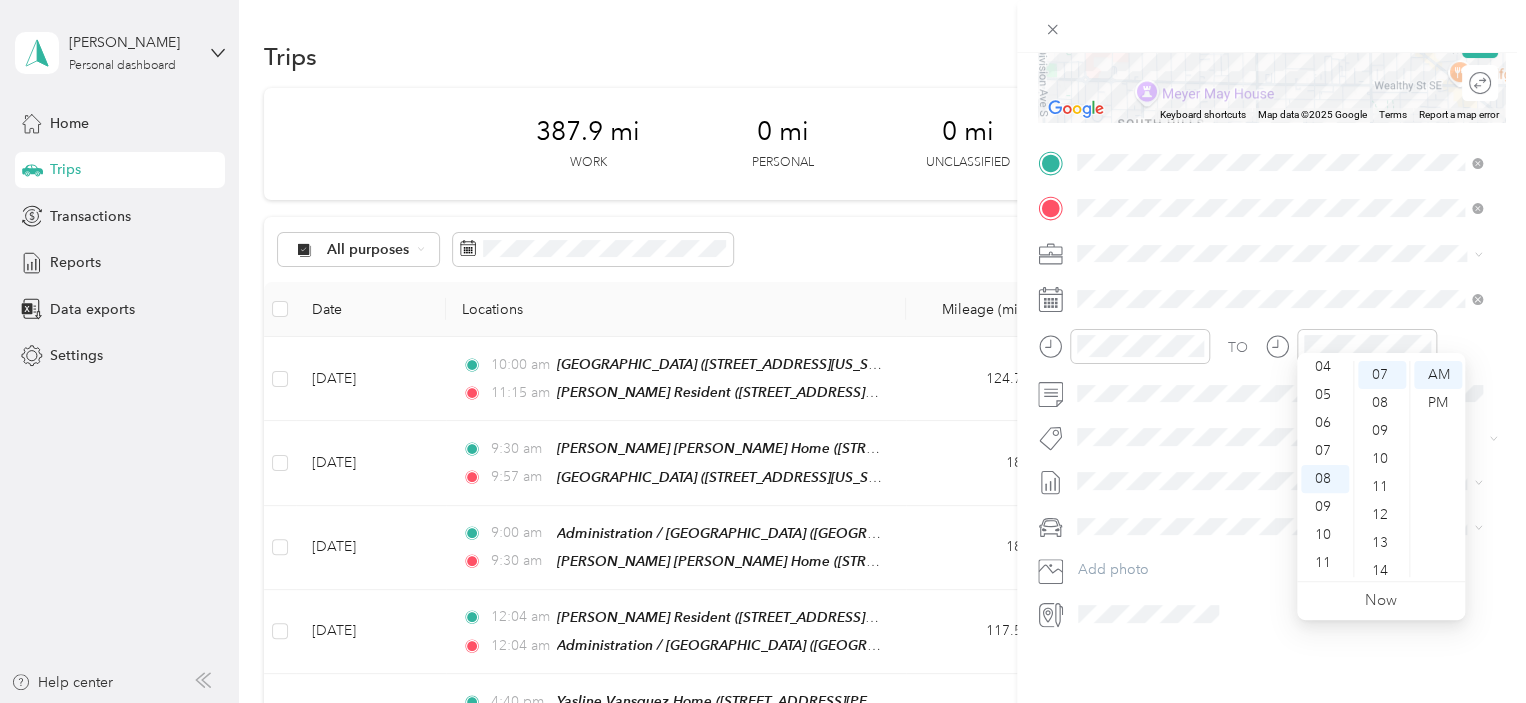 scroll, scrollTop: 0, scrollLeft: 0, axis: both 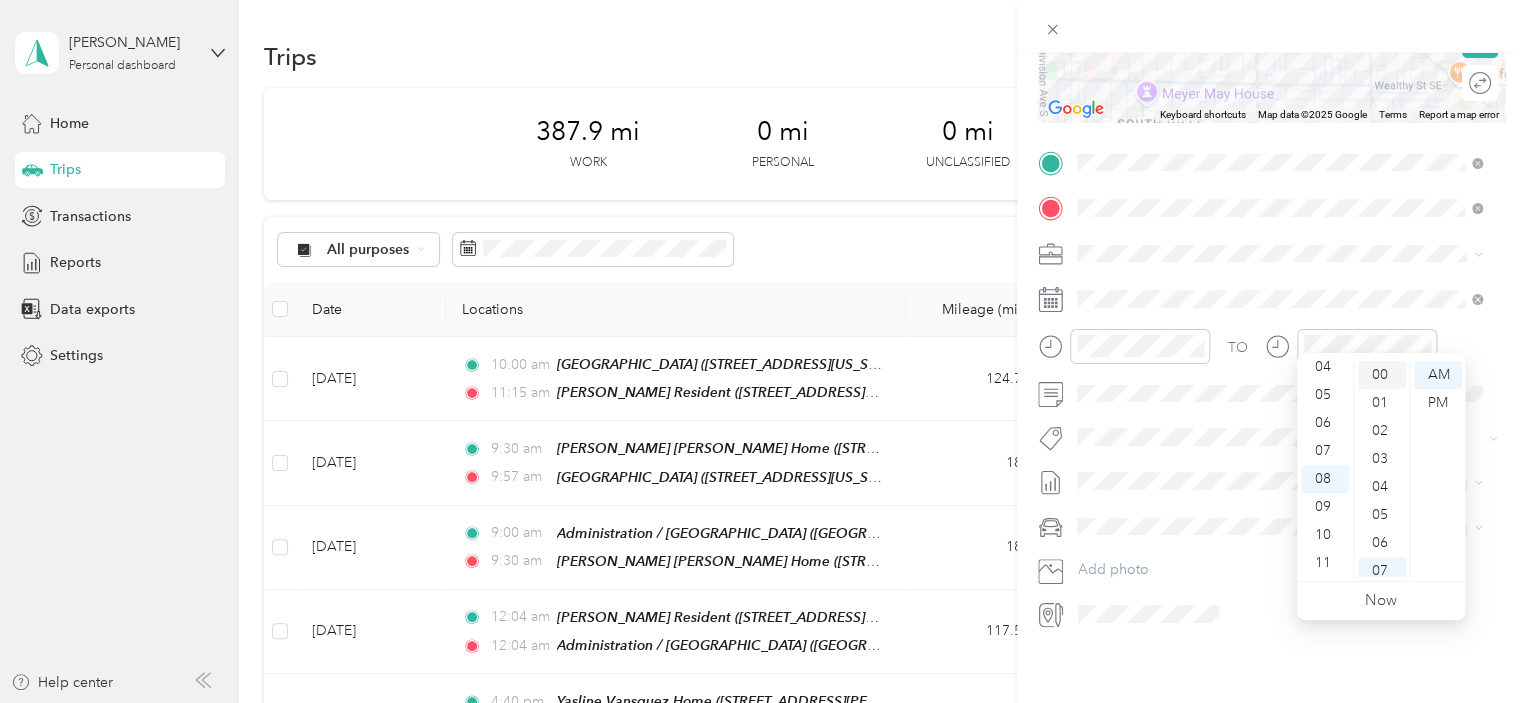 click on "00" at bounding box center [1382, 375] 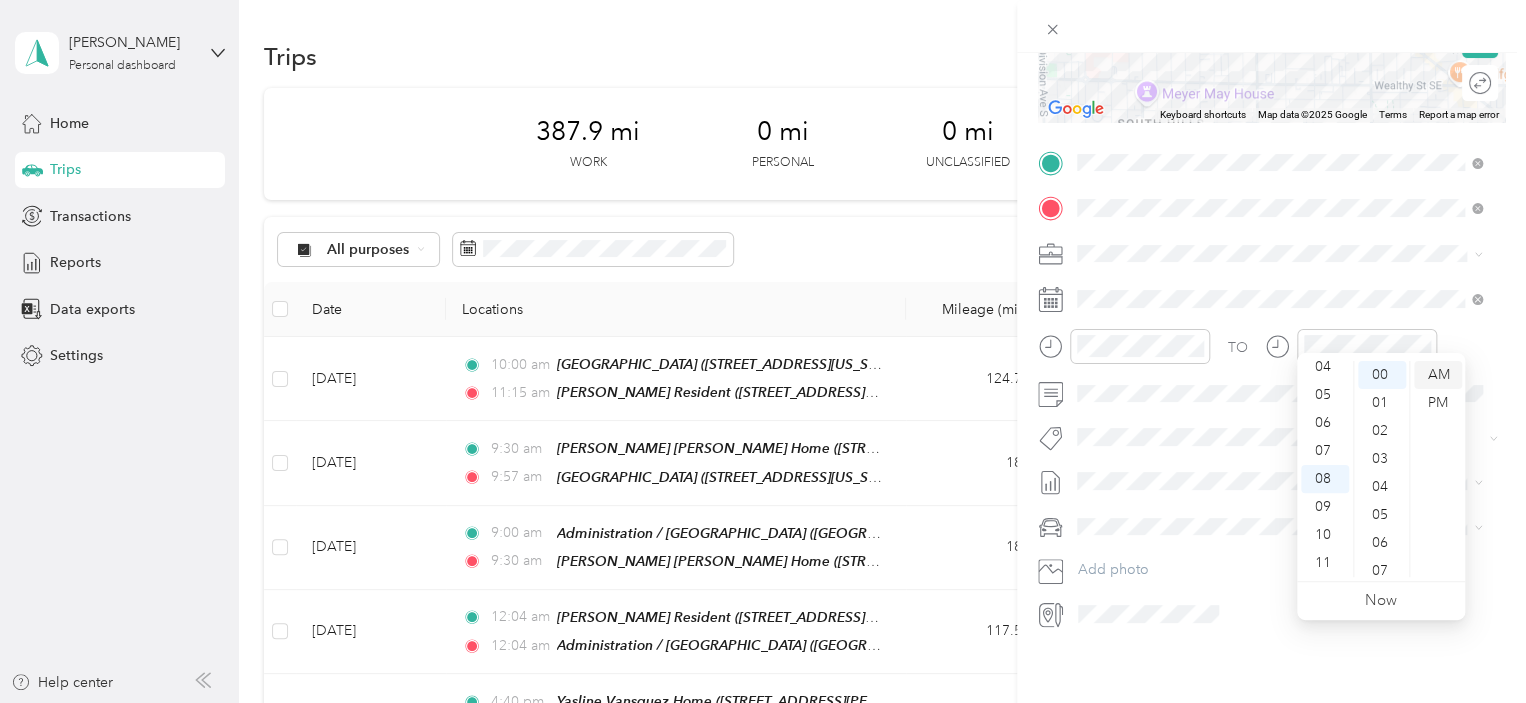 click on "AM" at bounding box center [1438, 375] 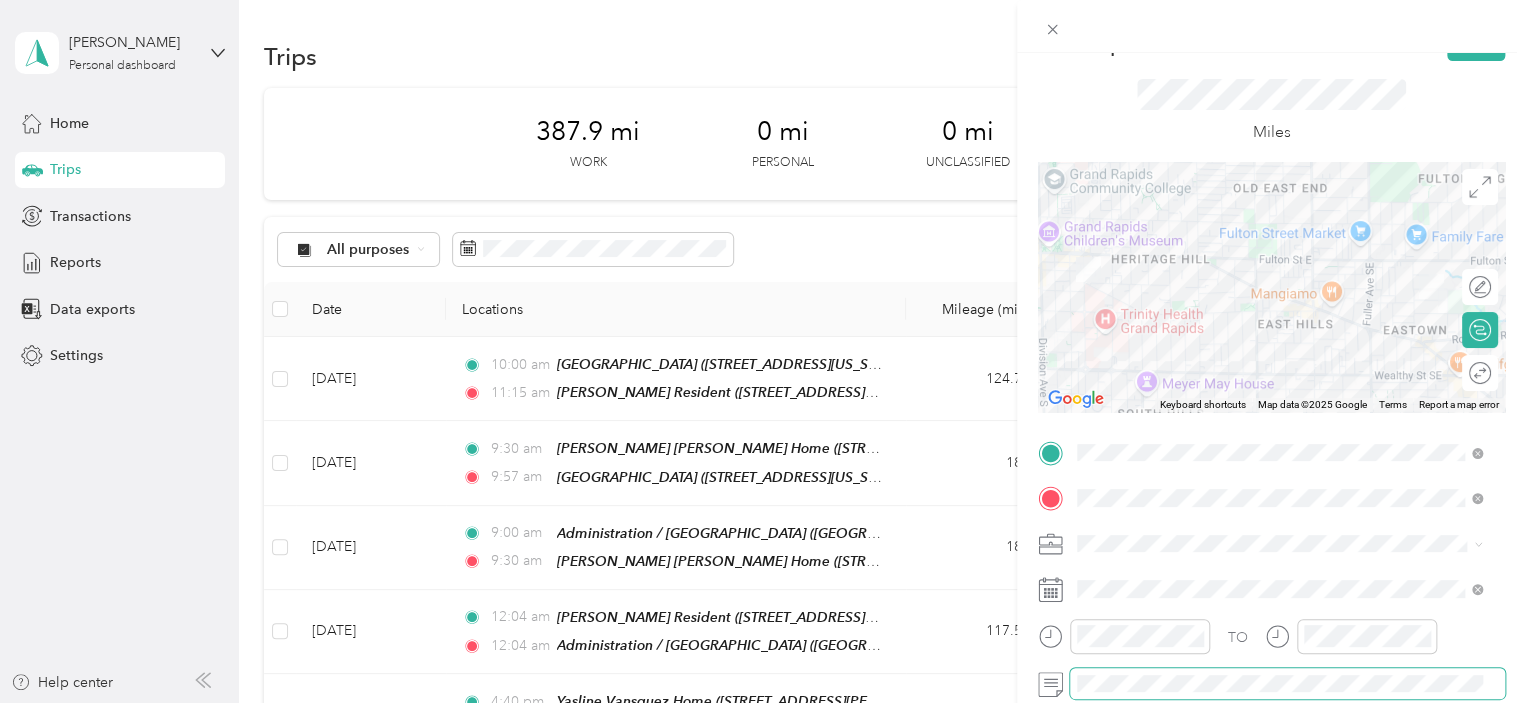scroll, scrollTop: 0, scrollLeft: 0, axis: both 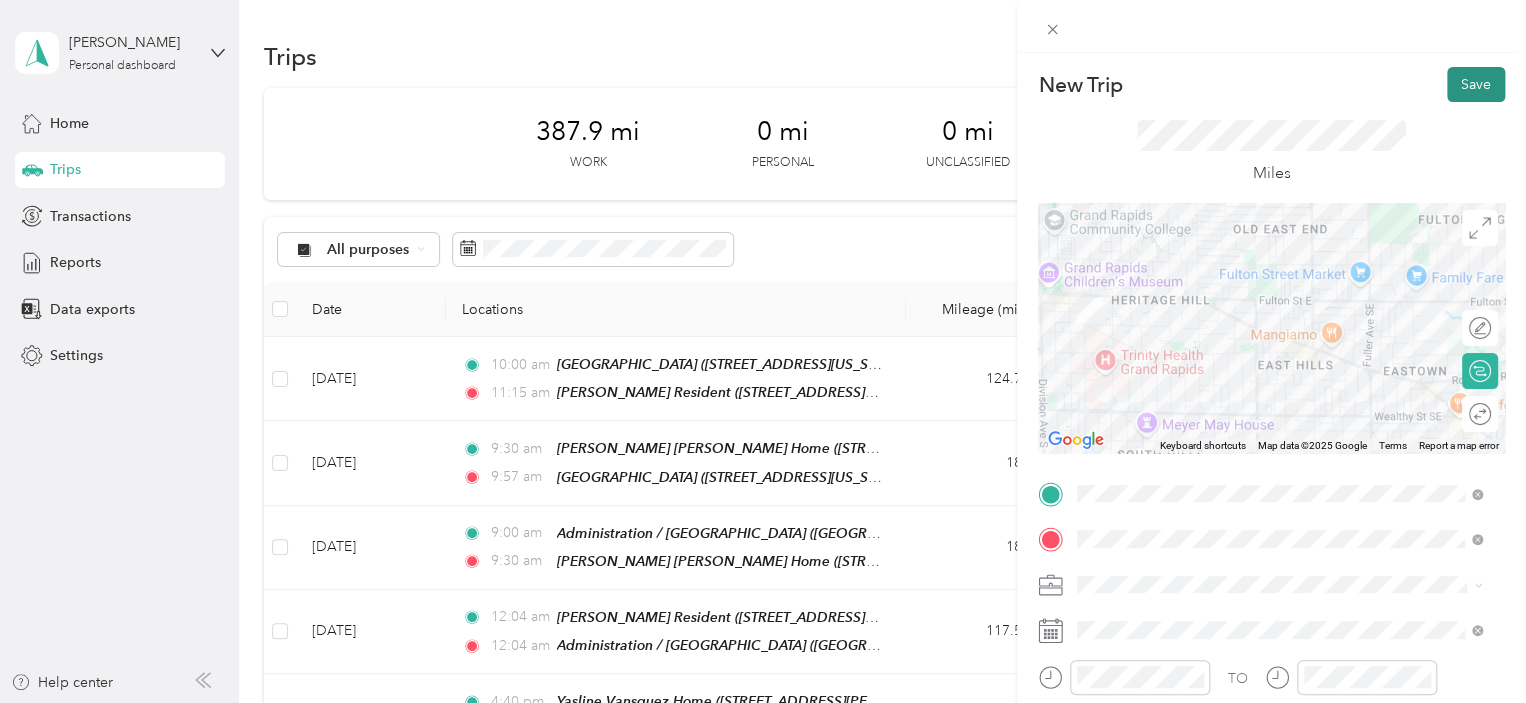 click on "Save" at bounding box center (1476, 84) 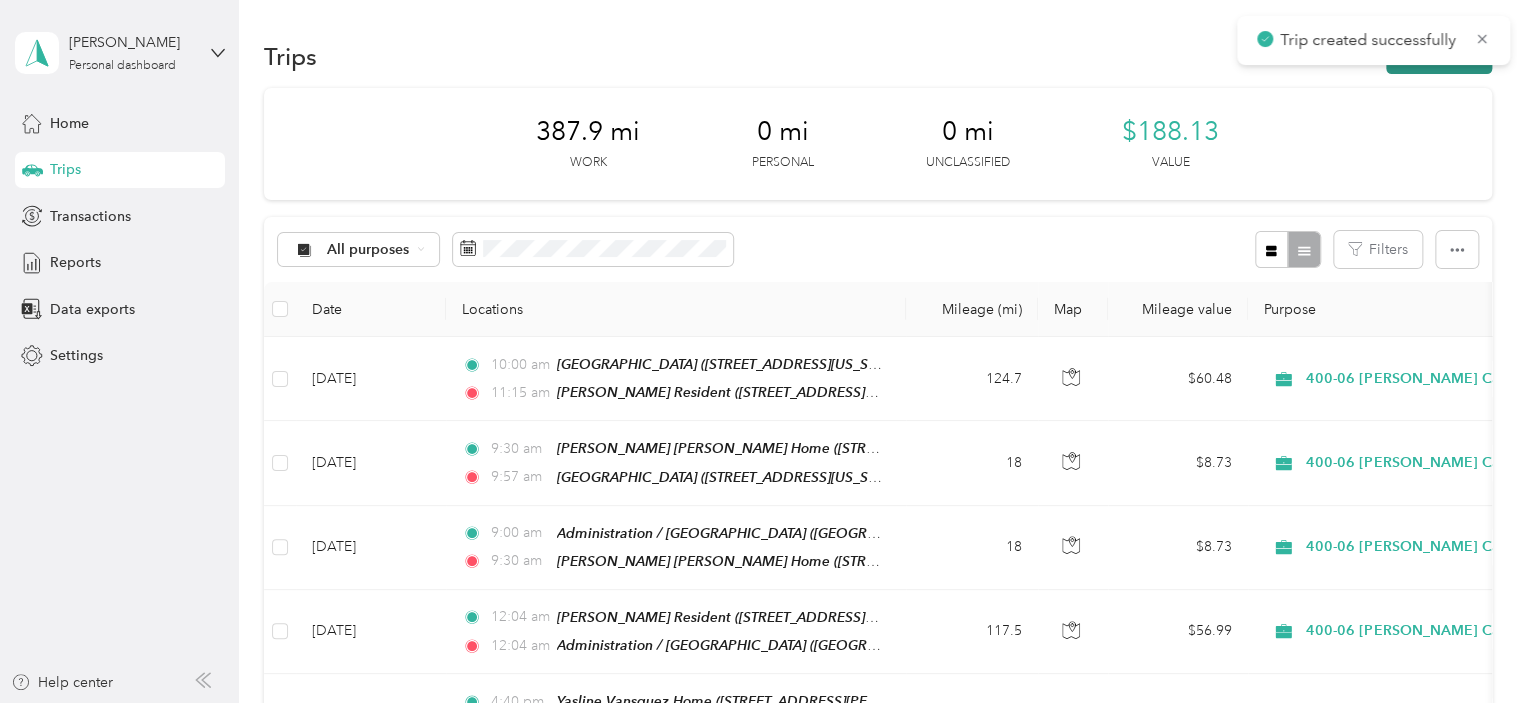 click on "New trip" at bounding box center [1439, 56] 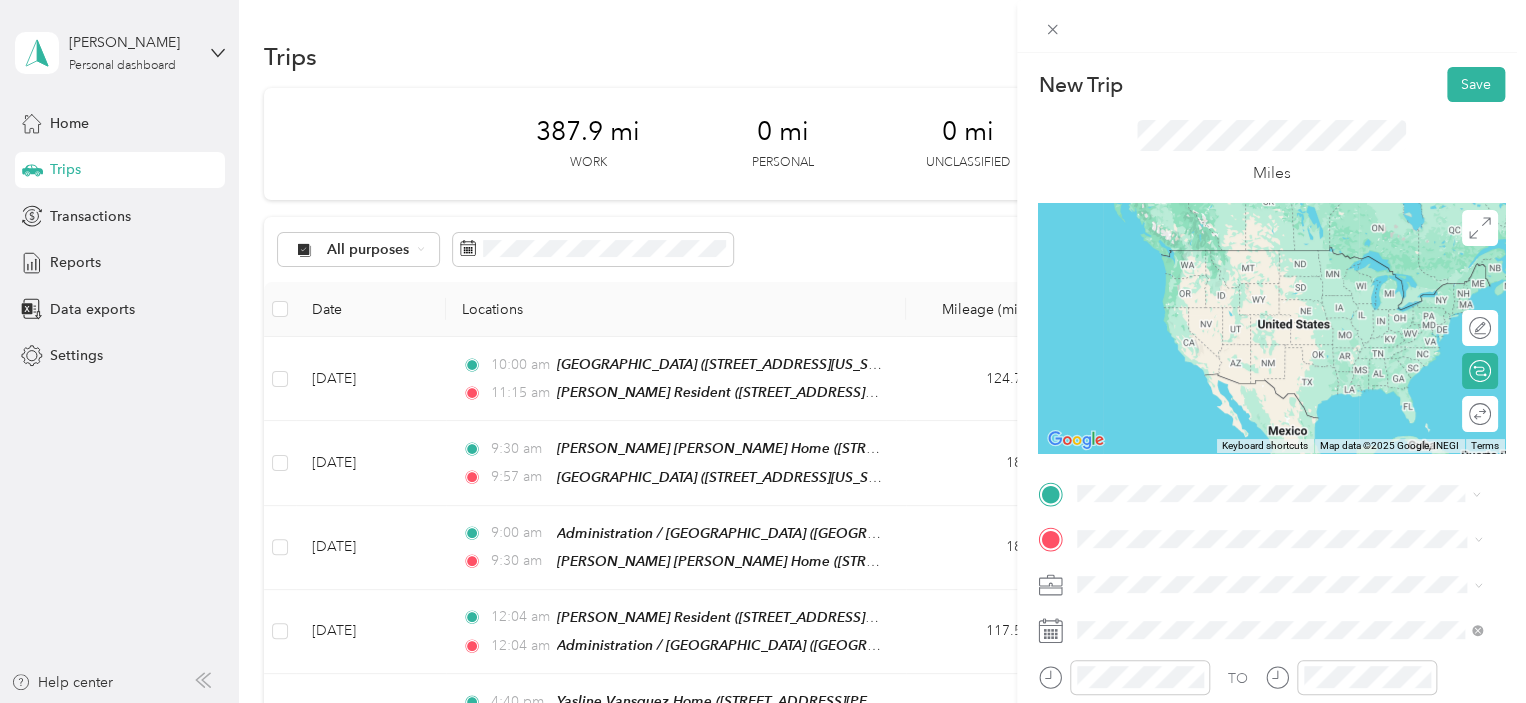click on "[STREET_ADDRESS][PERSON_NAME][US_STATE]" at bounding box center [1270, 250] 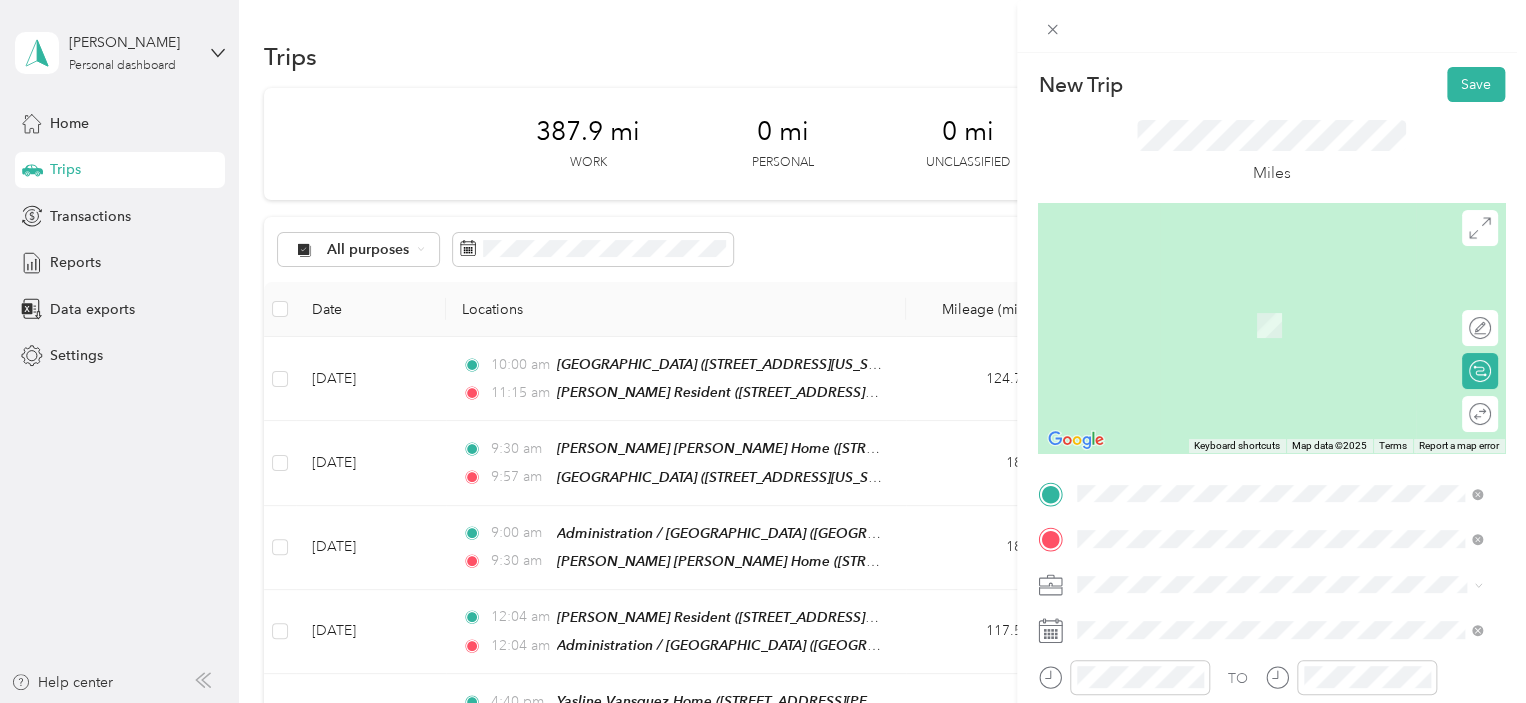 click on "TEAM Administration / [GEOGRAPHIC_DATA], [US_STATE], [GEOGRAPHIC_DATA]" at bounding box center [1295, 334] 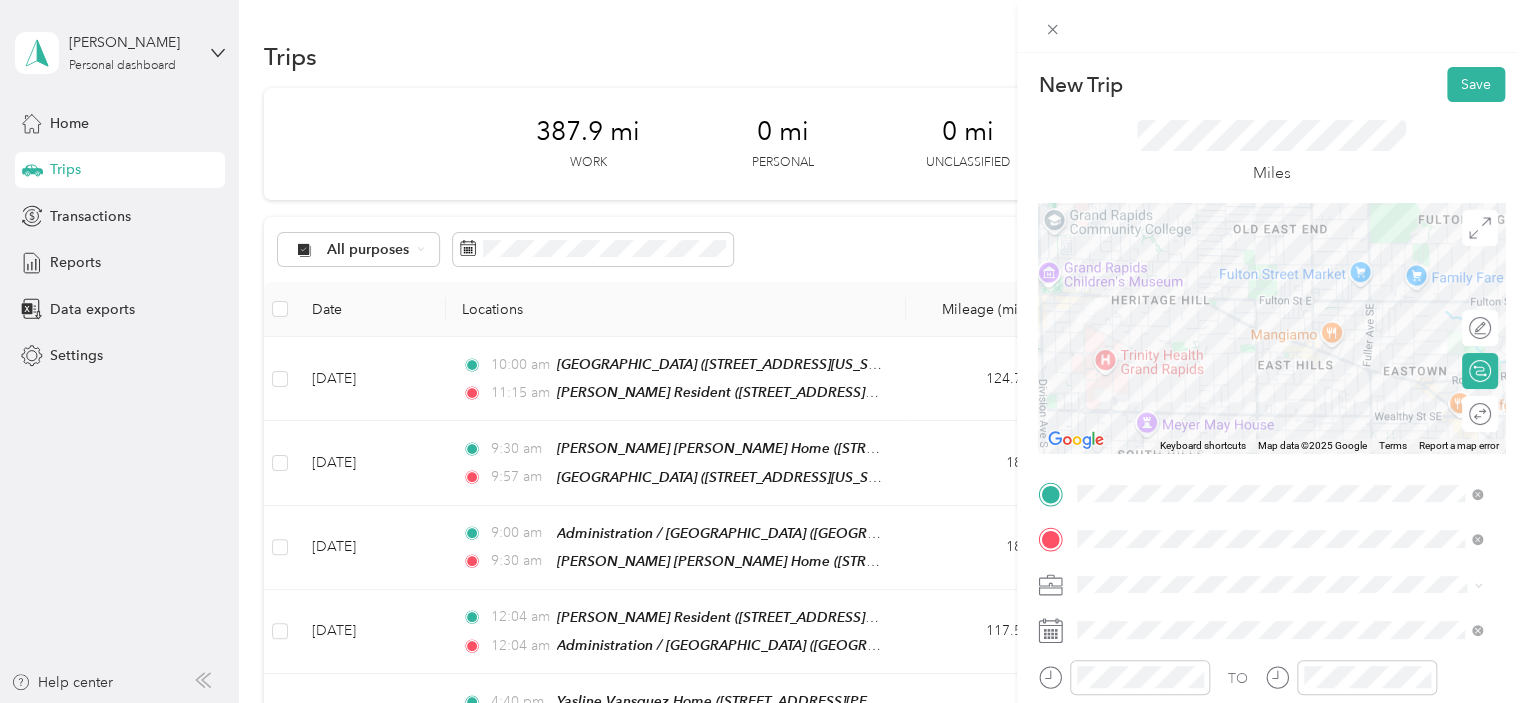 click on "Edit route" at bounding box center [1491, 328] 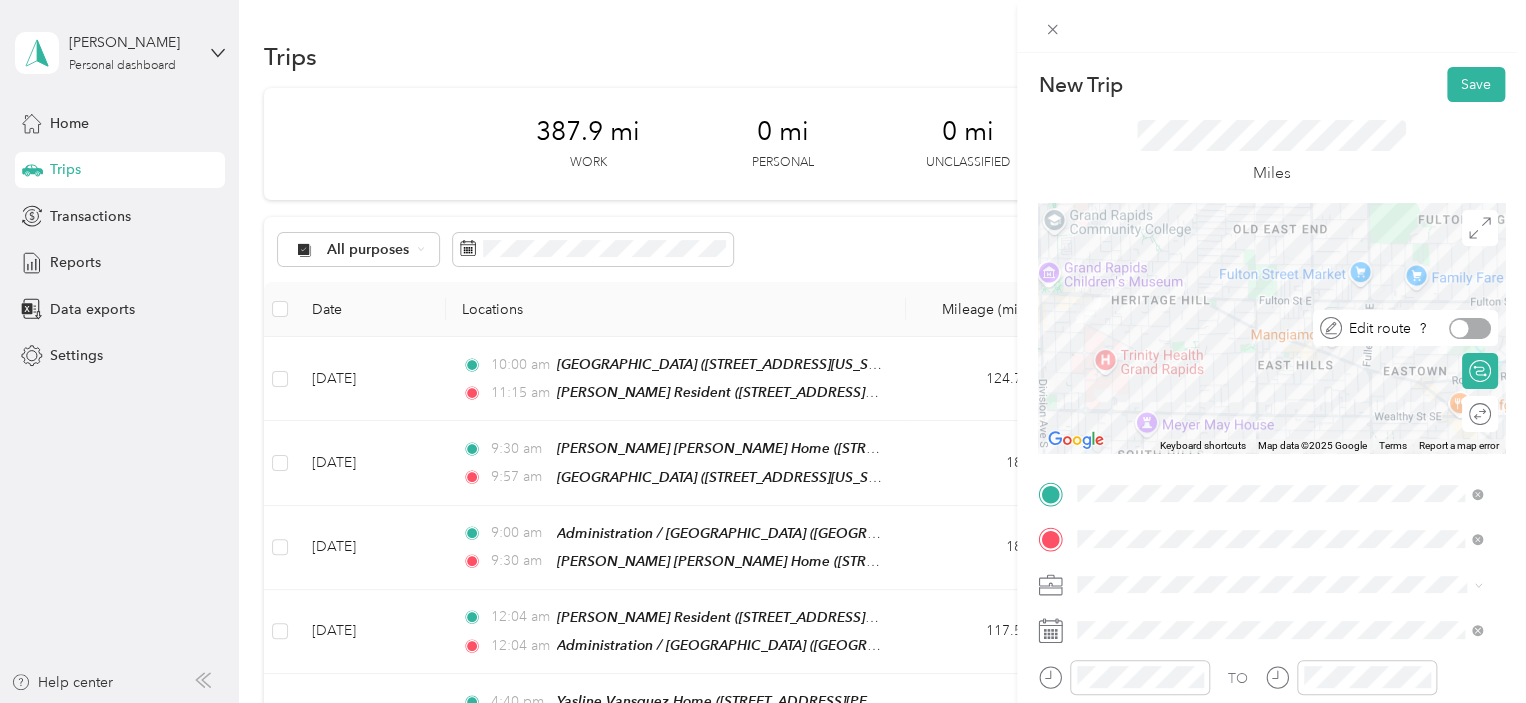 click at bounding box center (1460, 328) 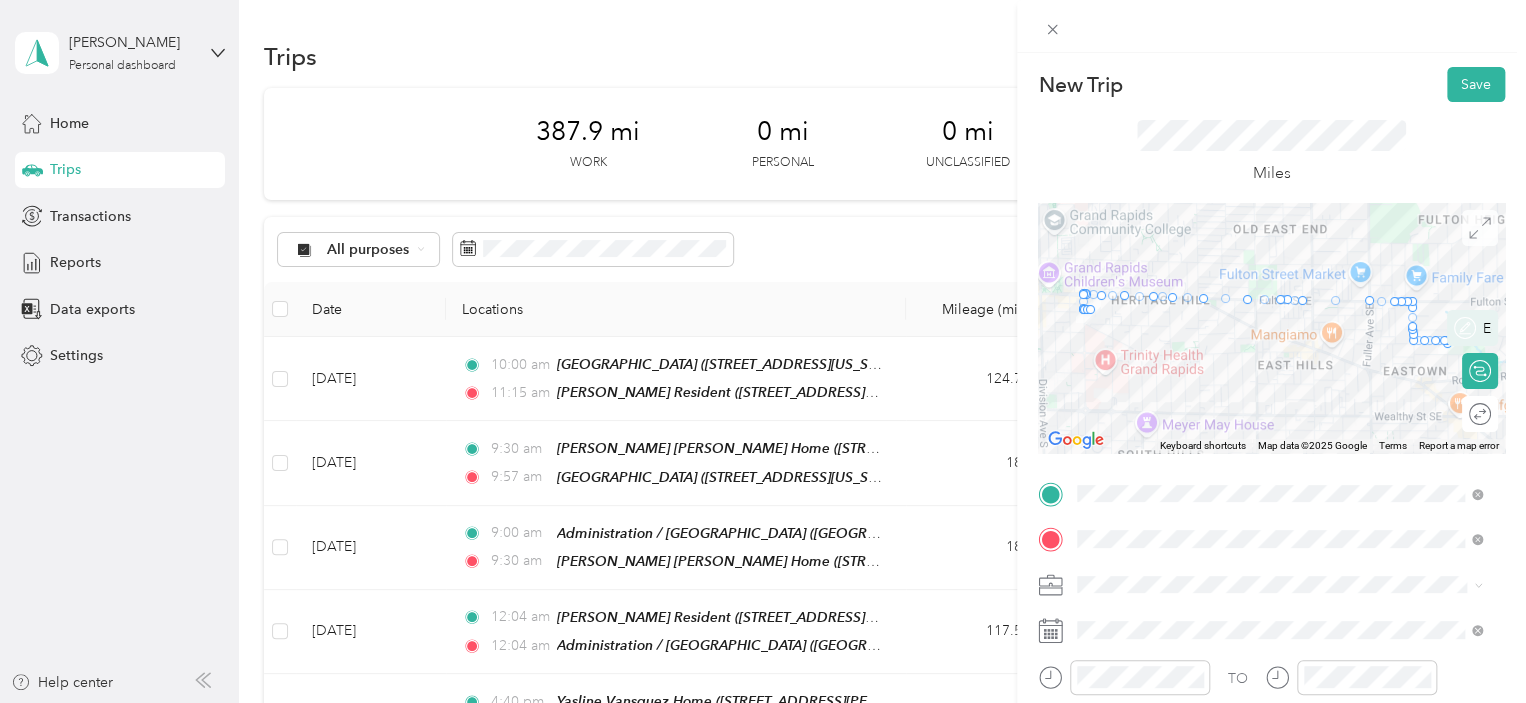 click 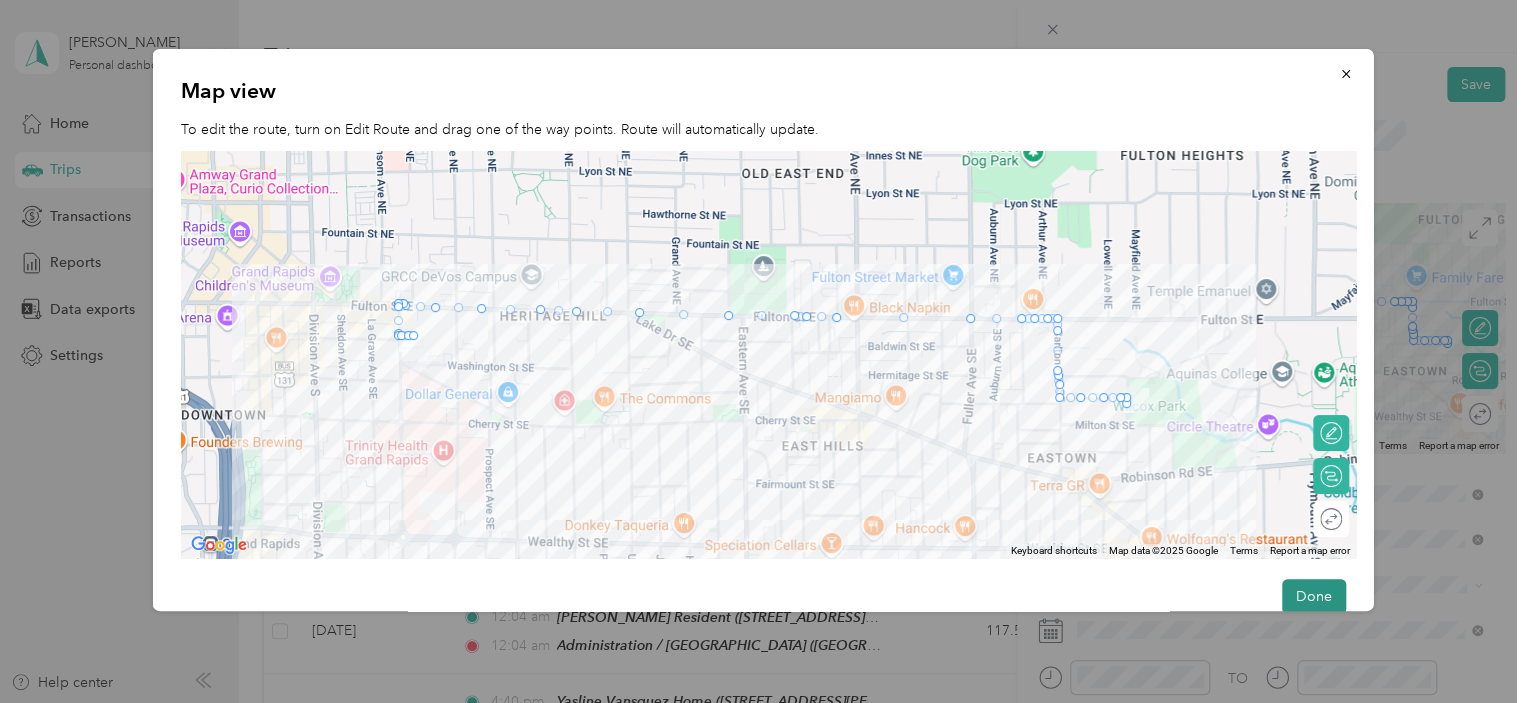 click on "Done" at bounding box center [1313, 596] 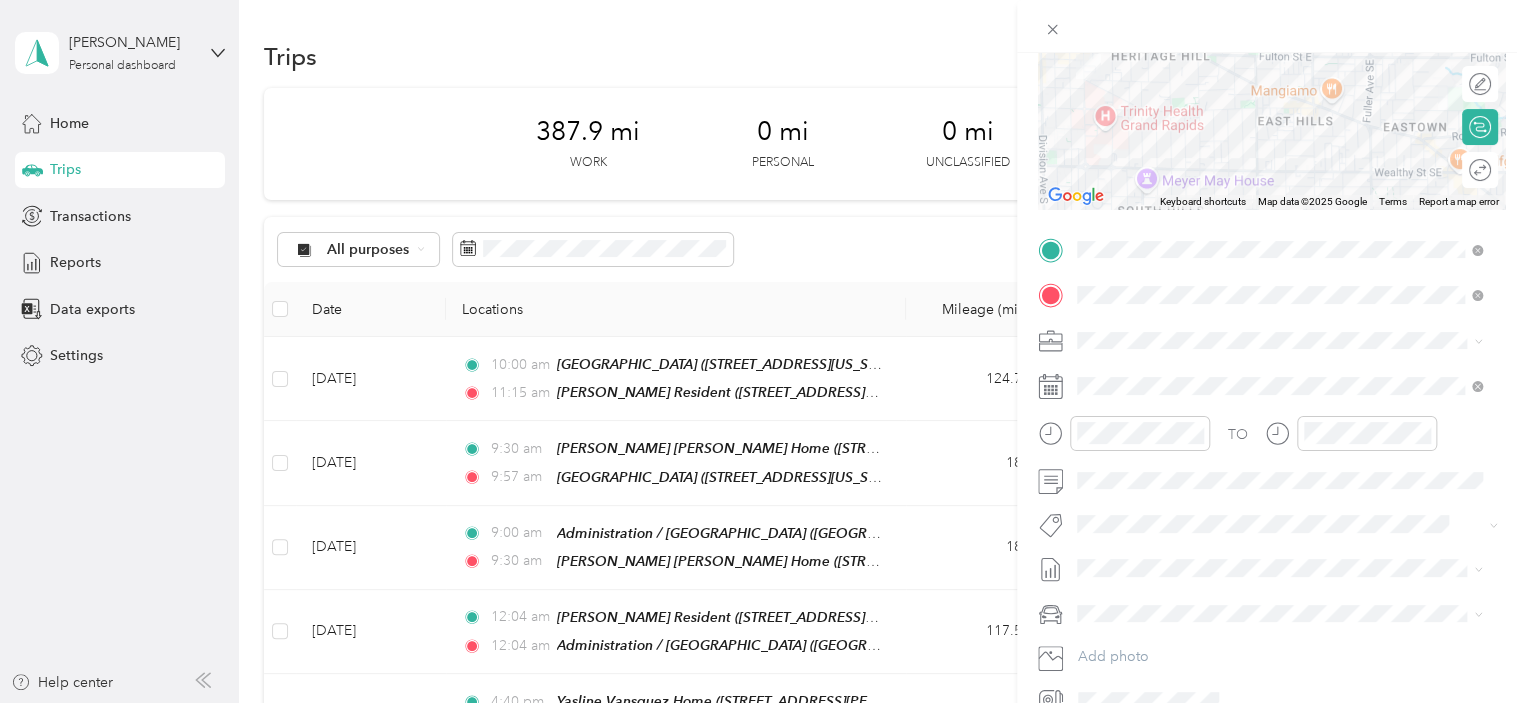 scroll, scrollTop: 246, scrollLeft: 0, axis: vertical 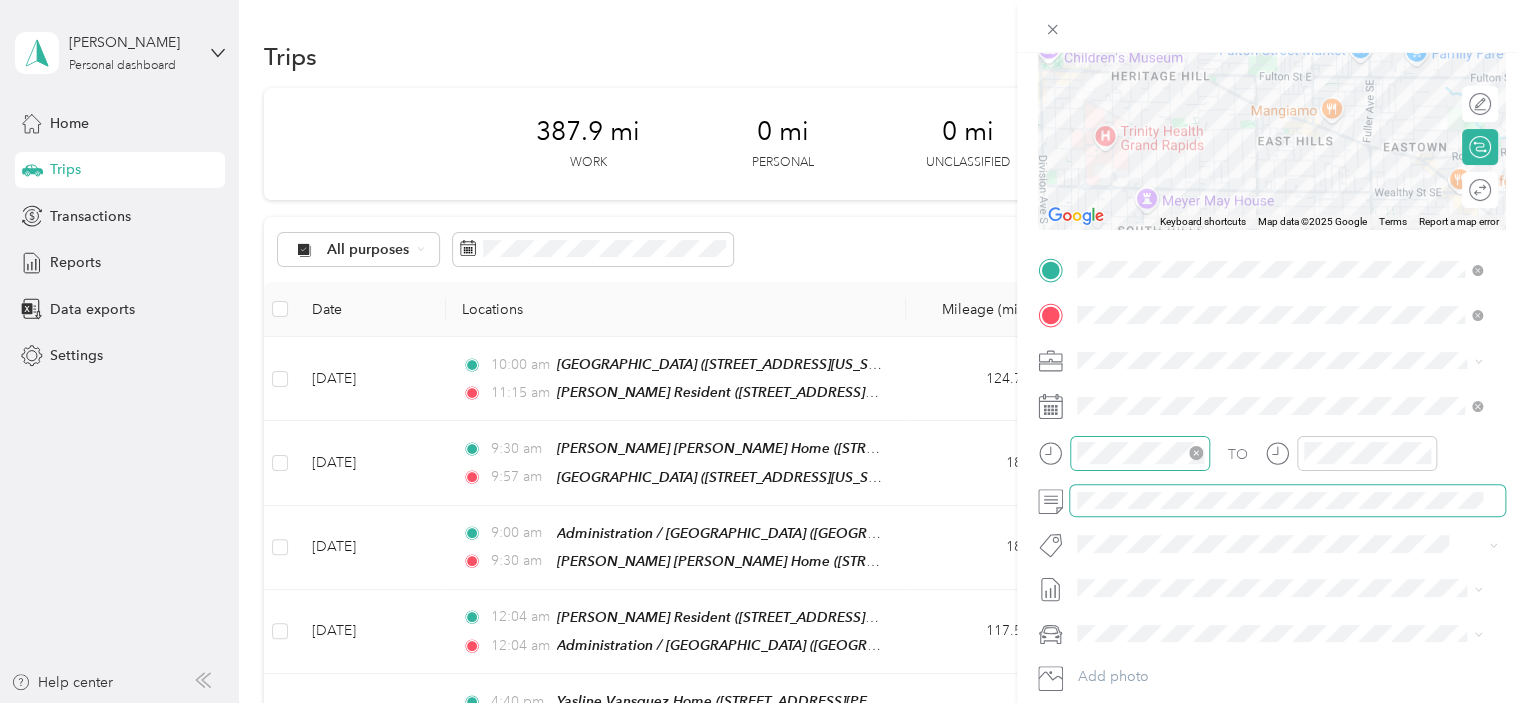 click at bounding box center [1140, 453] 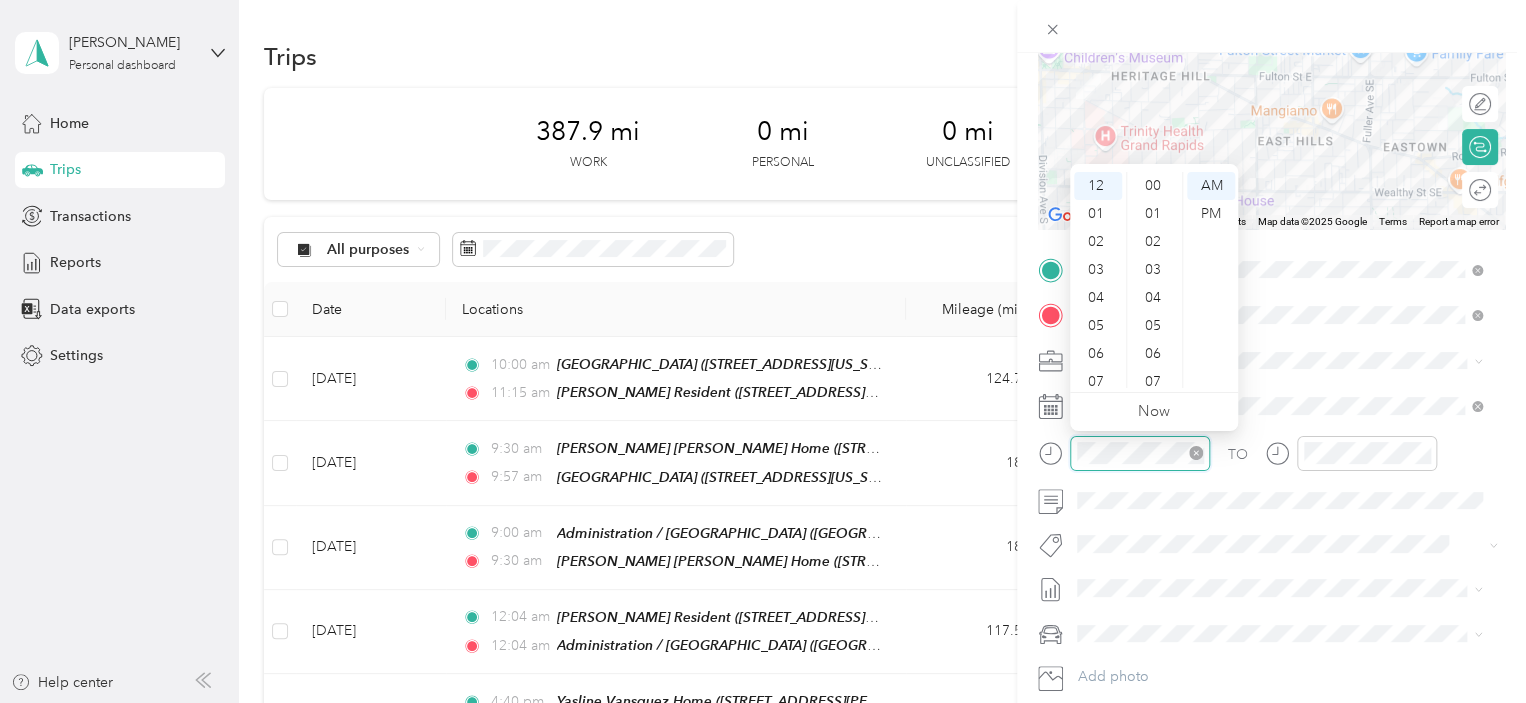 scroll, scrollTop: 252, scrollLeft: 0, axis: vertical 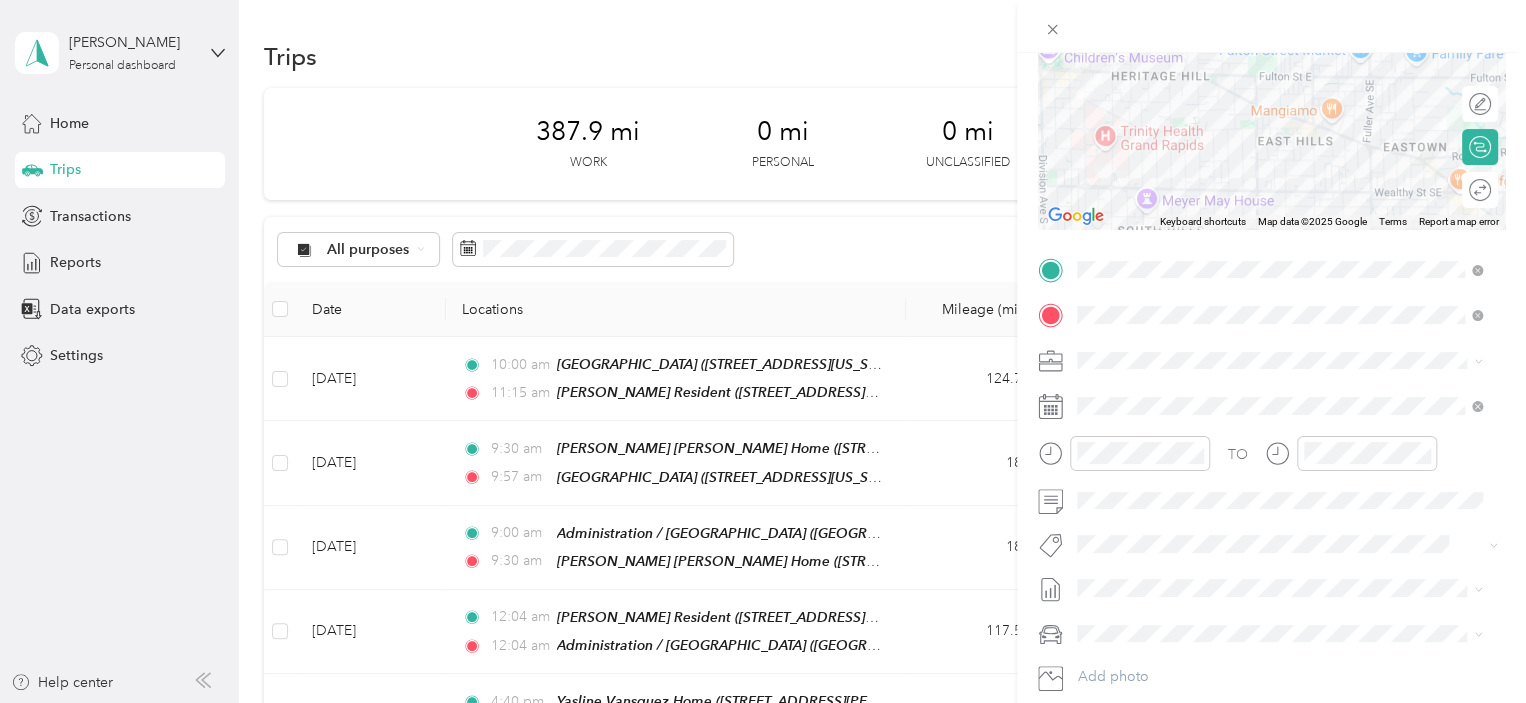 click on "TO Add photo" at bounding box center (1271, 495) 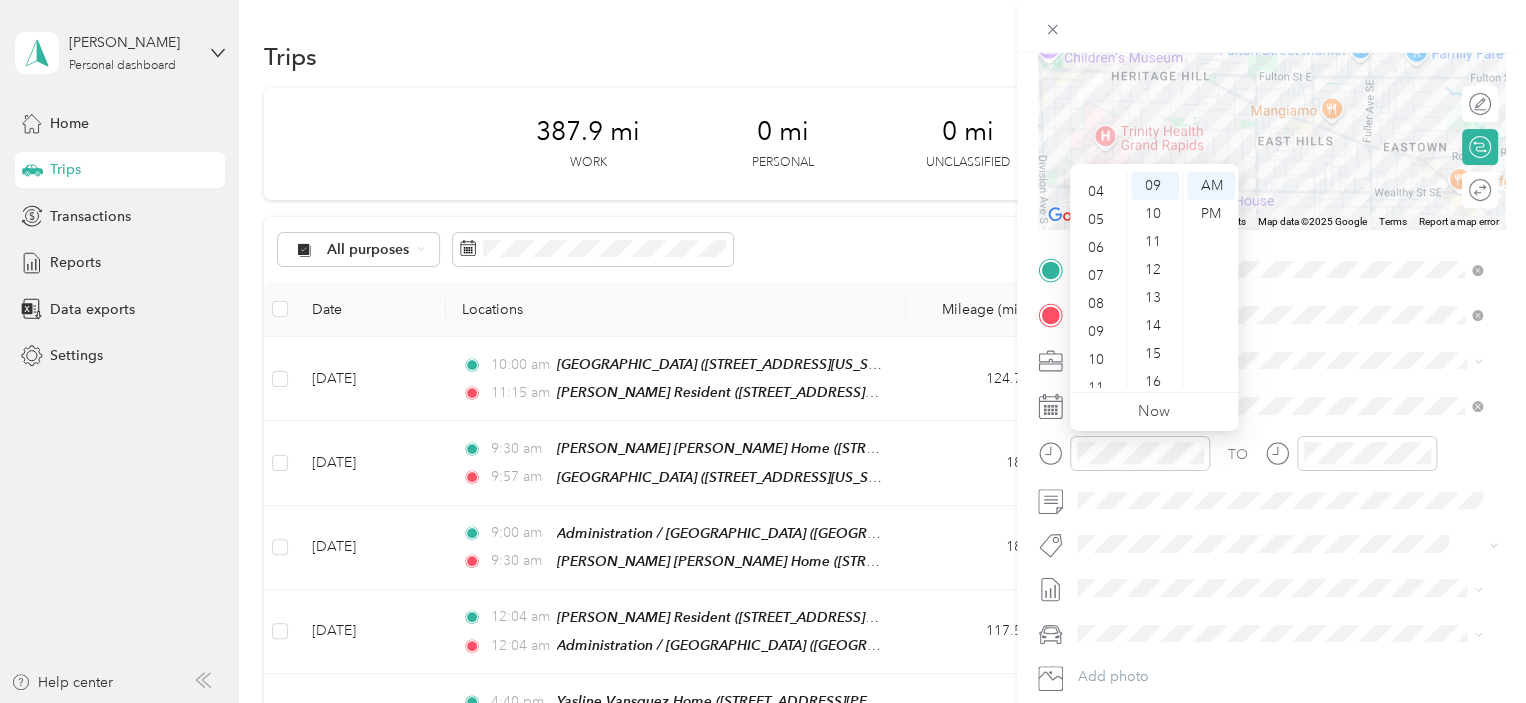 scroll, scrollTop: 120, scrollLeft: 0, axis: vertical 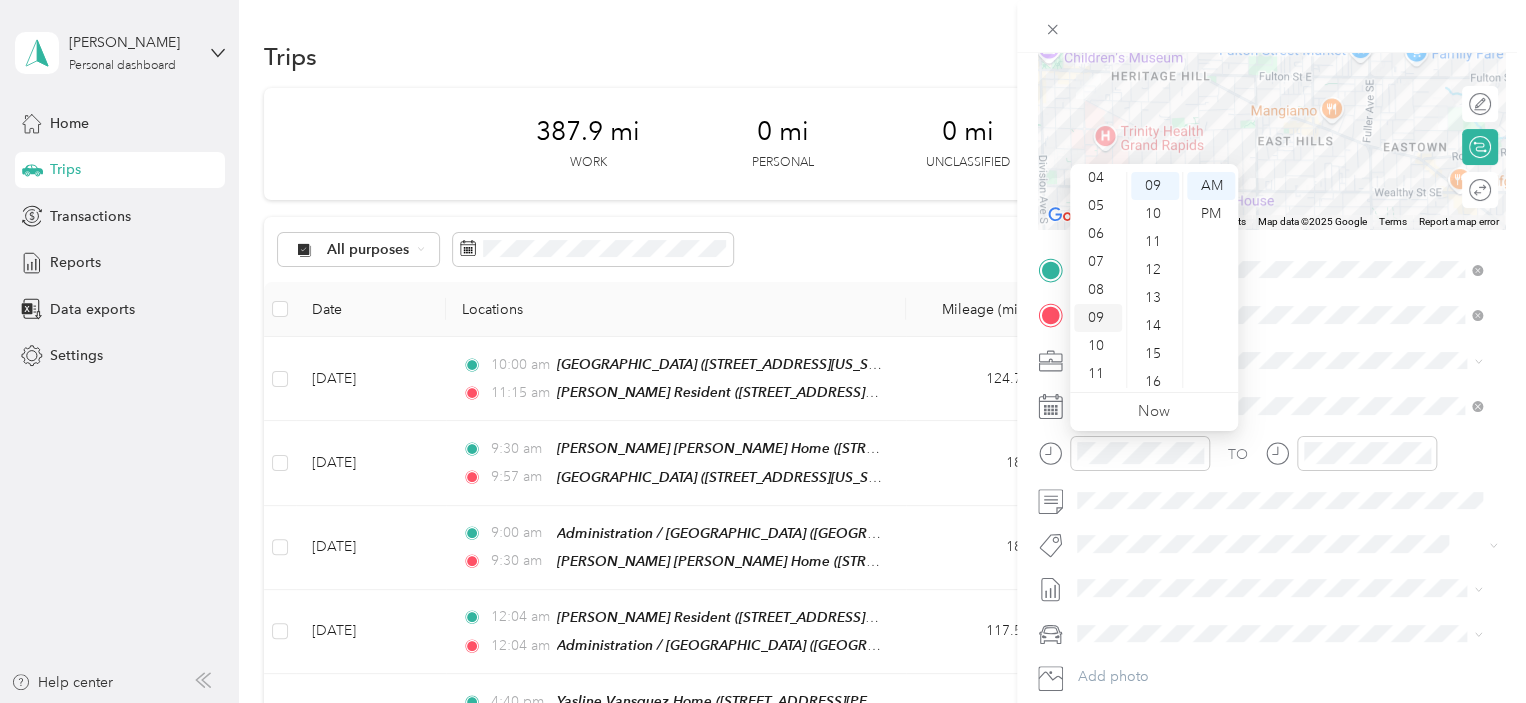 click on "09" at bounding box center [1098, 318] 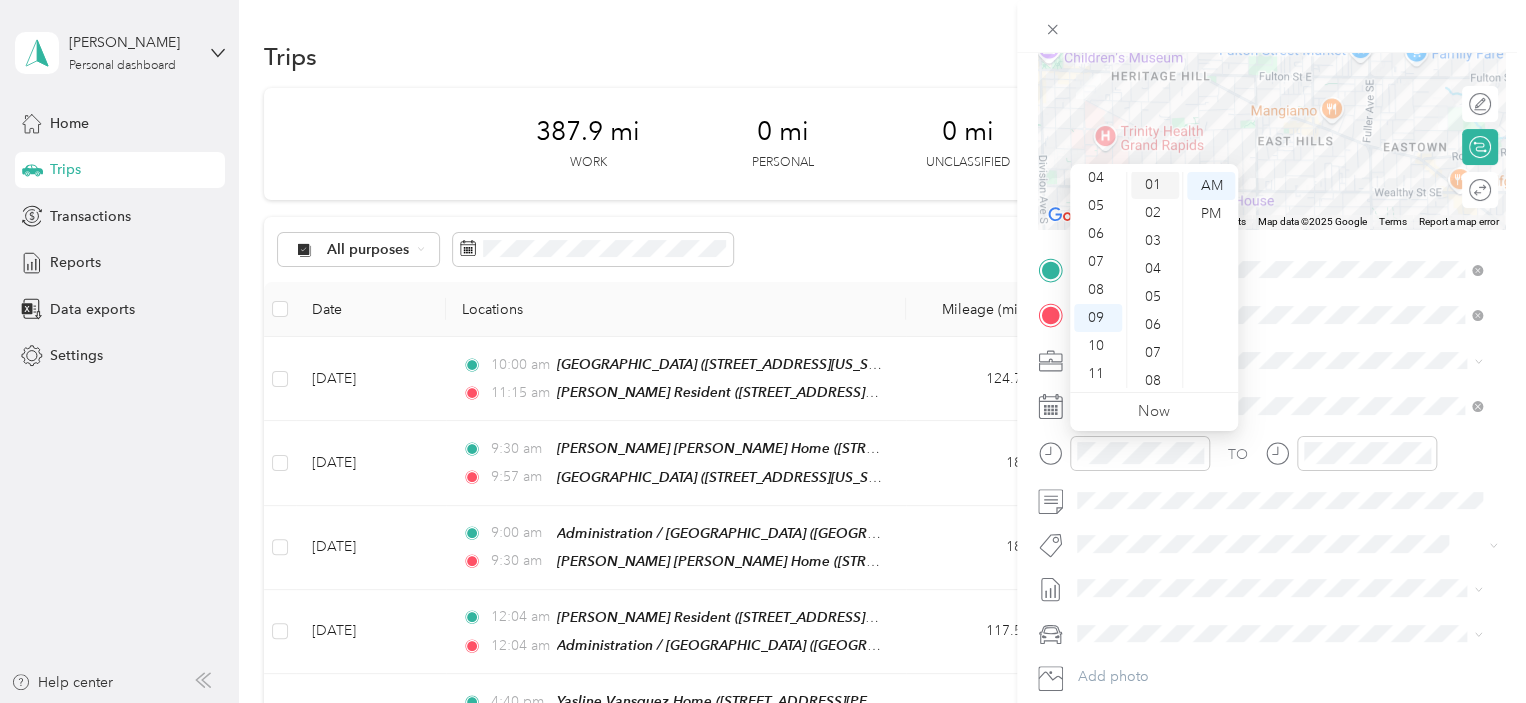 click on "01" at bounding box center [1155, 185] 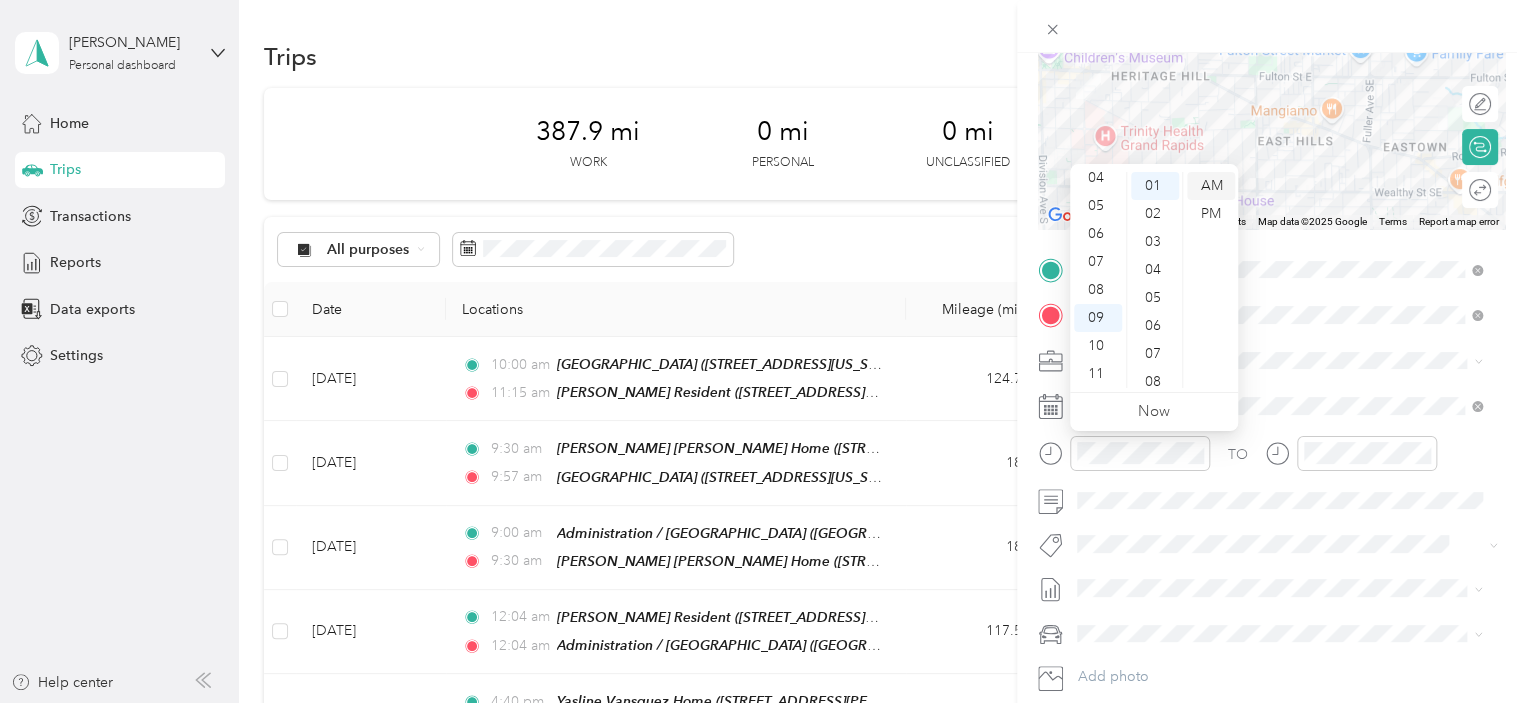 click on "AM" at bounding box center [1211, 186] 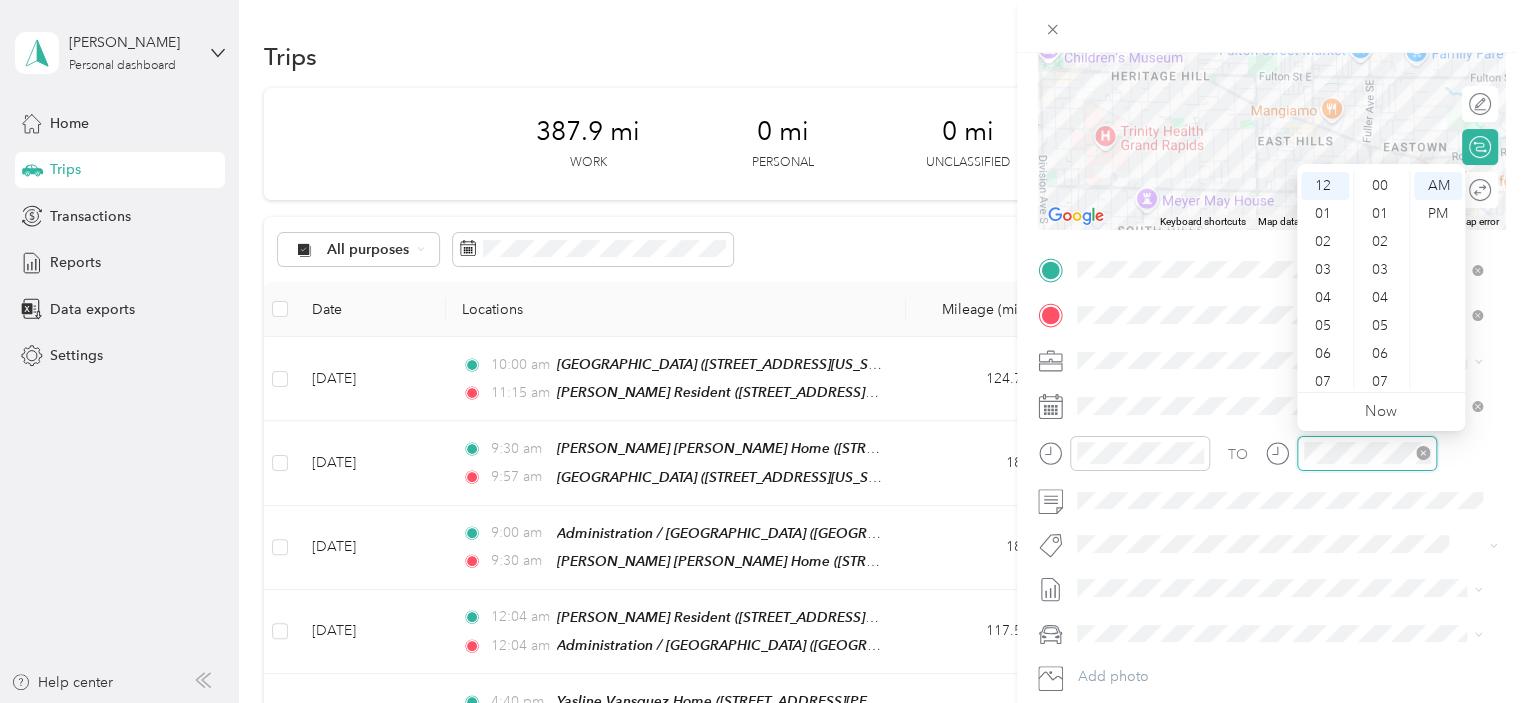 scroll, scrollTop: 252, scrollLeft: 0, axis: vertical 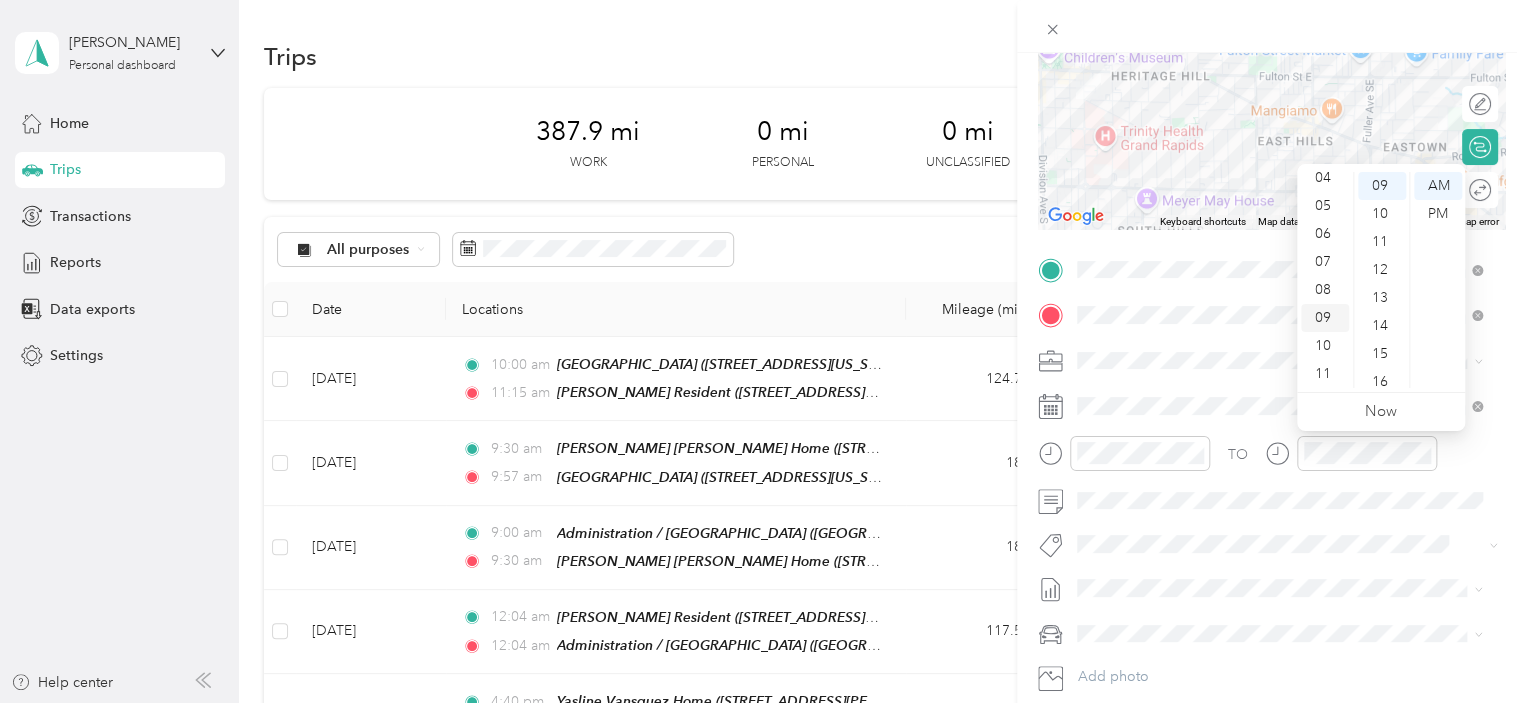 click on "09" at bounding box center (1325, 318) 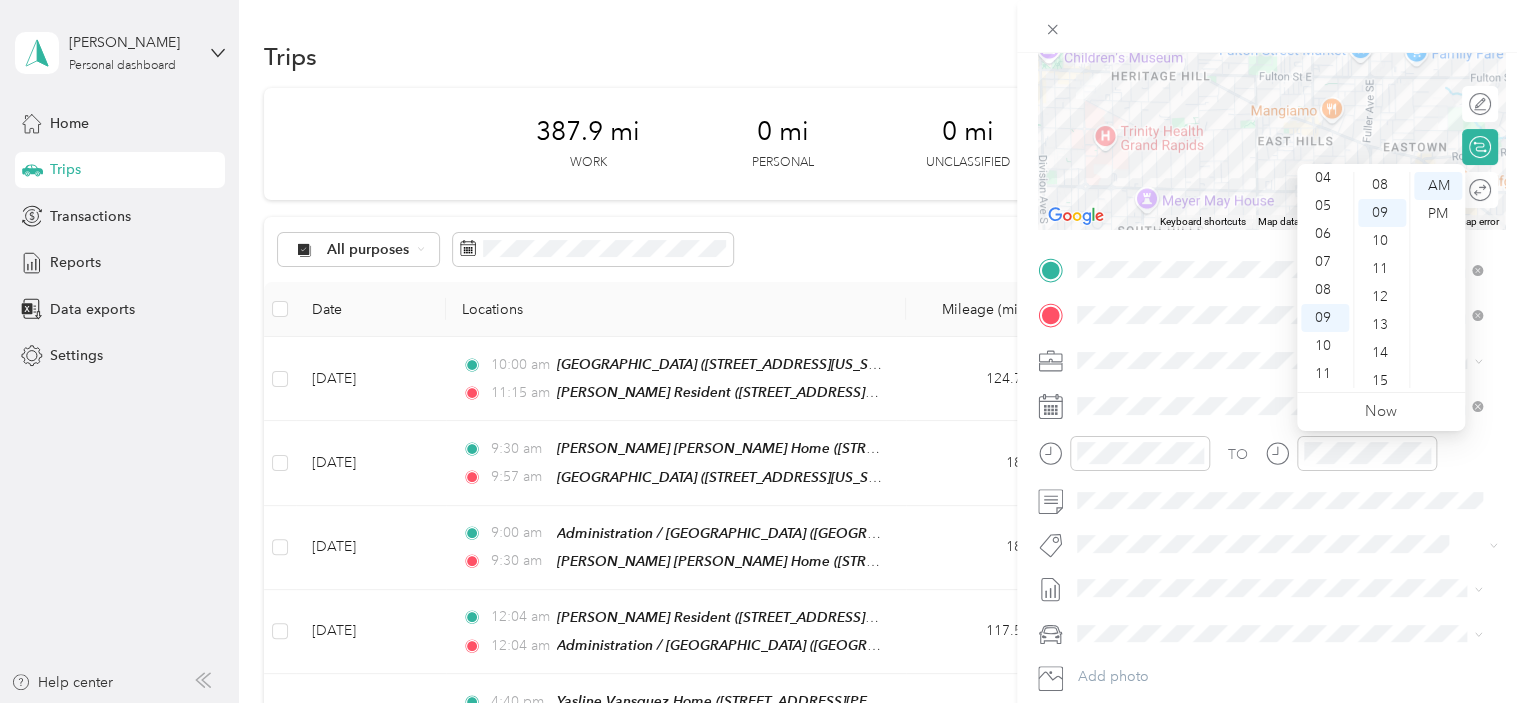 scroll, scrollTop: 218, scrollLeft: 0, axis: vertical 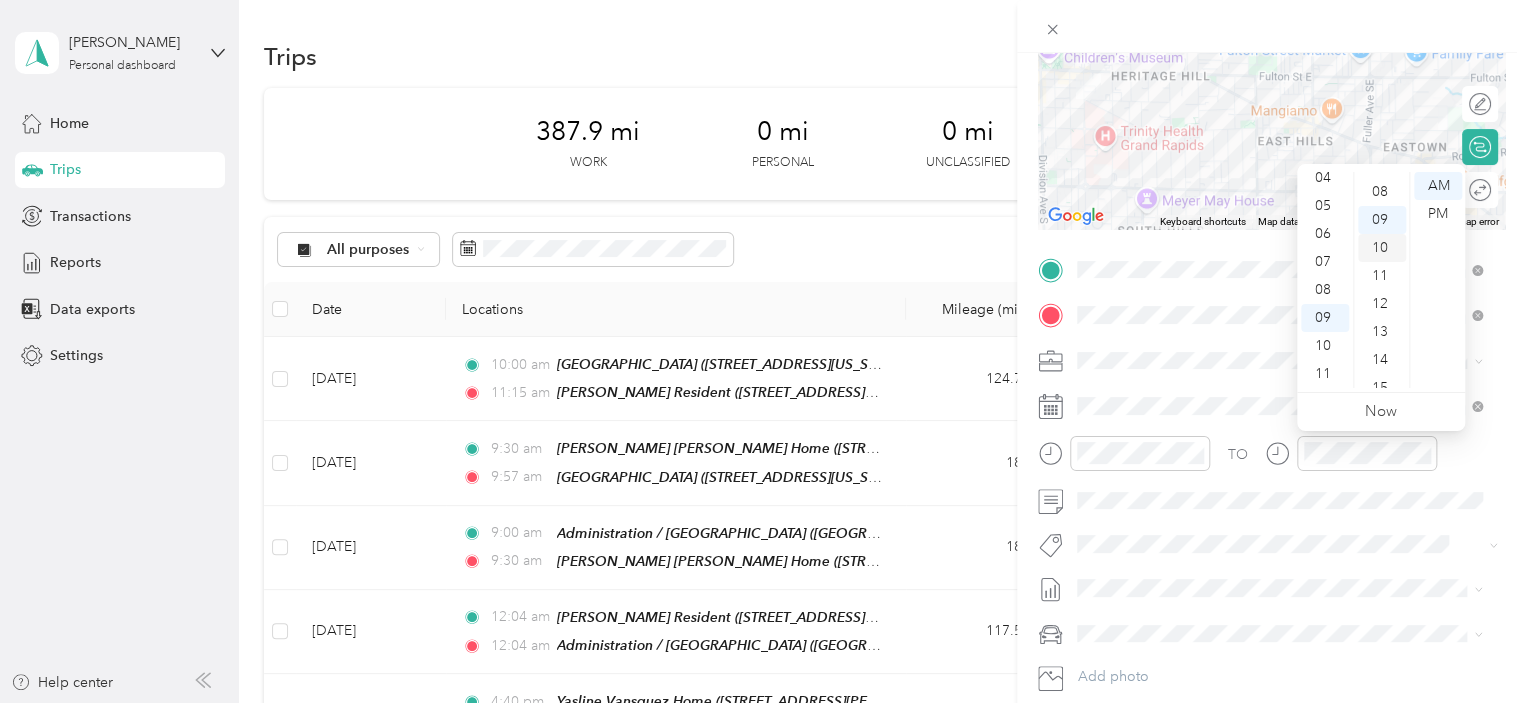 click on "10" at bounding box center [1382, 248] 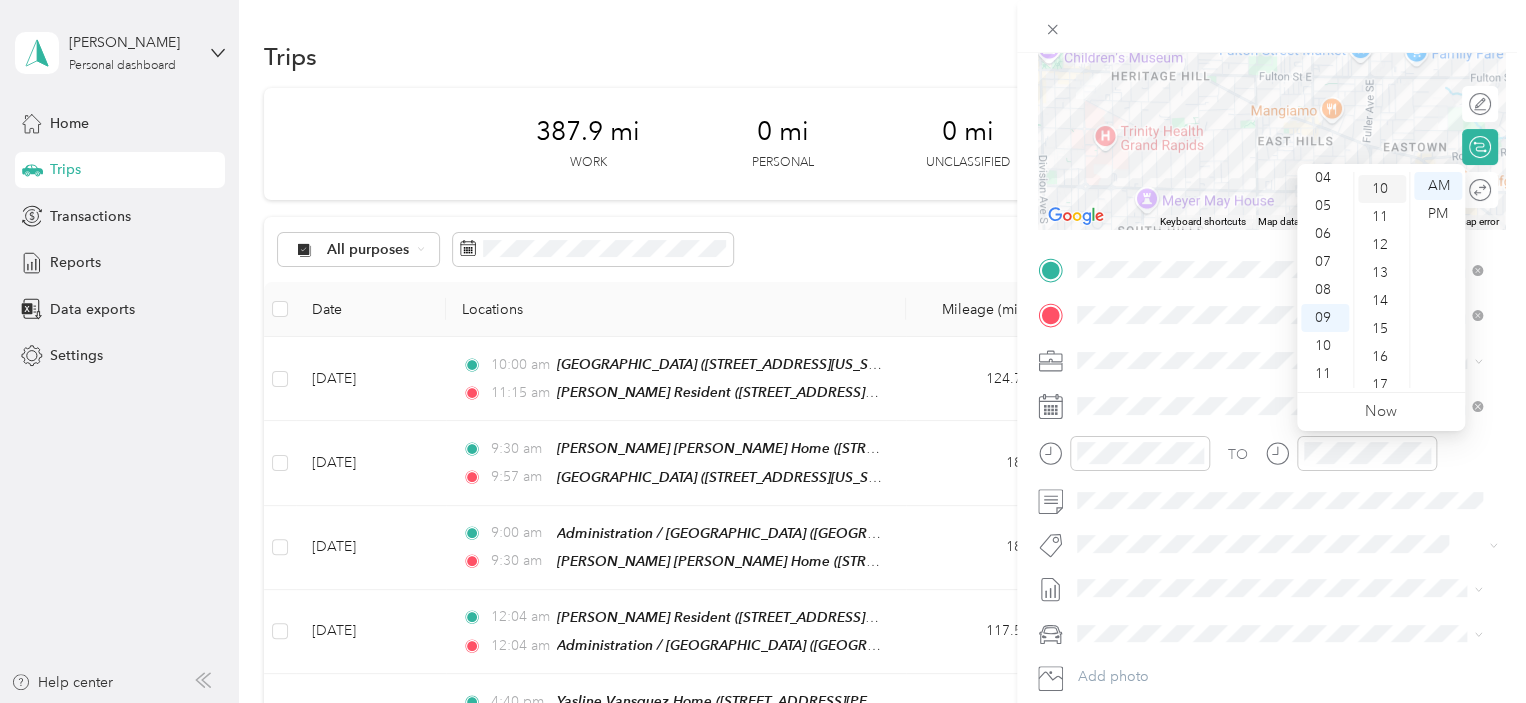 scroll, scrollTop: 280, scrollLeft: 0, axis: vertical 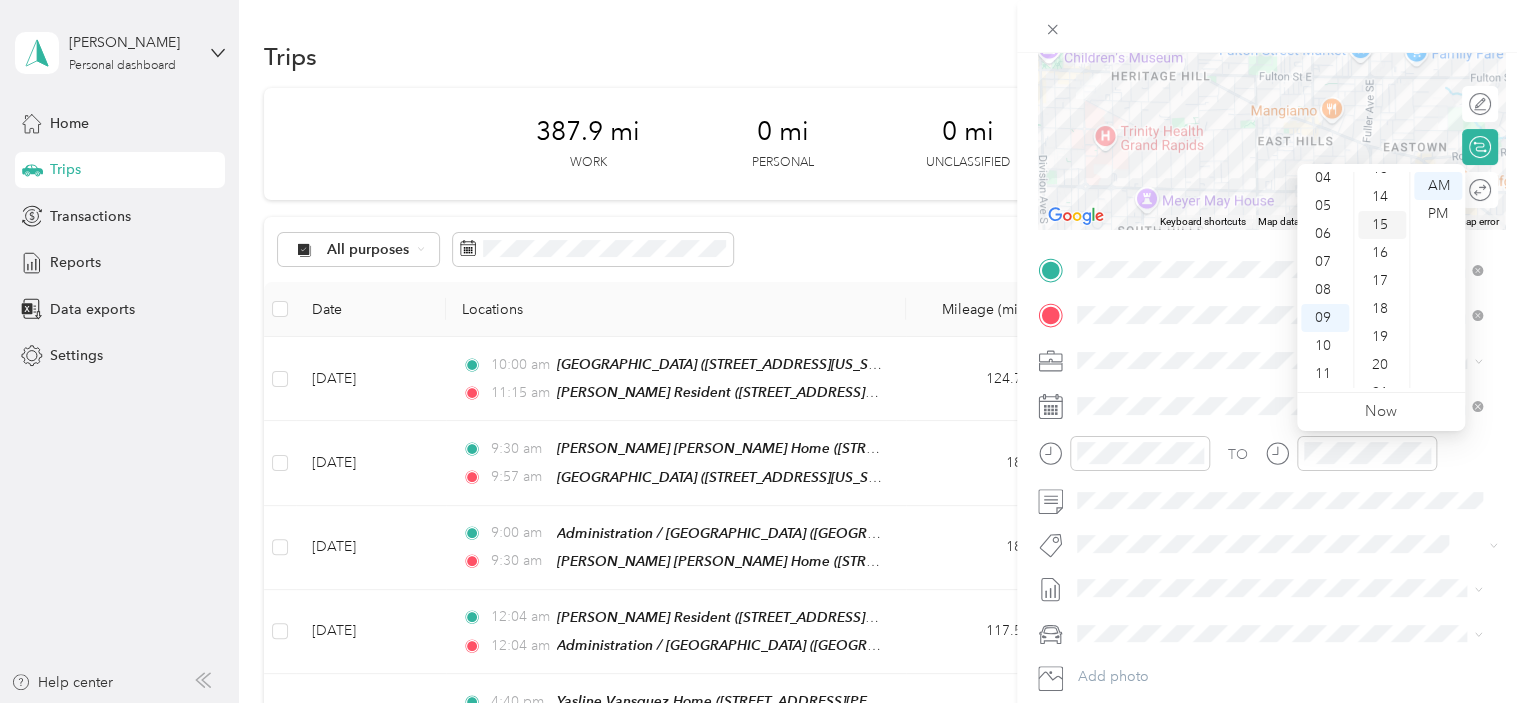 click on "15" at bounding box center (1382, 225) 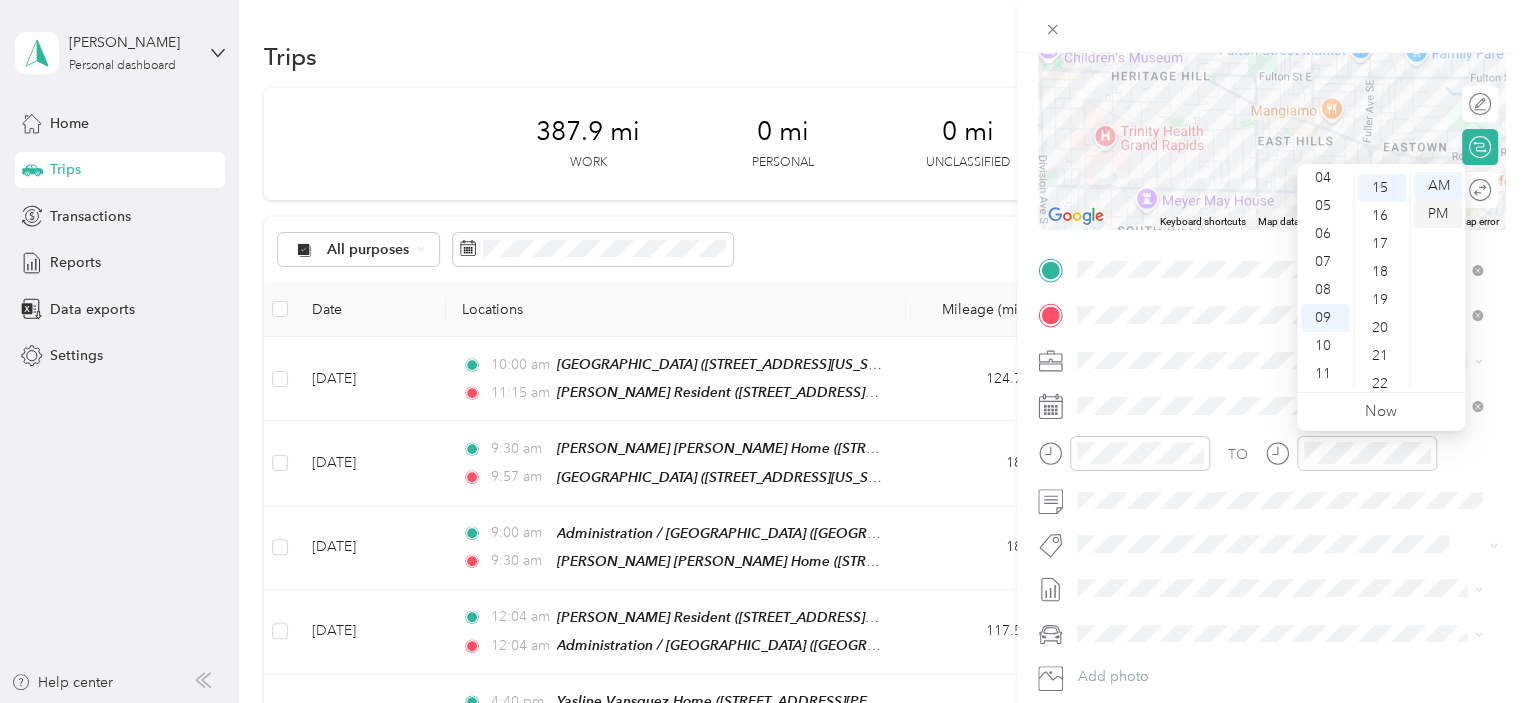 scroll, scrollTop: 420, scrollLeft: 0, axis: vertical 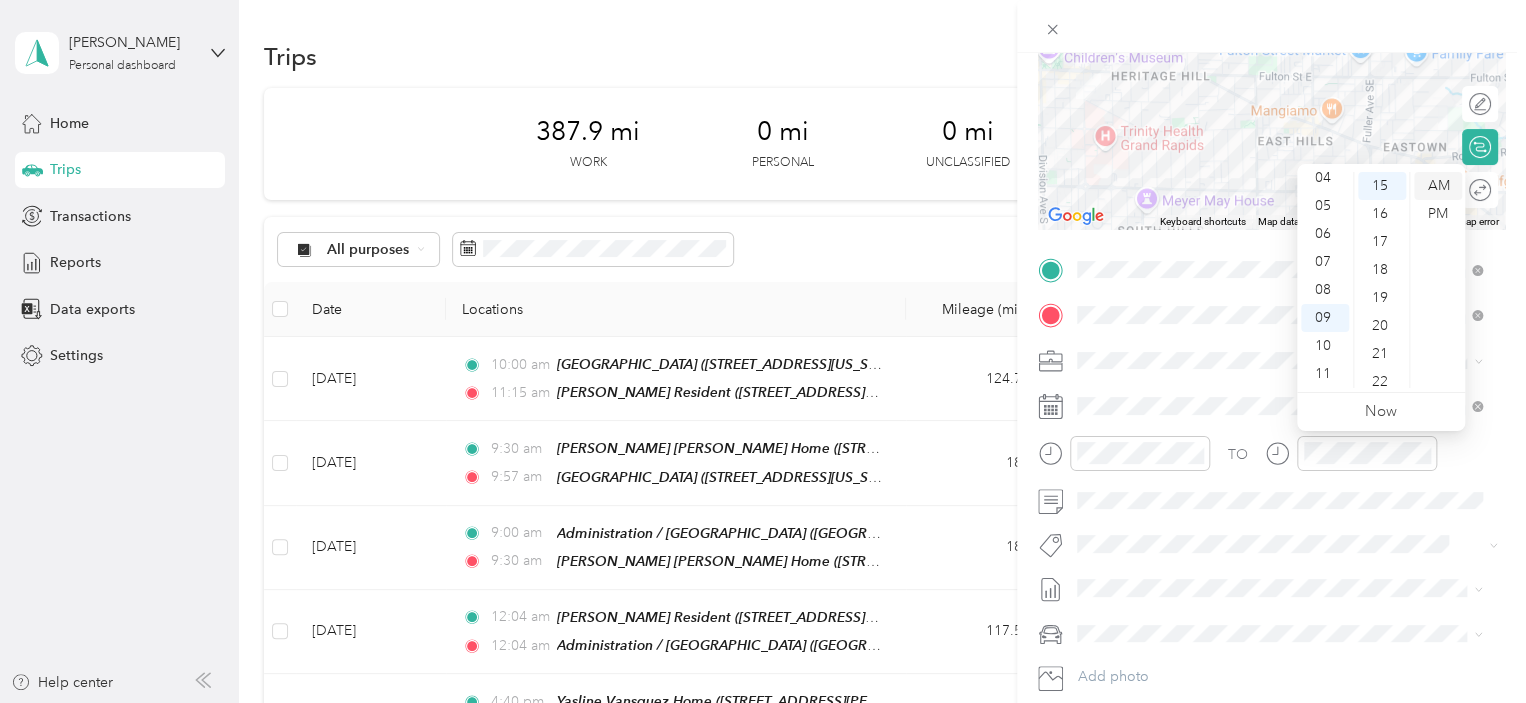 click on "AM" at bounding box center (1438, 186) 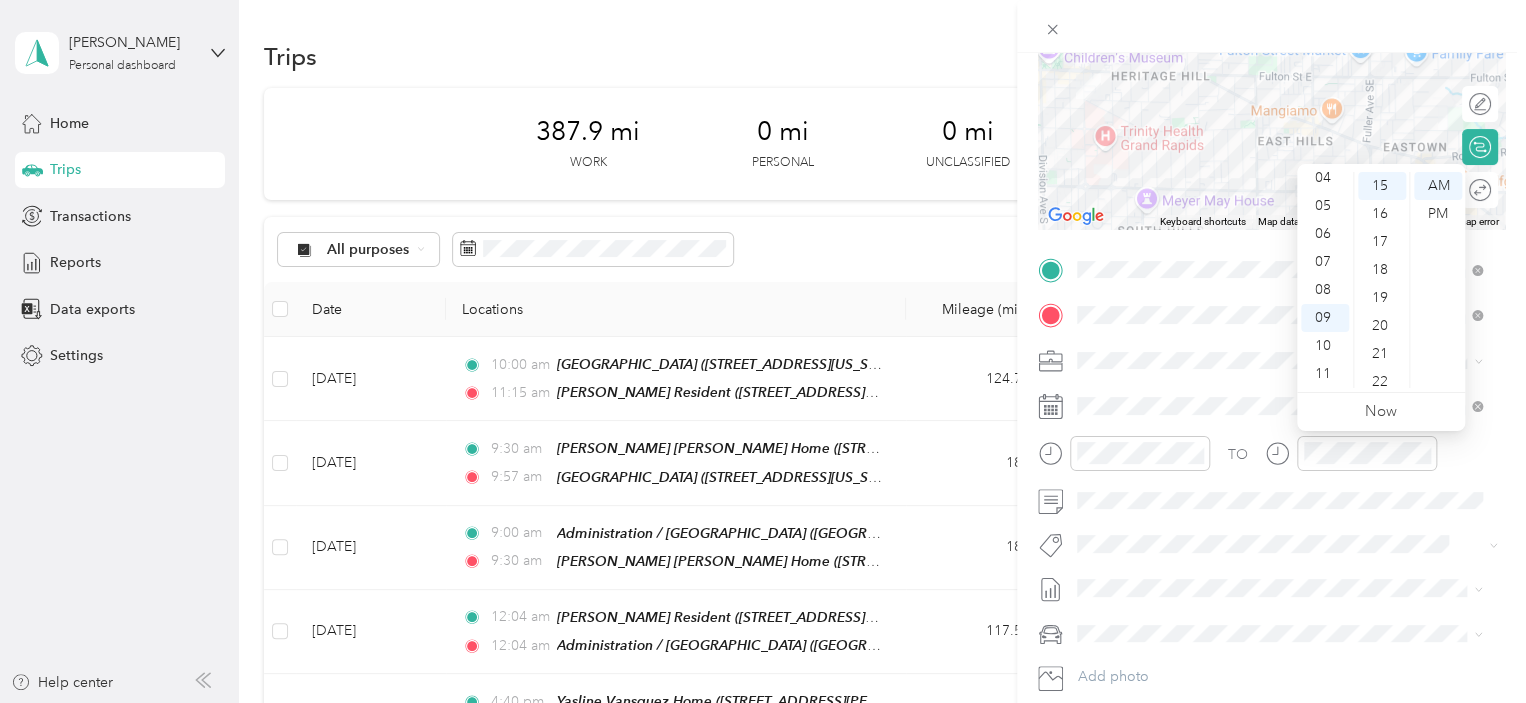 click on "TO Add photo" at bounding box center [1271, 495] 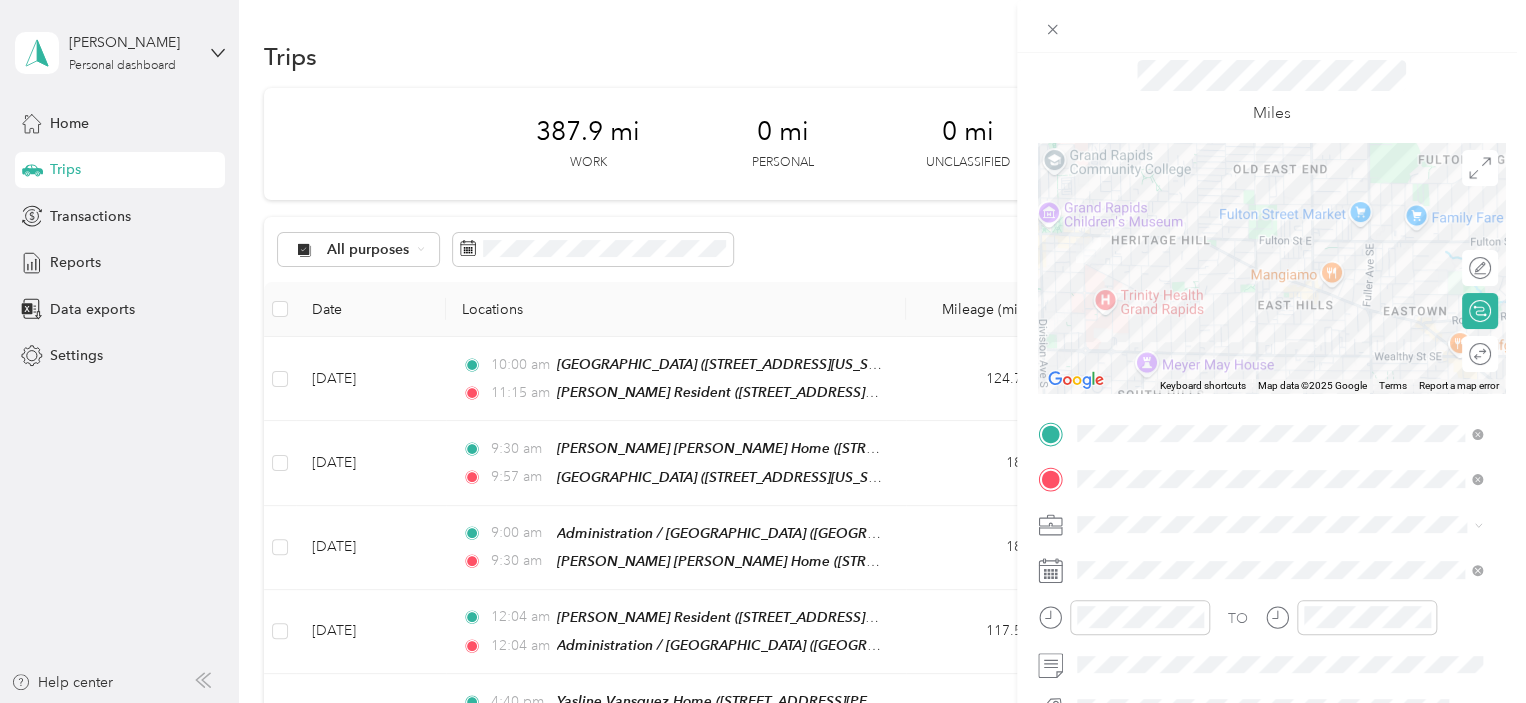 scroll, scrollTop: 0, scrollLeft: 0, axis: both 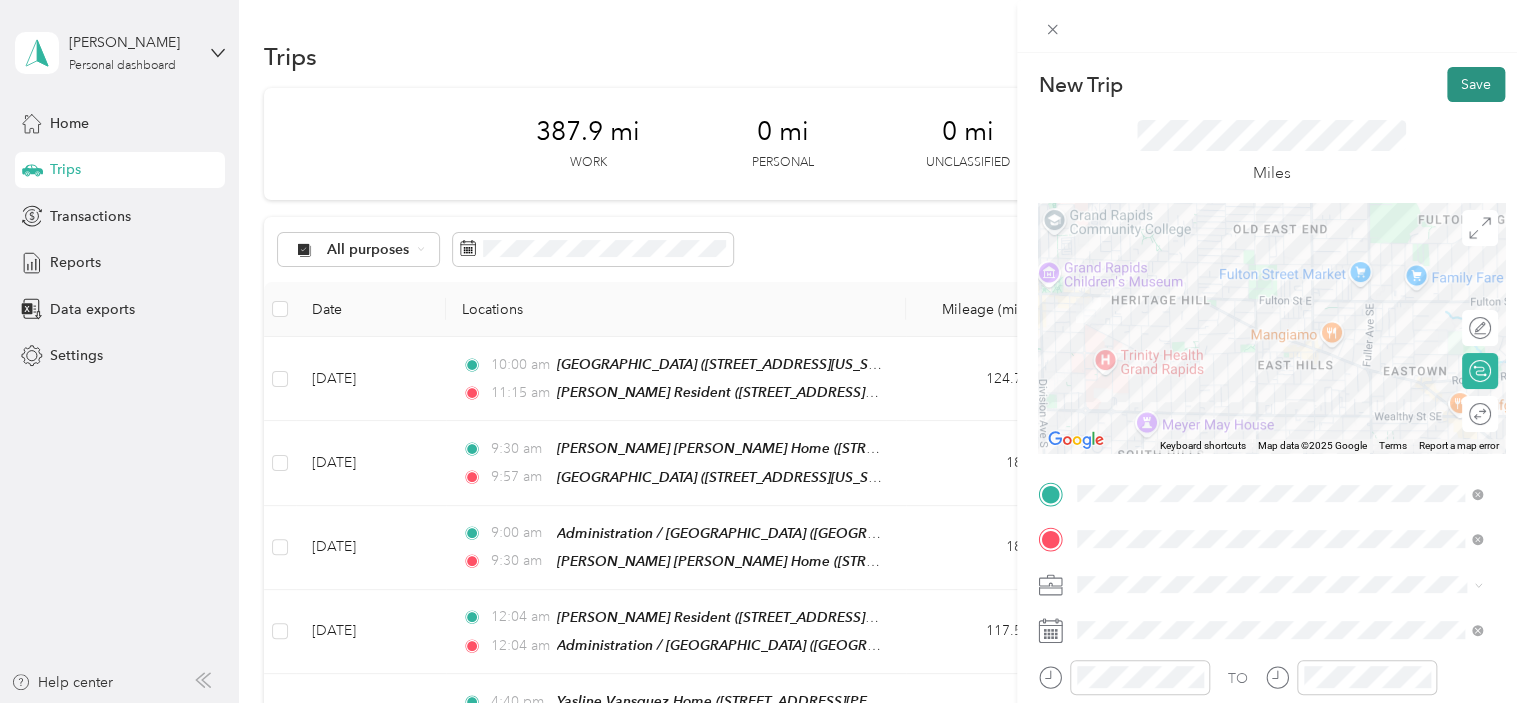 click on "Save" at bounding box center [1476, 84] 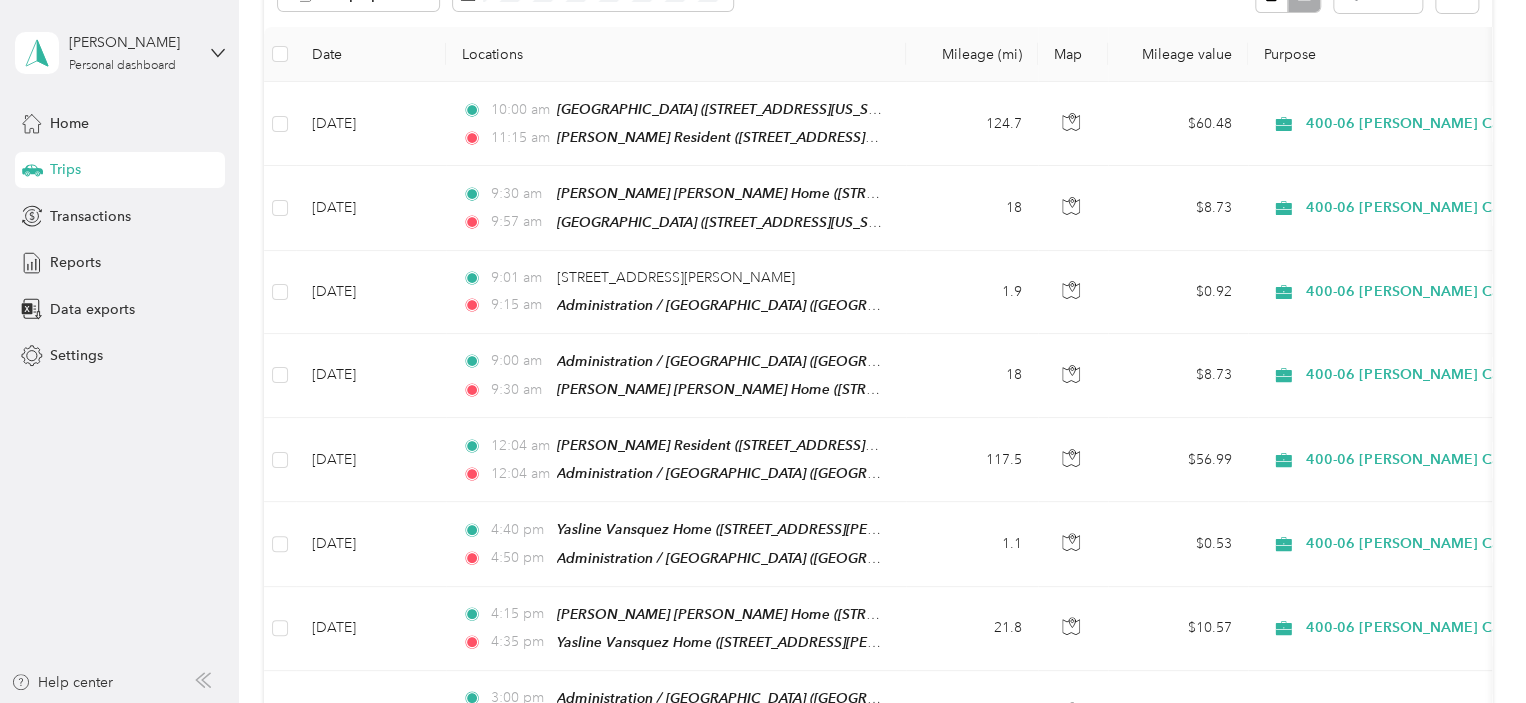 scroll, scrollTop: 253, scrollLeft: 0, axis: vertical 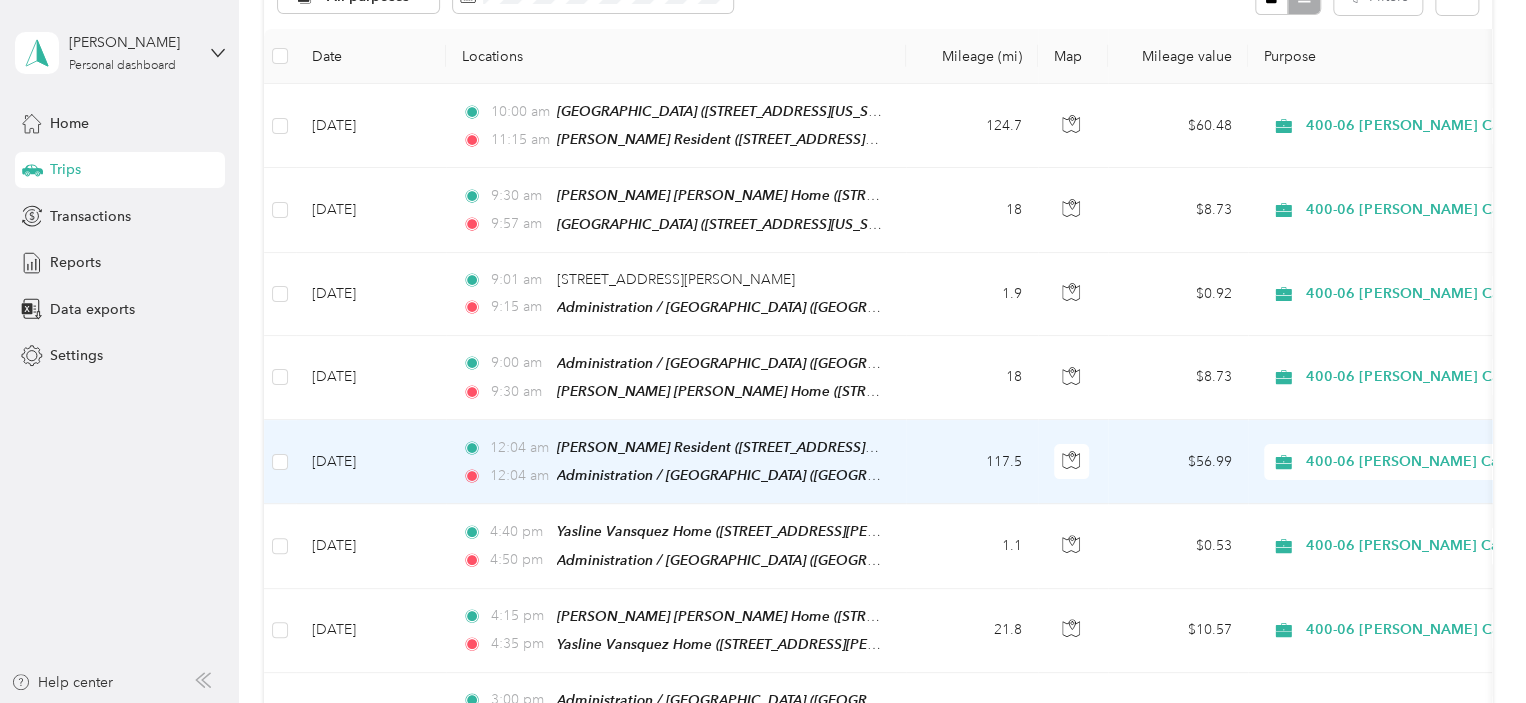 click on "[DATE]" at bounding box center [371, 462] 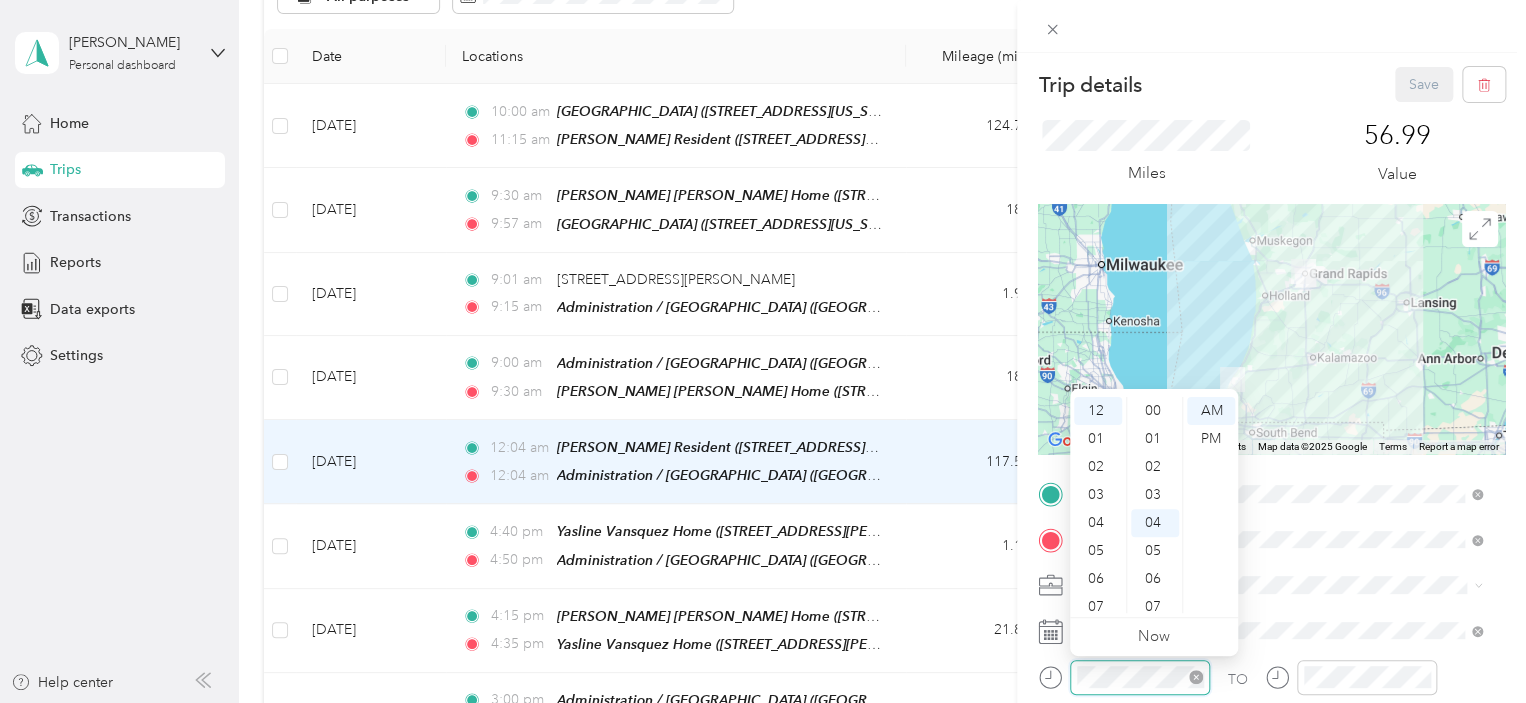 scroll, scrollTop: 112, scrollLeft: 0, axis: vertical 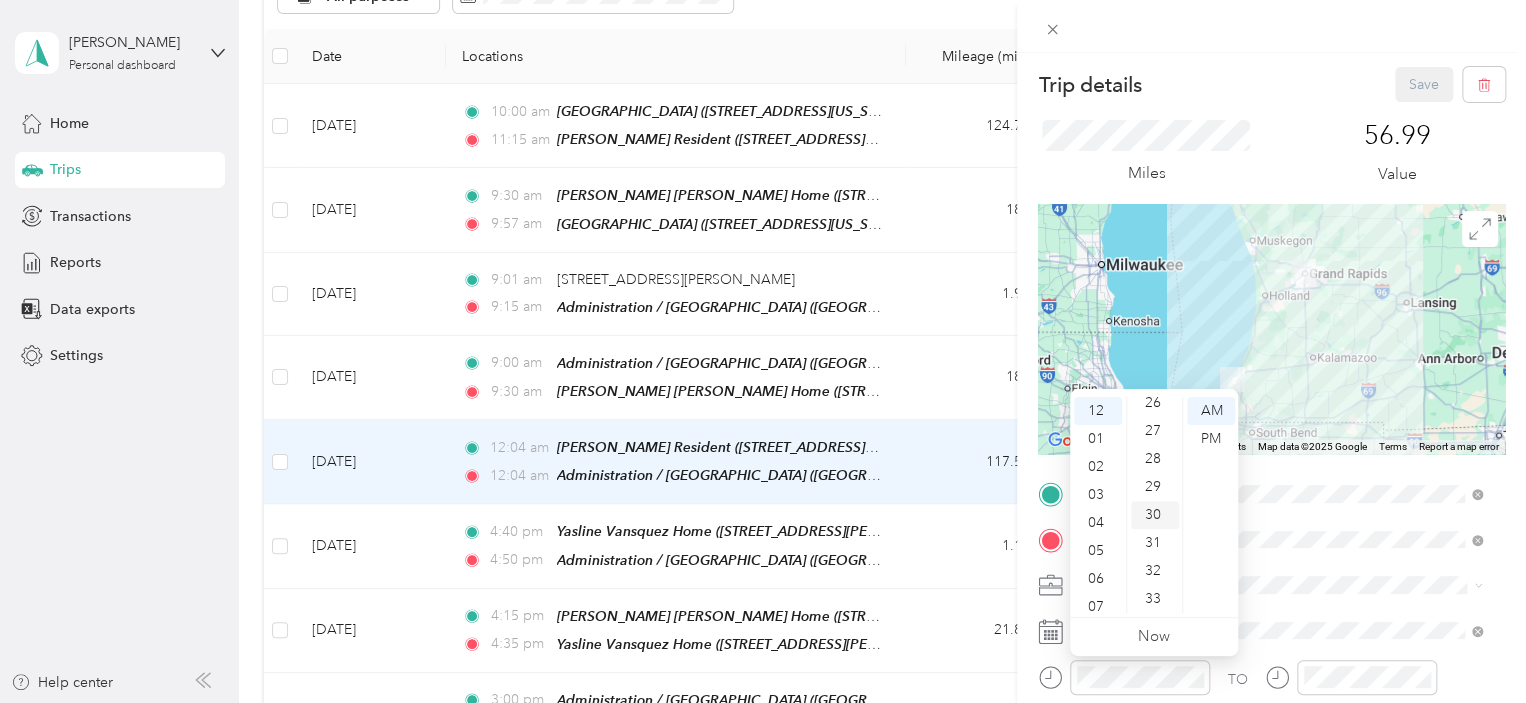 click on "30" at bounding box center [1155, 515] 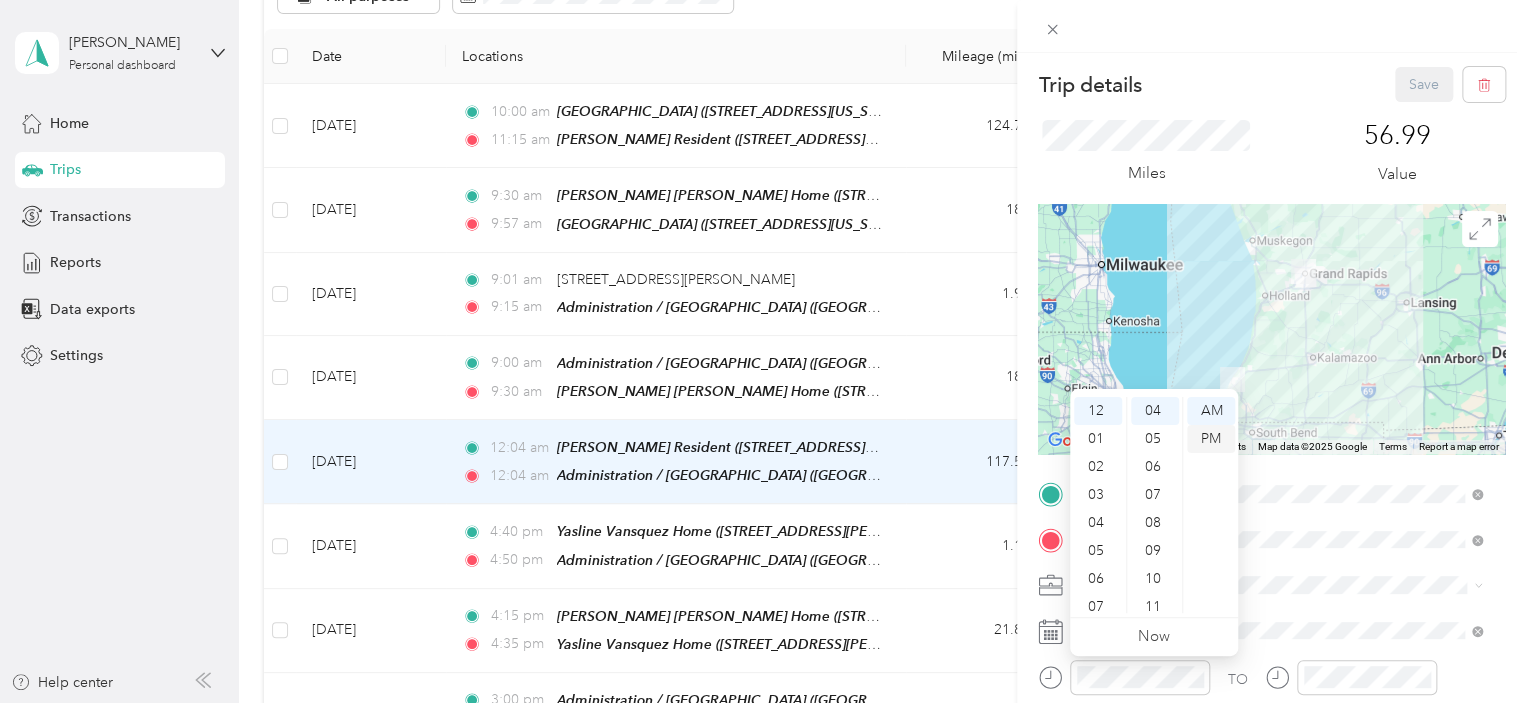 scroll, scrollTop: 112, scrollLeft: 0, axis: vertical 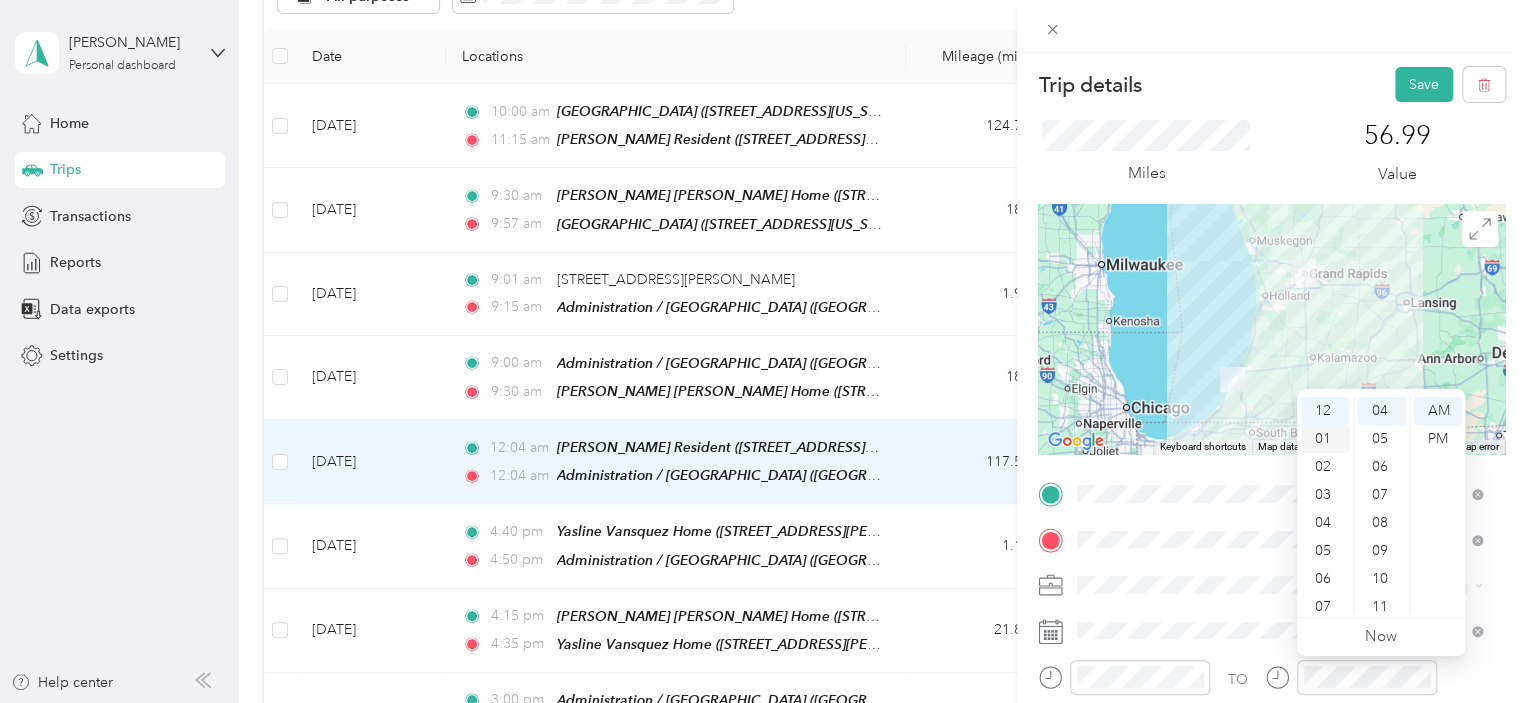 click on "01" at bounding box center [1325, 439] 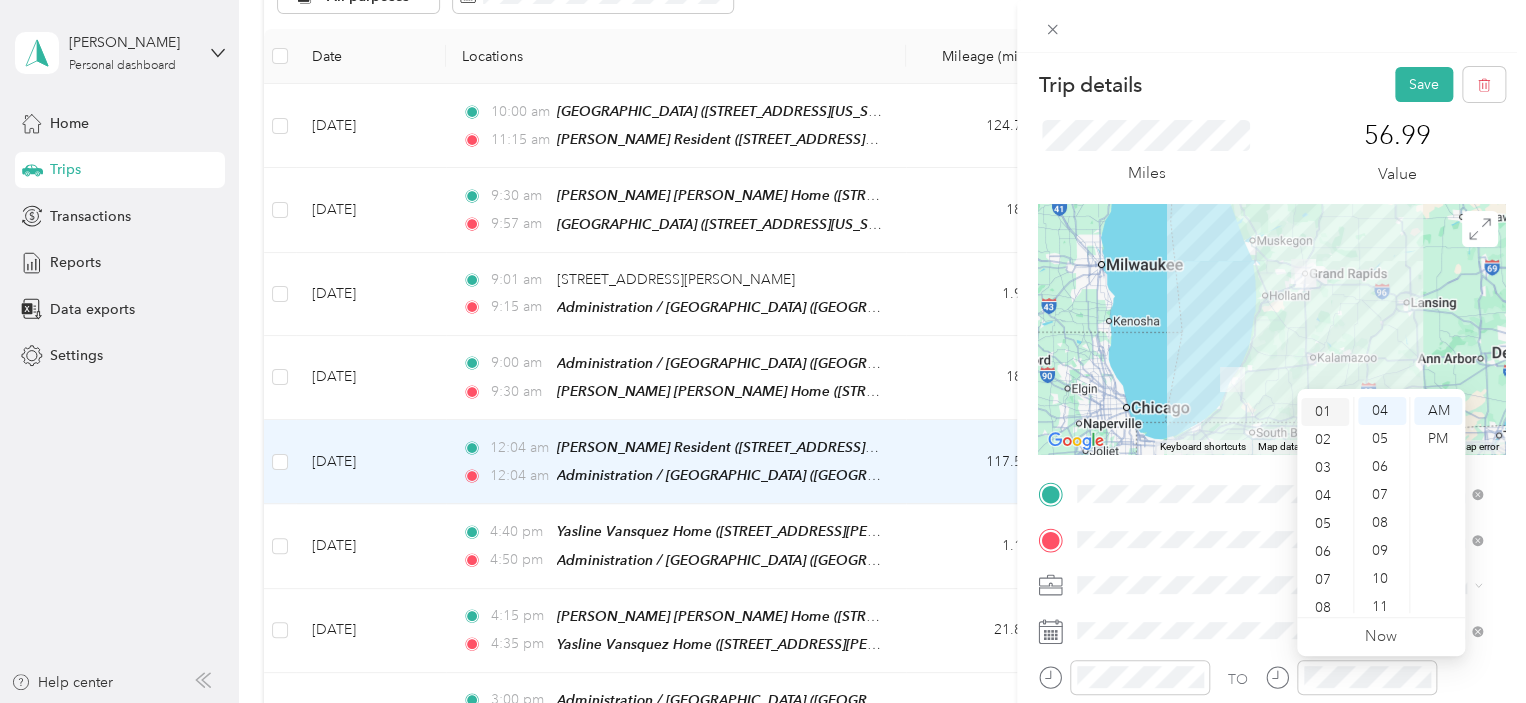 scroll, scrollTop: 28, scrollLeft: 0, axis: vertical 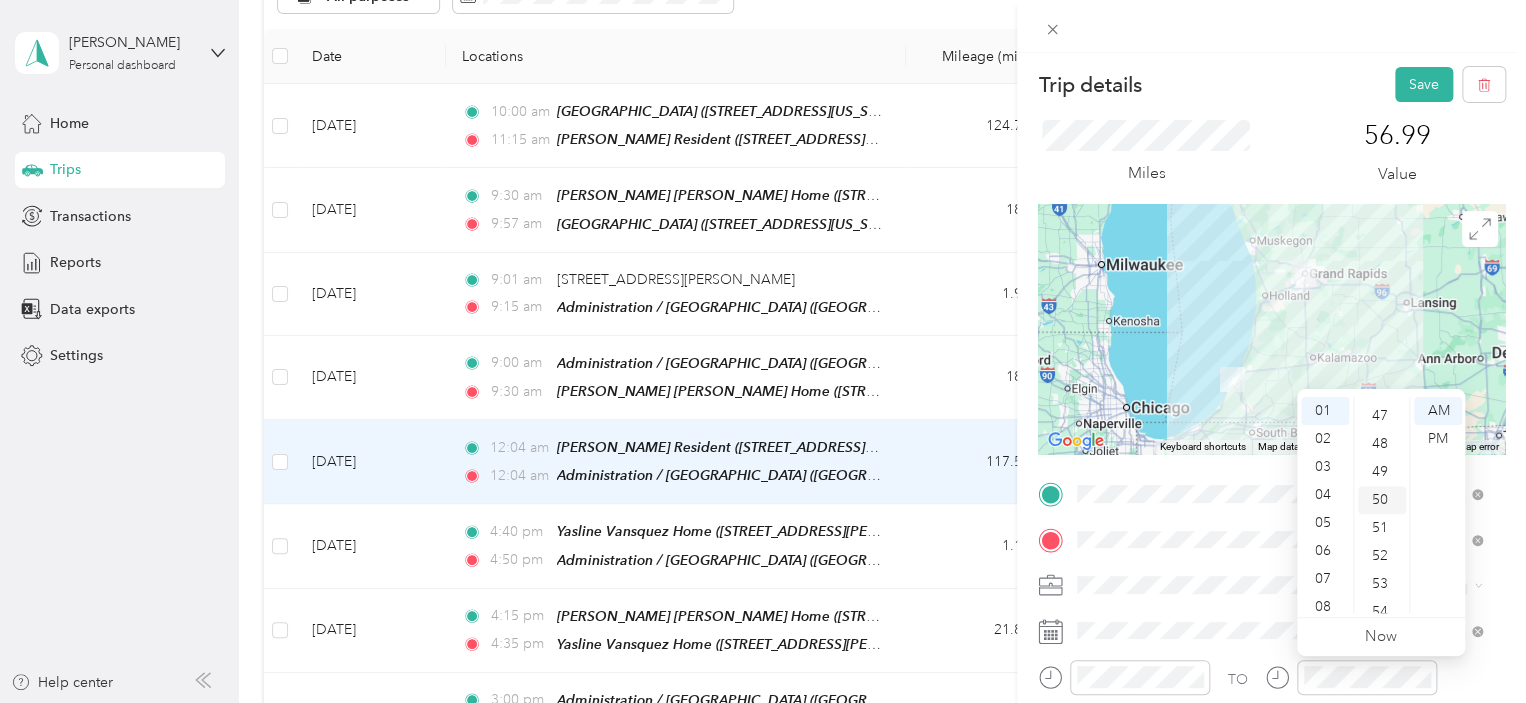 click on "50" at bounding box center (1382, 500) 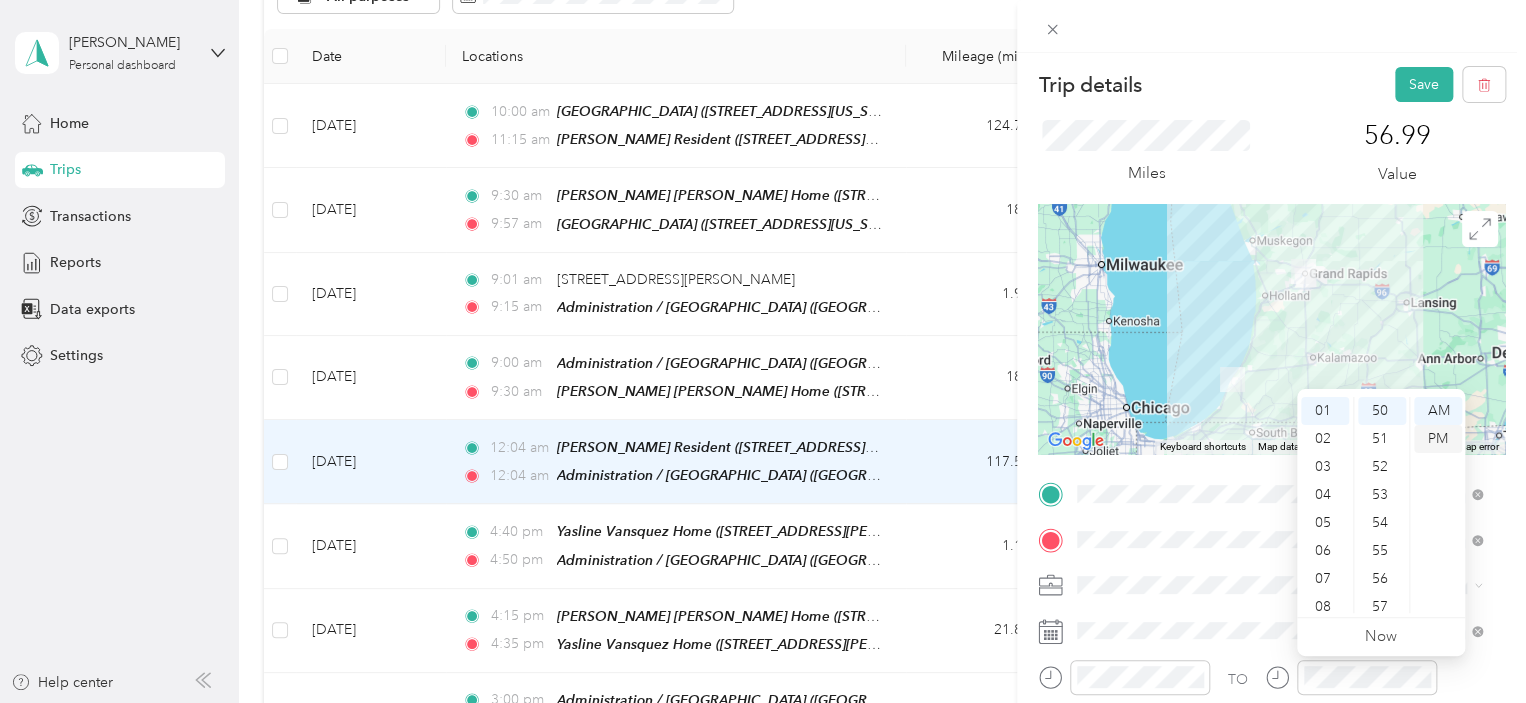 click on "PM" at bounding box center [1438, 439] 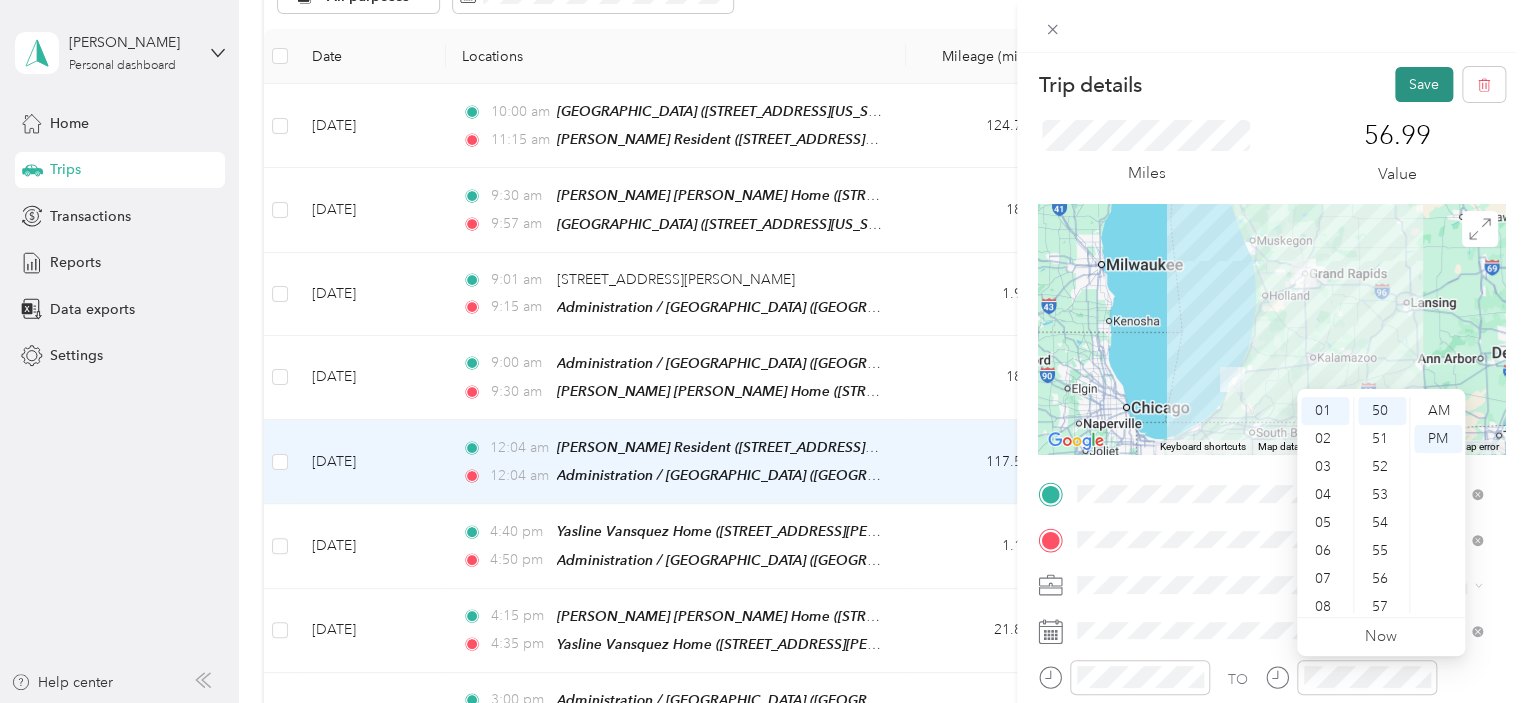 click on "Save" at bounding box center (1424, 84) 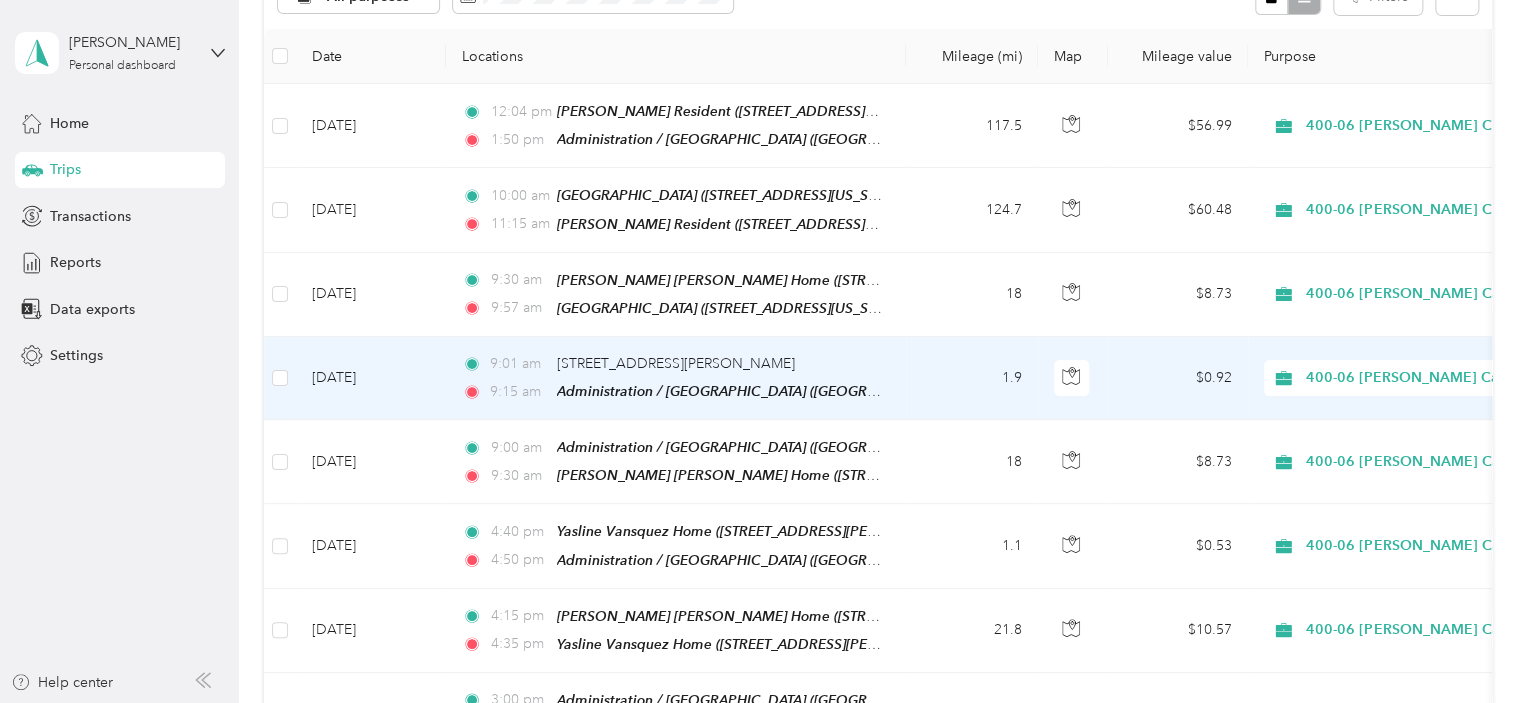 click on "[DATE]" at bounding box center (371, 378) 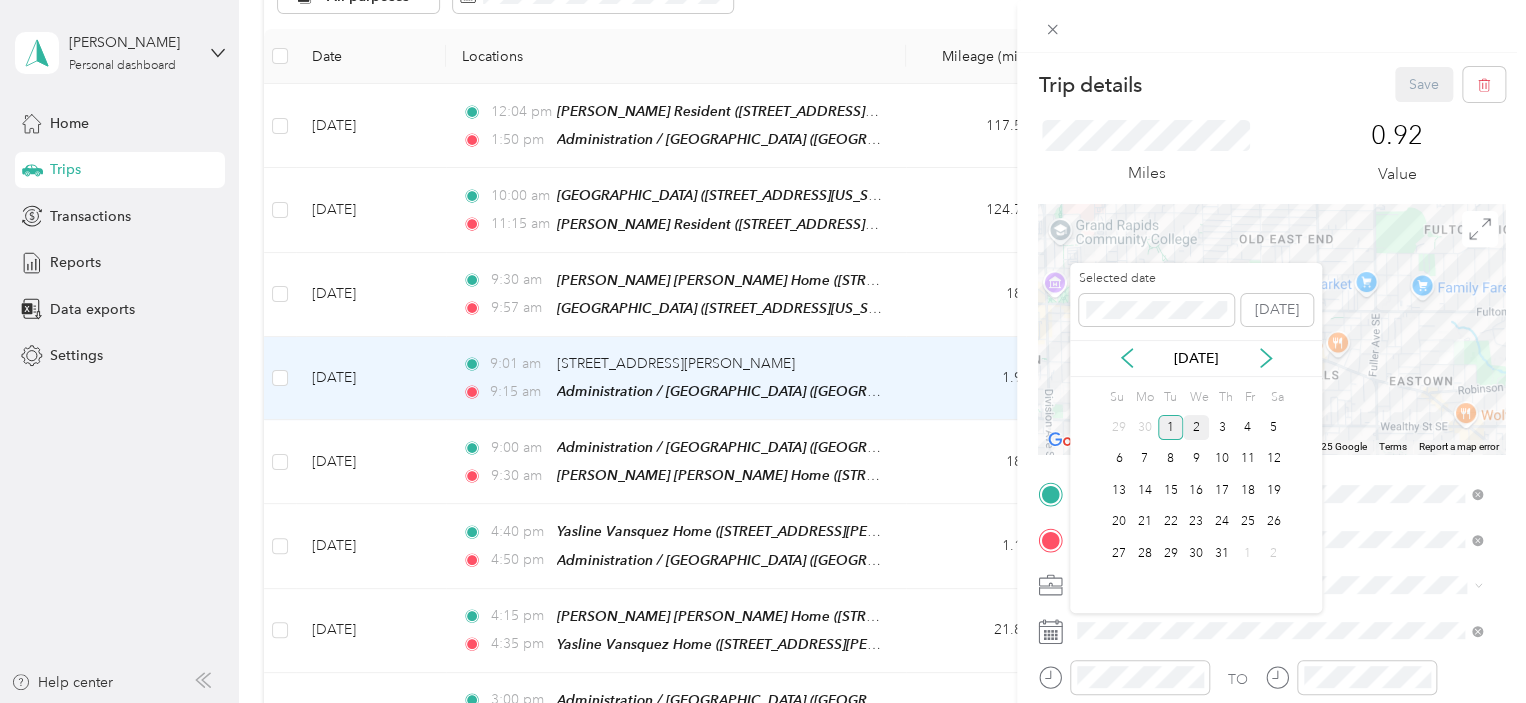 click on "2" at bounding box center (1196, 427) 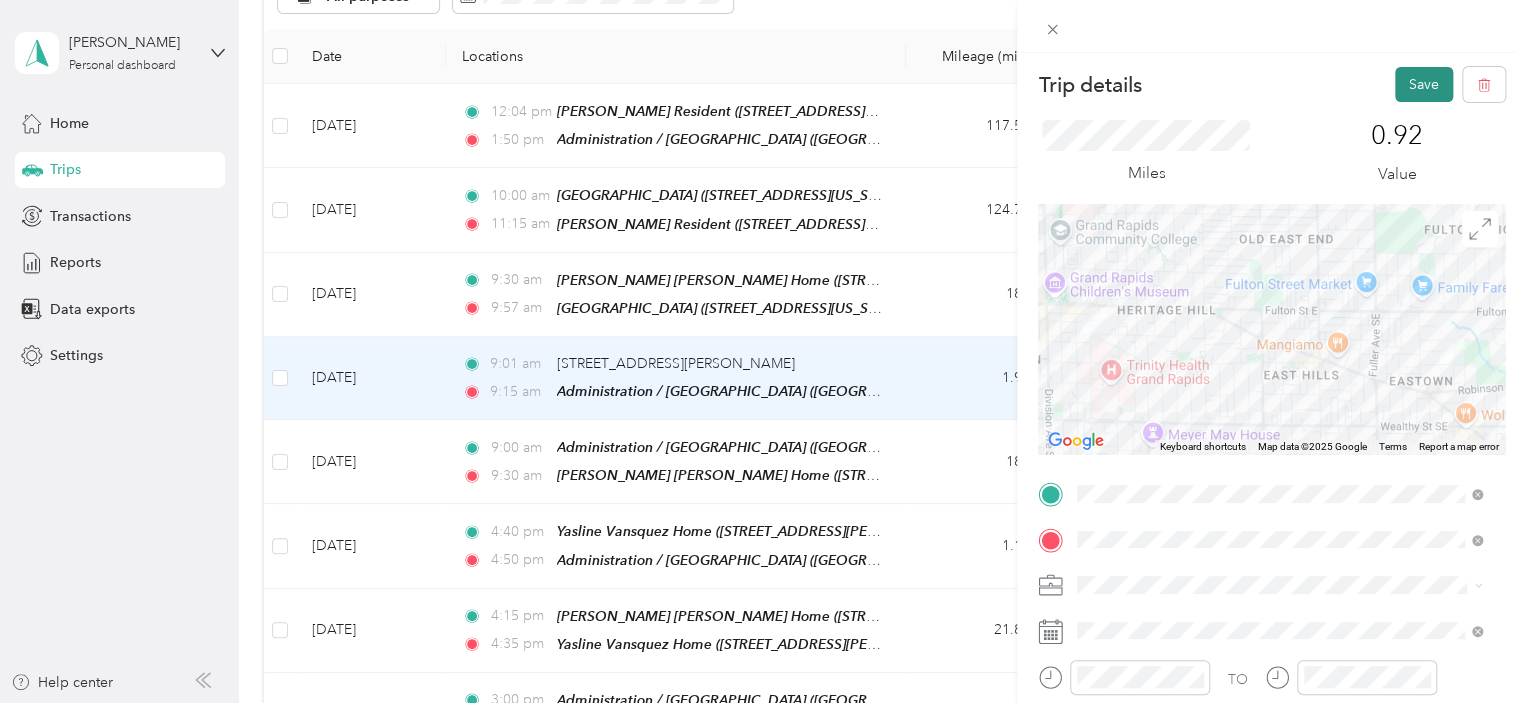click on "Save" at bounding box center [1424, 84] 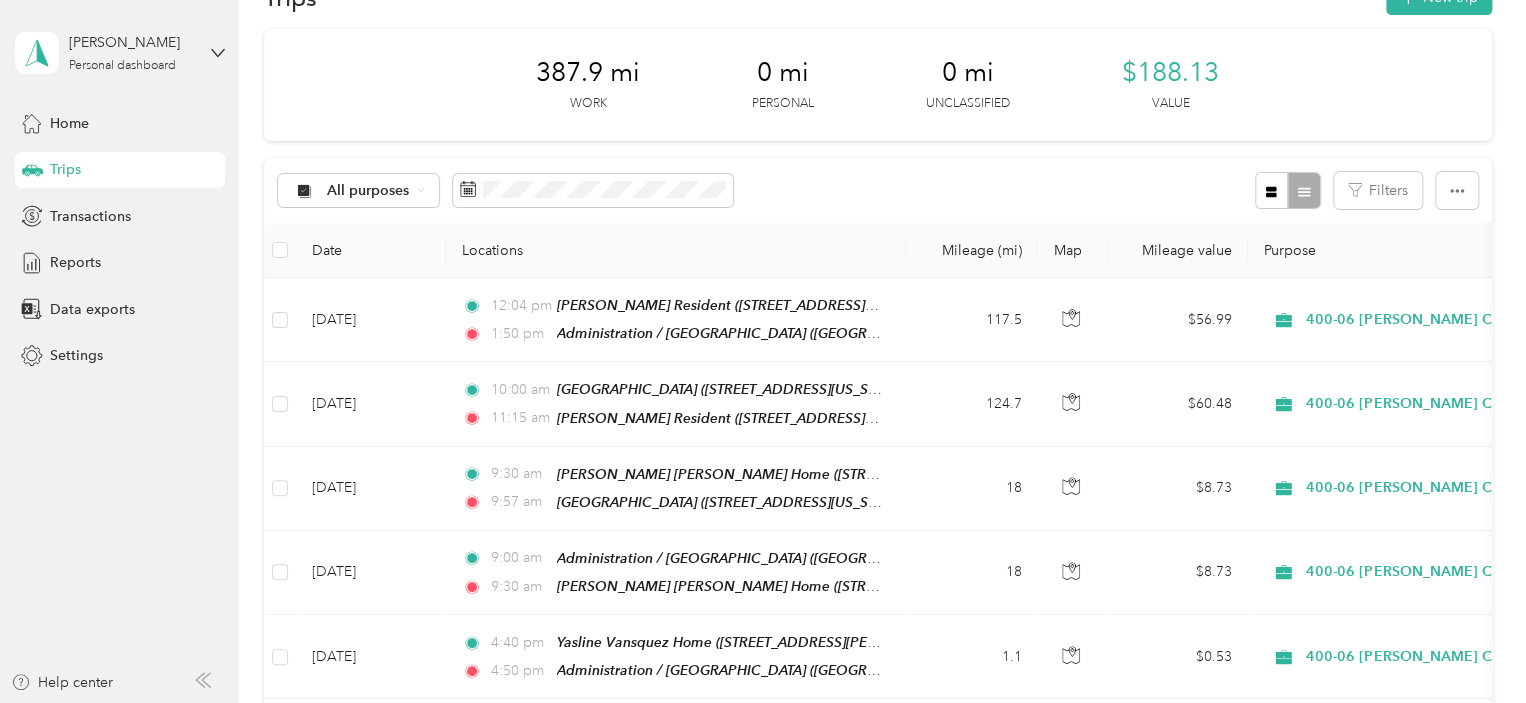 scroll, scrollTop: 37, scrollLeft: 0, axis: vertical 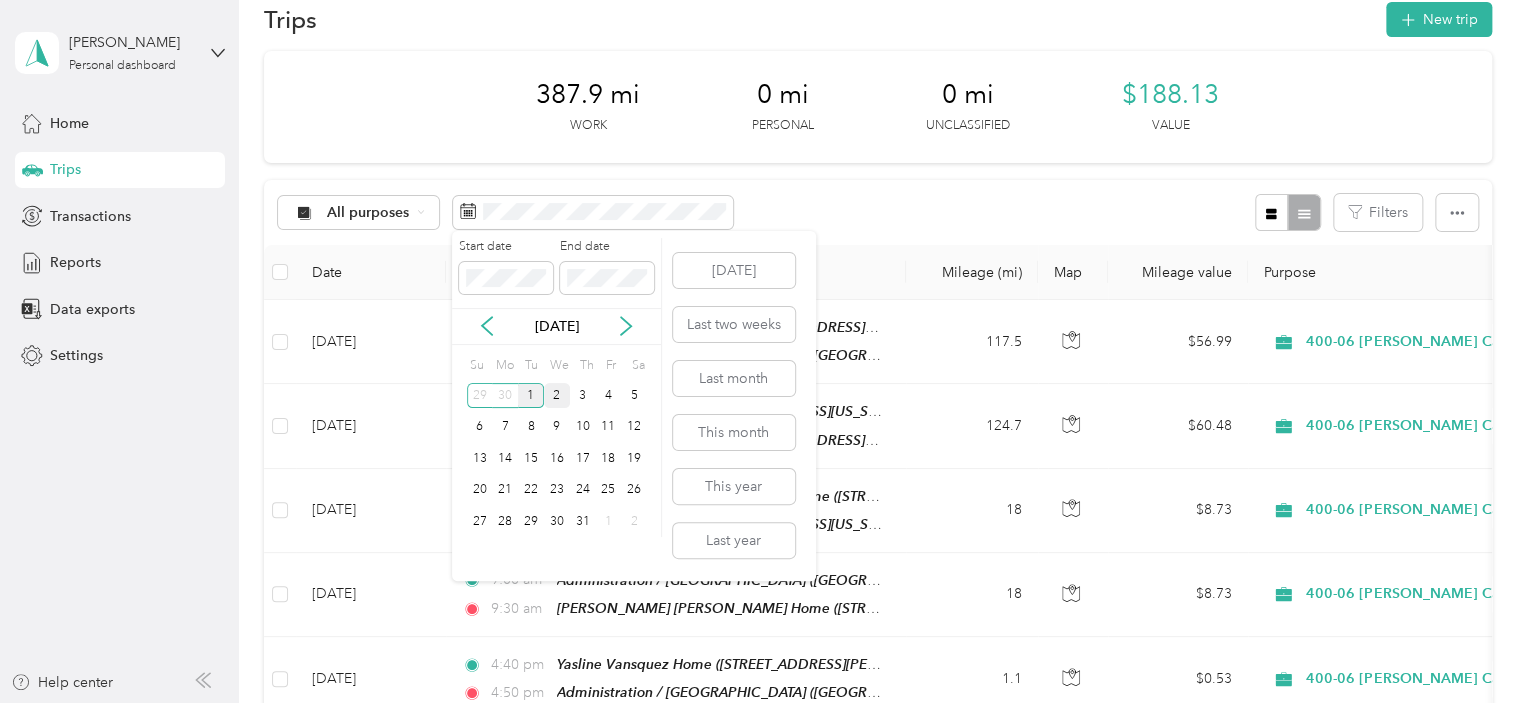 click on "2" at bounding box center (557, 395) 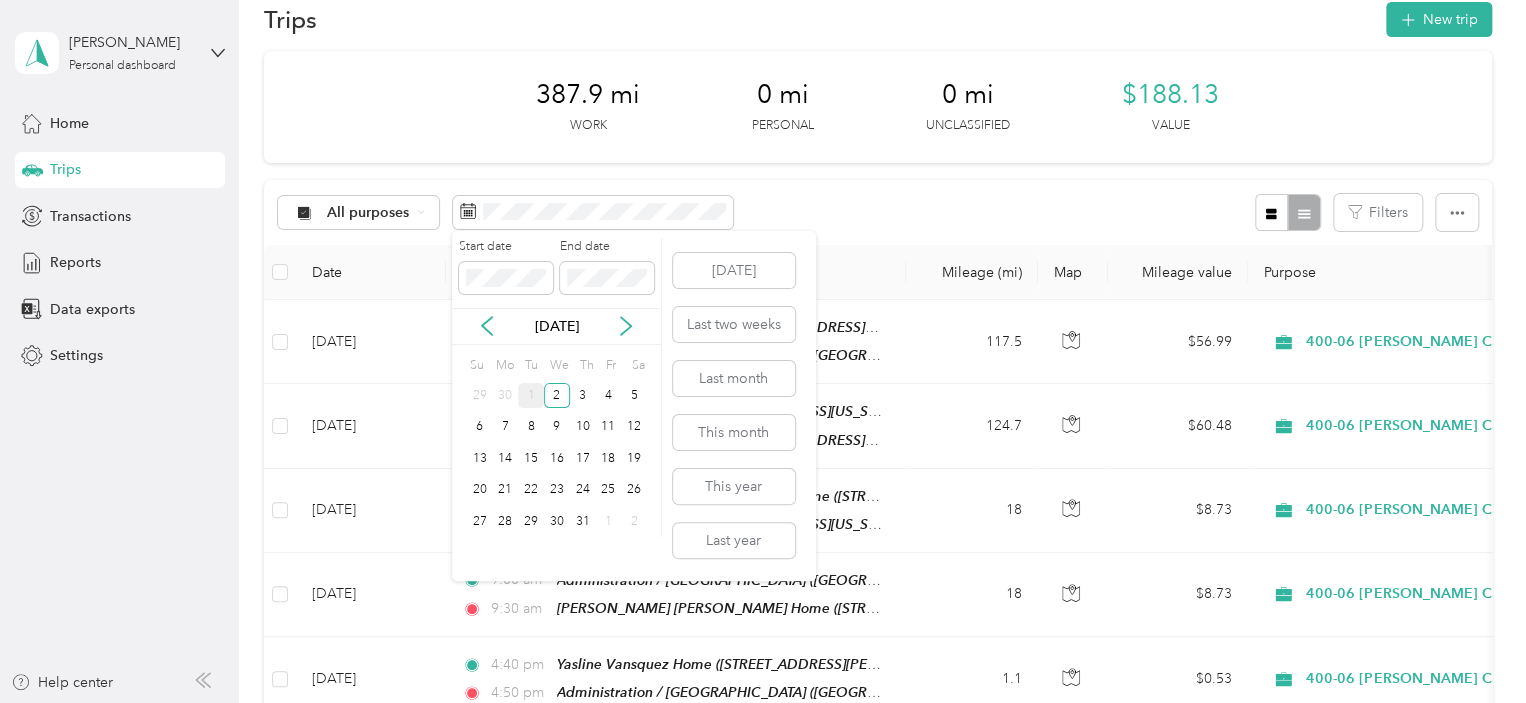 click on "29" at bounding box center [480, 395] 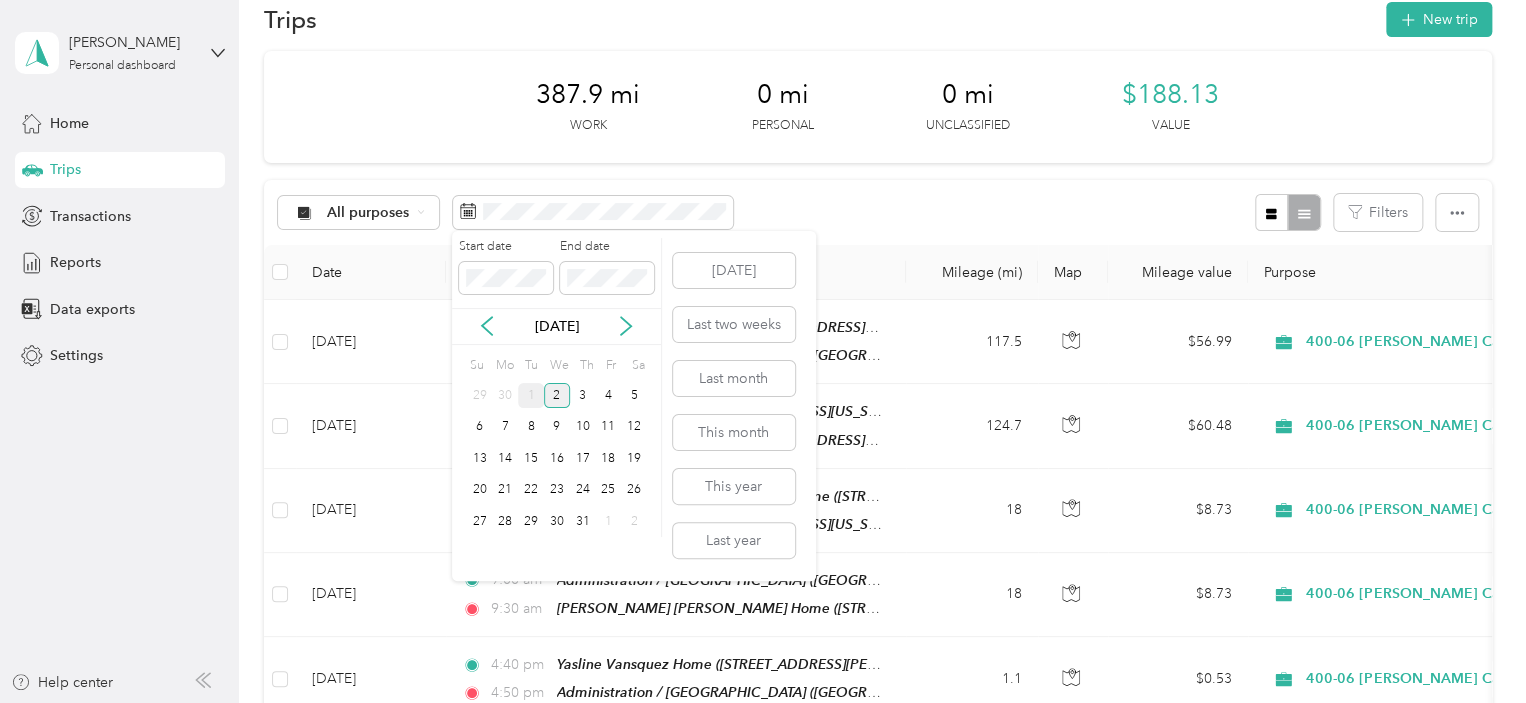 click on "2" at bounding box center [557, 395] 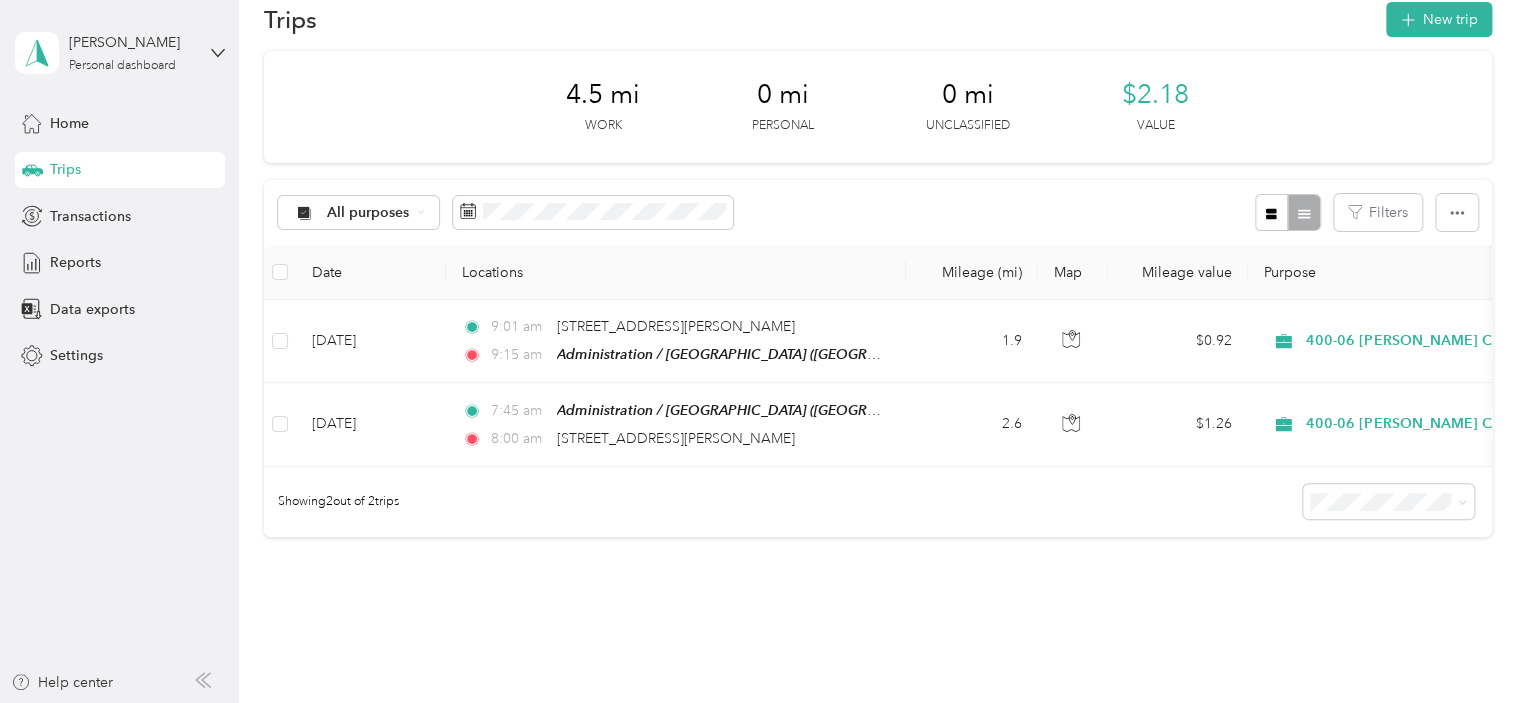 scroll, scrollTop: 0, scrollLeft: 0, axis: both 